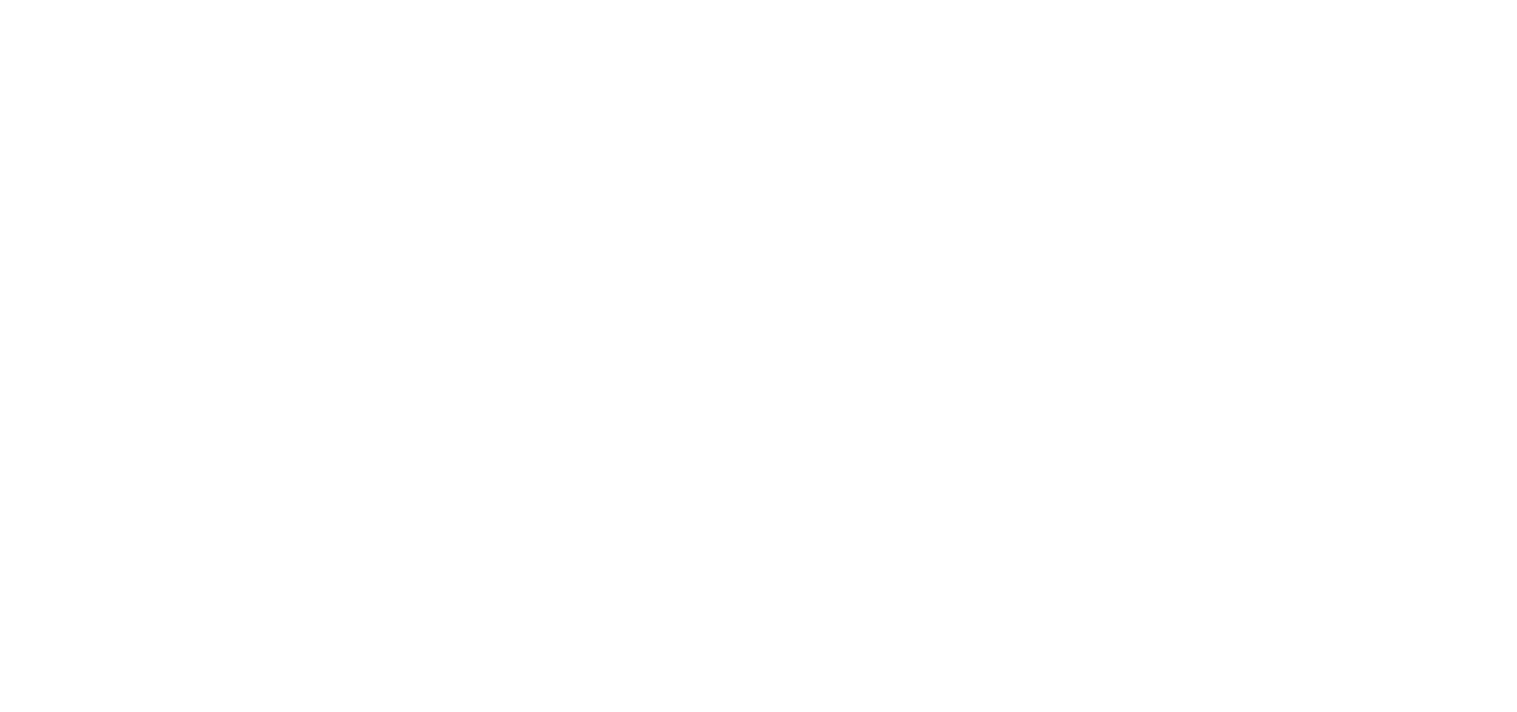 scroll, scrollTop: 0, scrollLeft: 0, axis: both 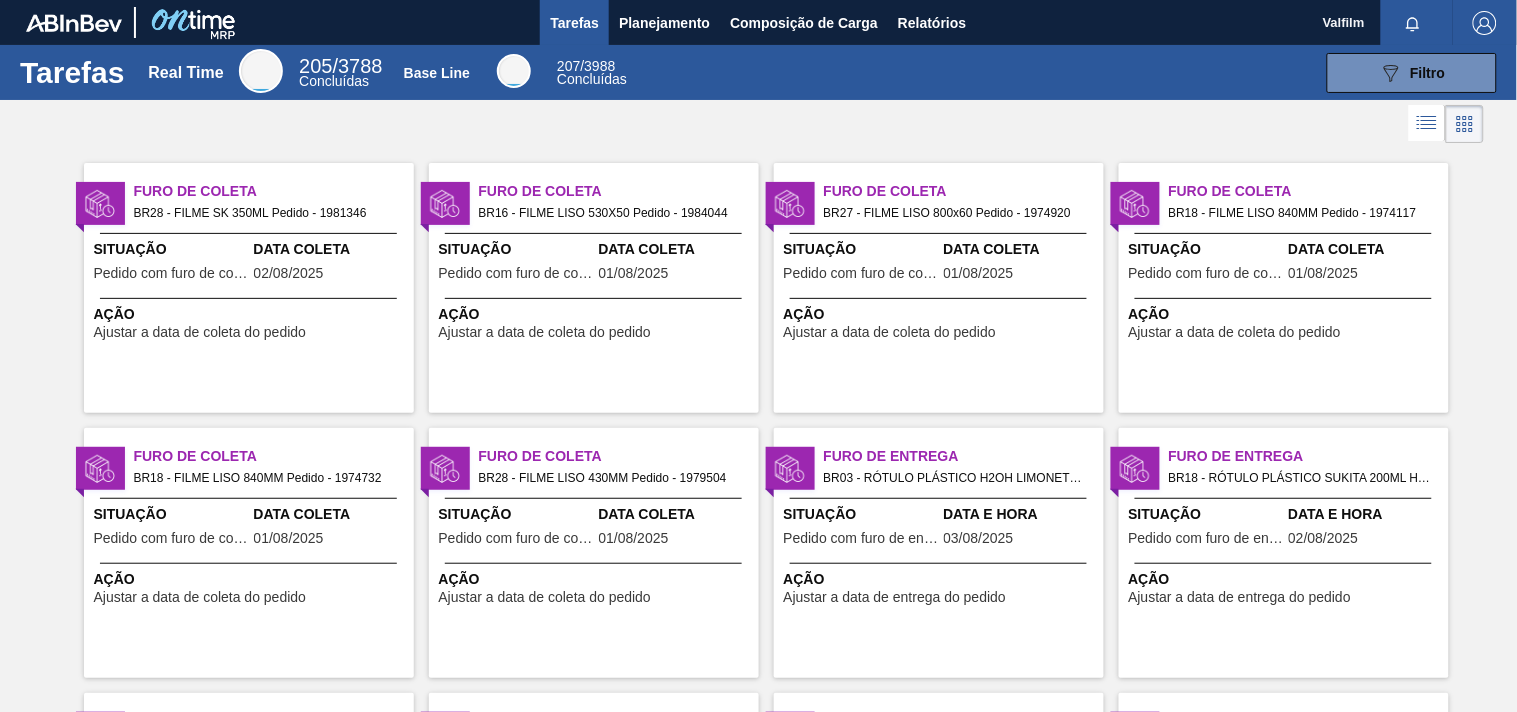 click on "Furo de Coleta BR28 - FILME SK 350ML Pedido - 1981346 Situação Pedido com furo de coleta Data Coleta 02/08/2025 Ação Ajustar a data de coleta do pedido" at bounding box center [249, 288] 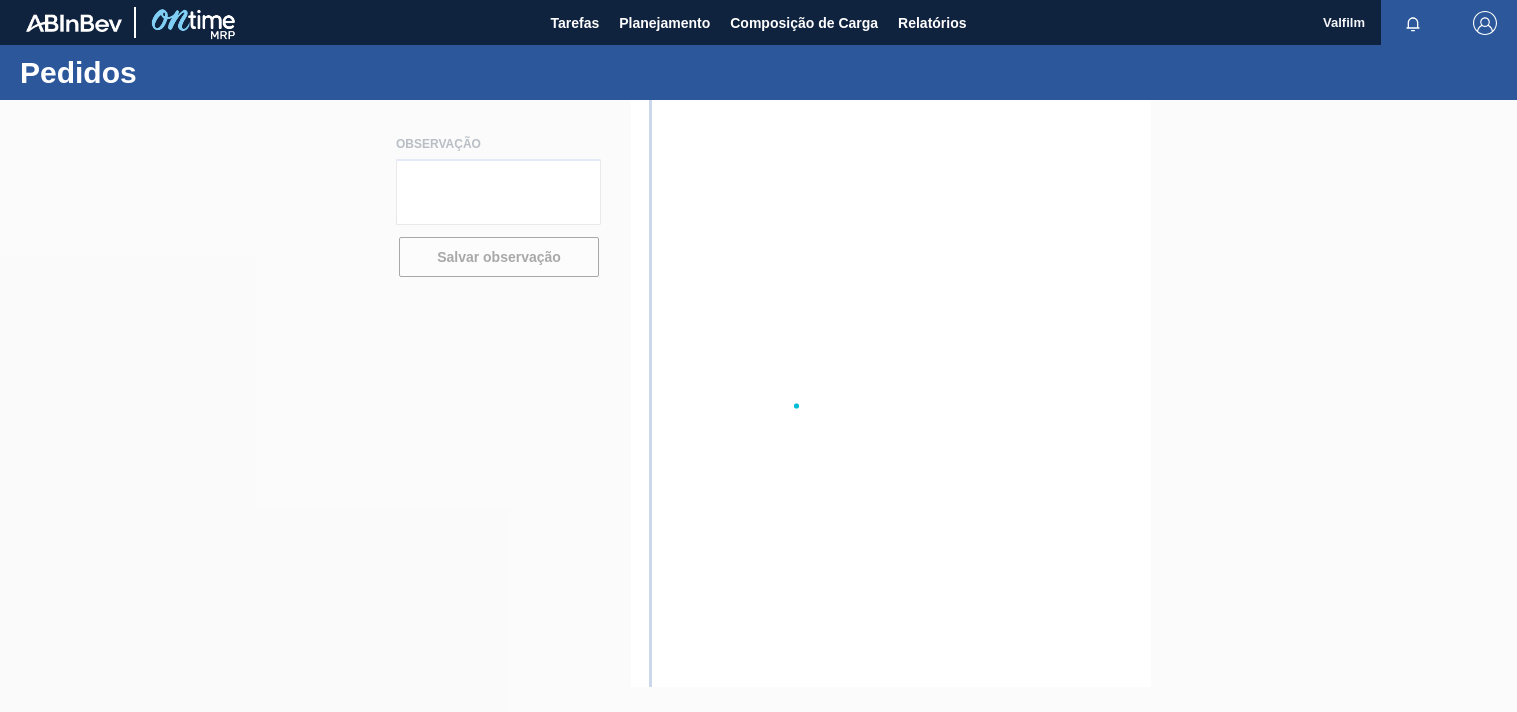 scroll, scrollTop: 0, scrollLeft: 0, axis: both 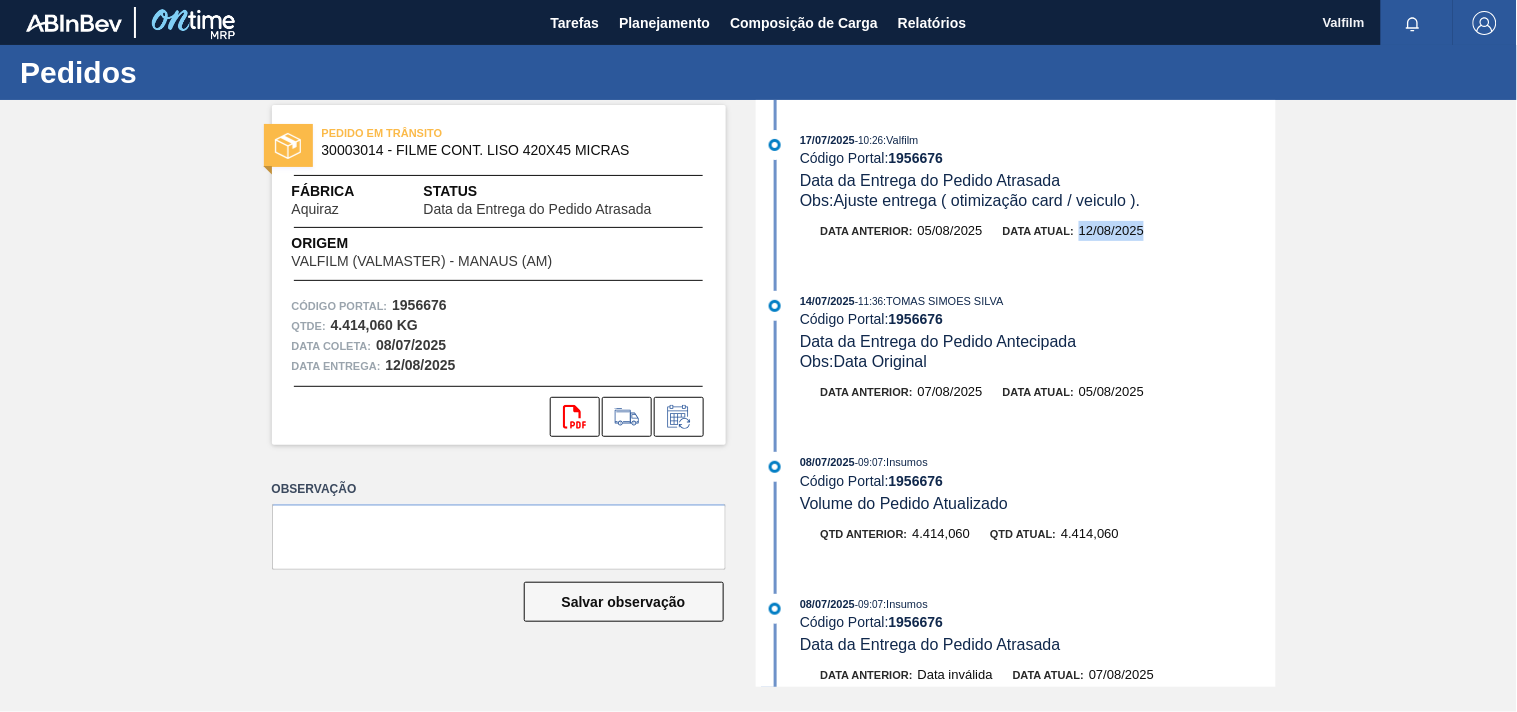 drag, startPoint x: 1075, startPoint y: 228, endPoint x: 1167, endPoint y: 241, distance: 92.91394 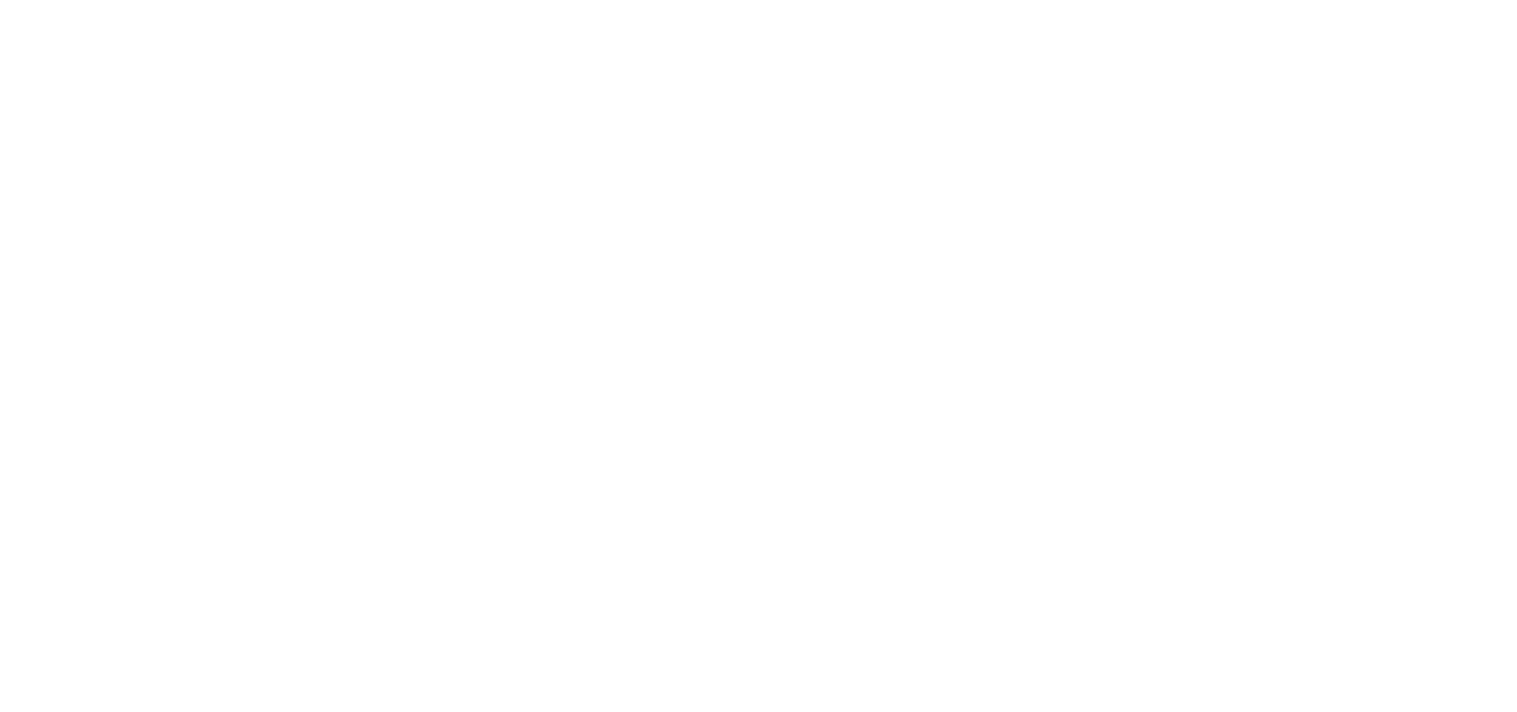 scroll, scrollTop: 0, scrollLeft: 0, axis: both 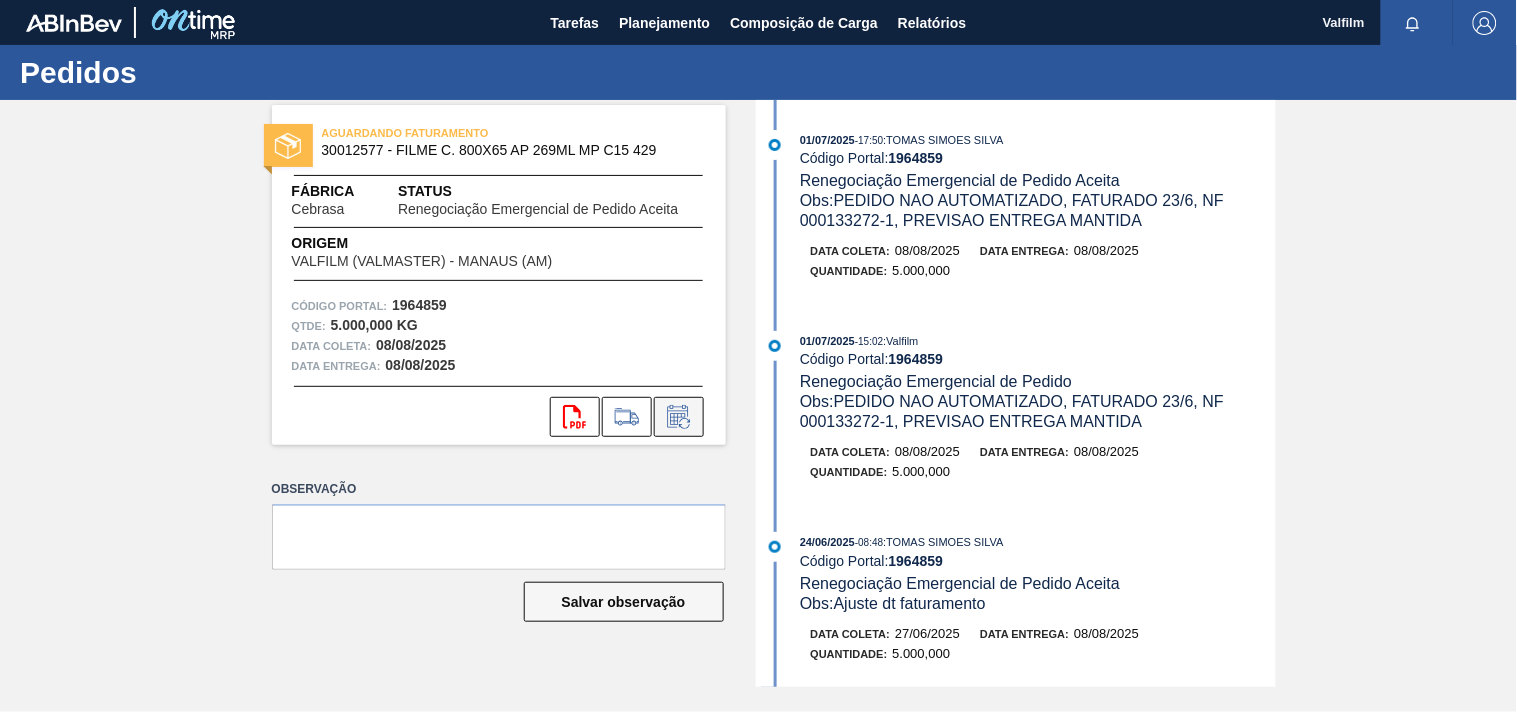 click 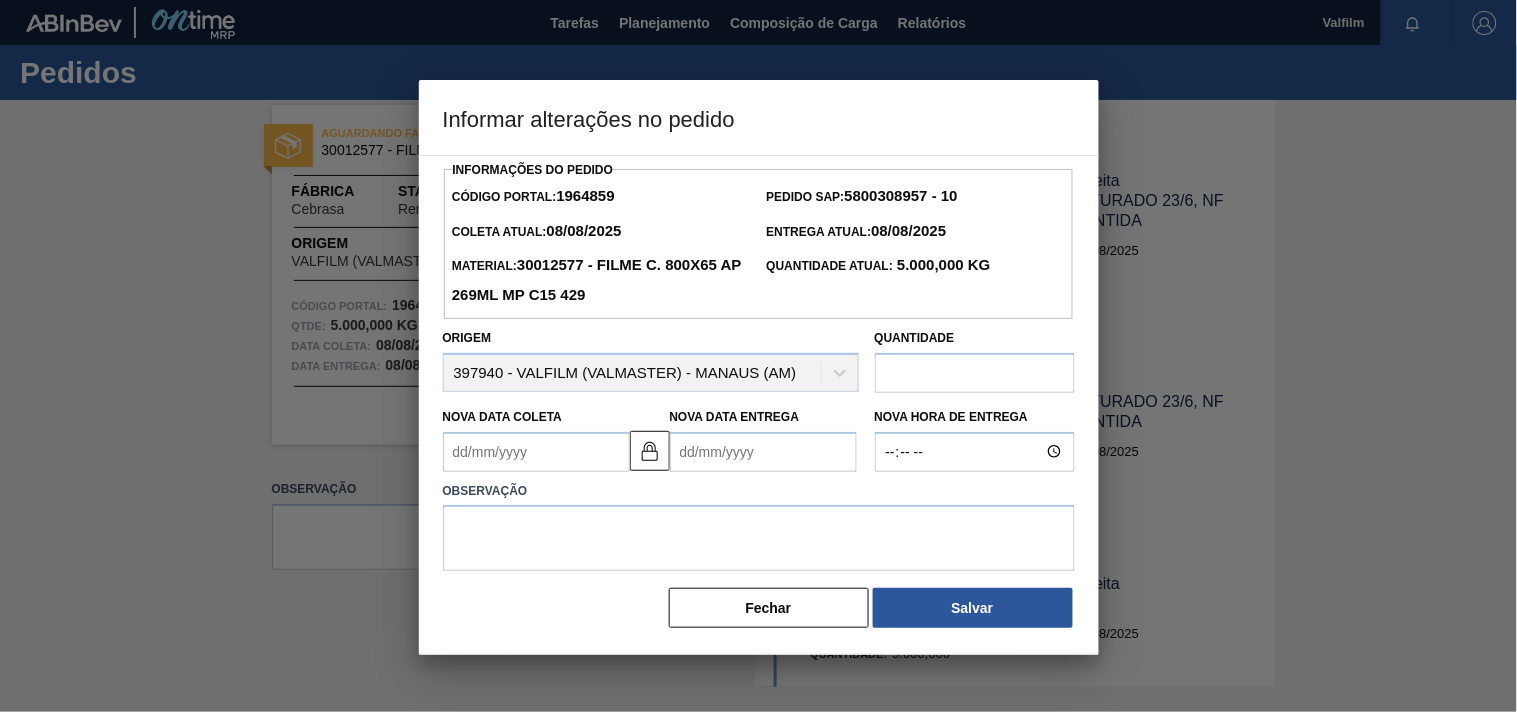 click on "Nova Data Coleta" at bounding box center (536, 452) 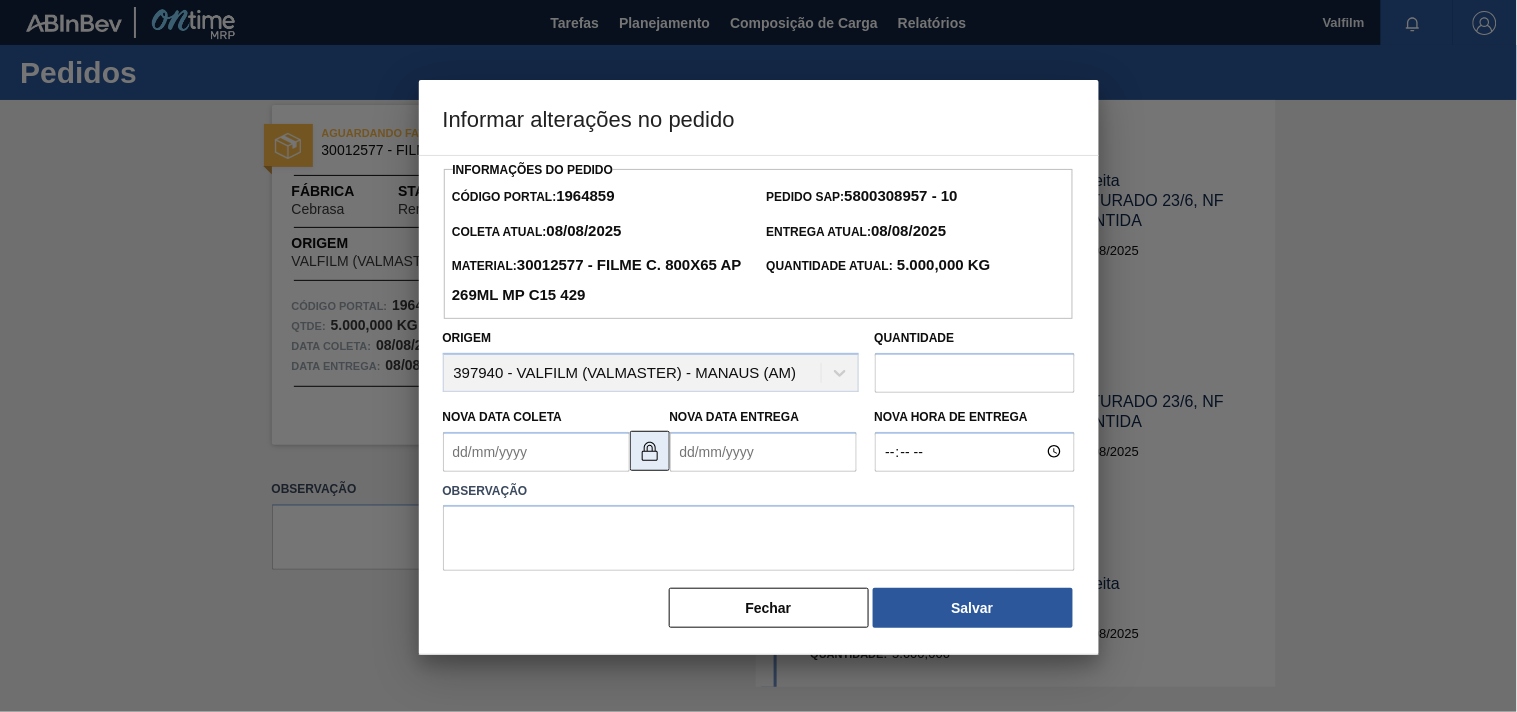 click at bounding box center [650, 451] 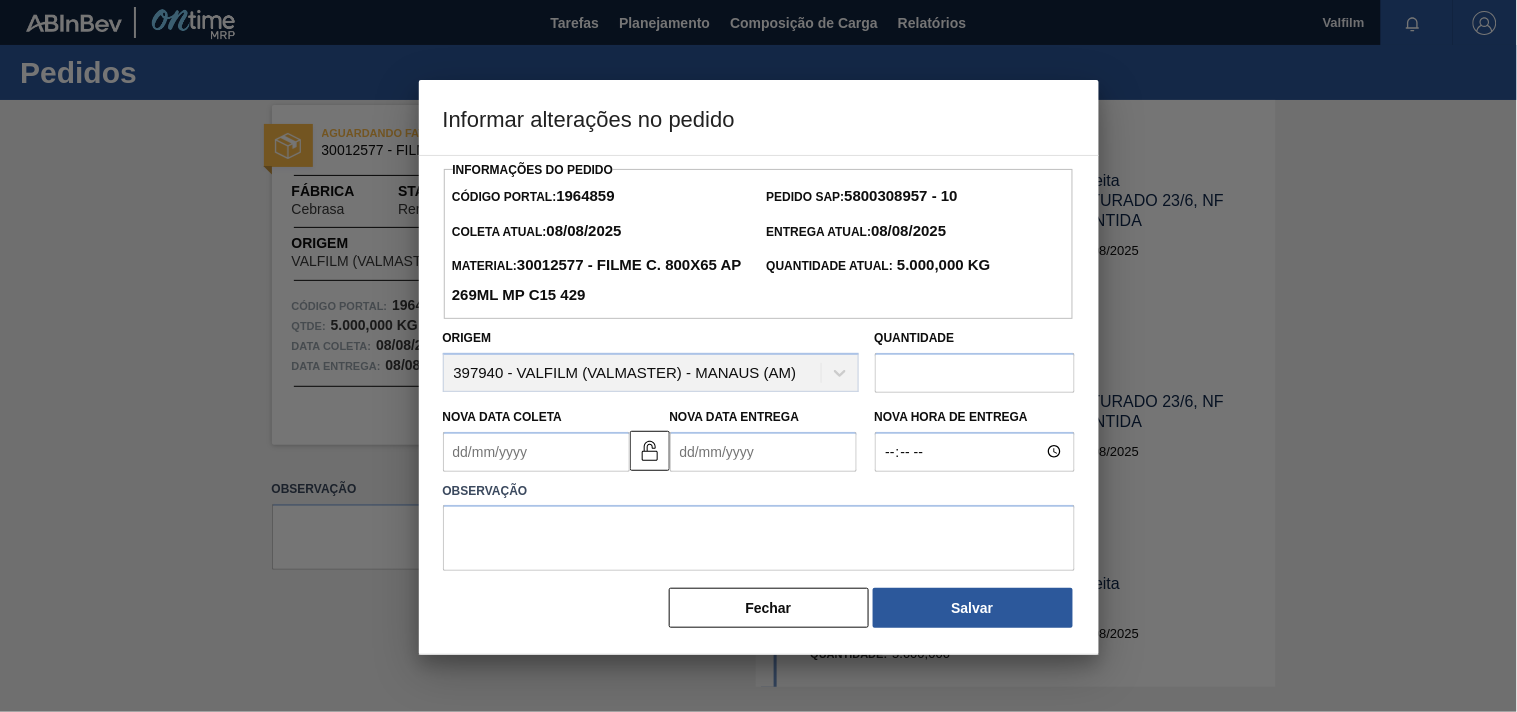click on "Nova Data Coleta" at bounding box center [536, 452] 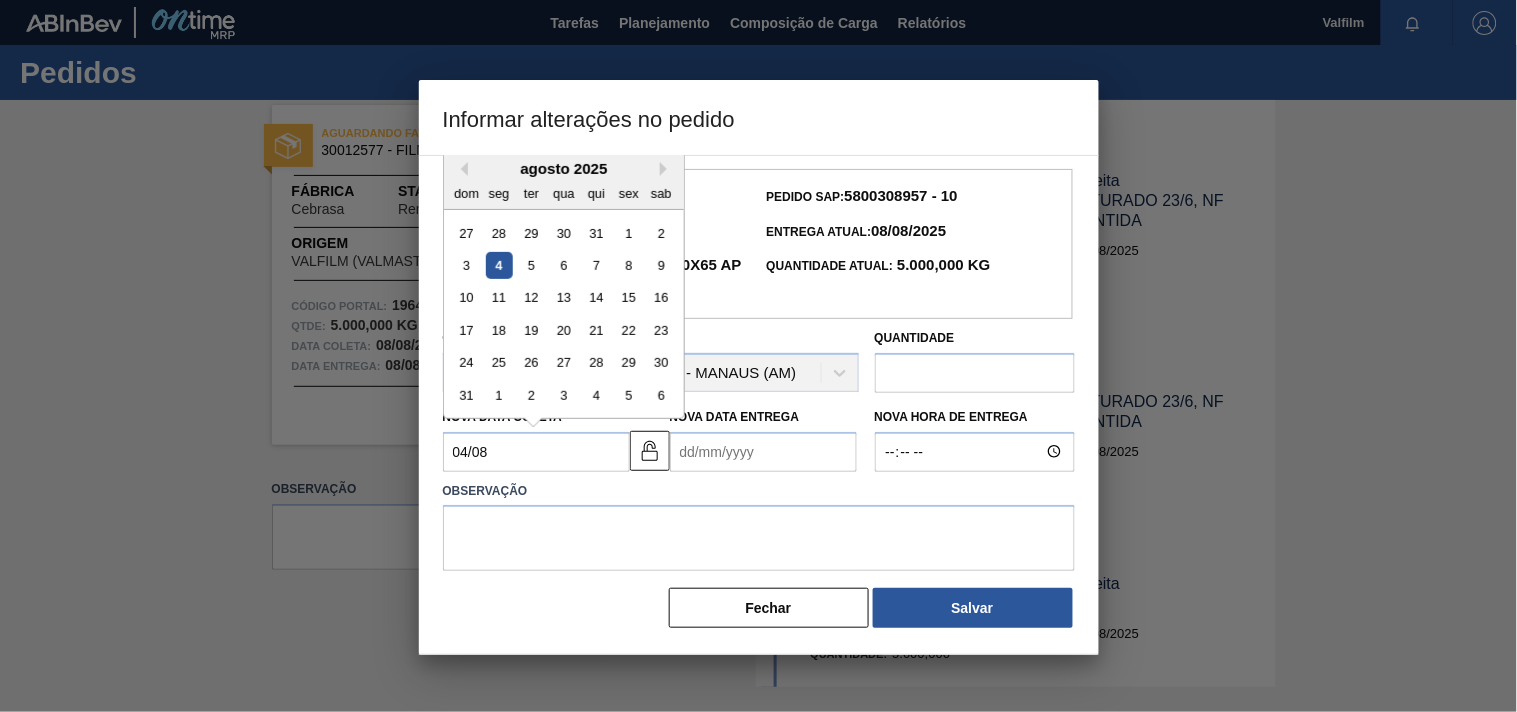 click on "4" at bounding box center [498, 265] 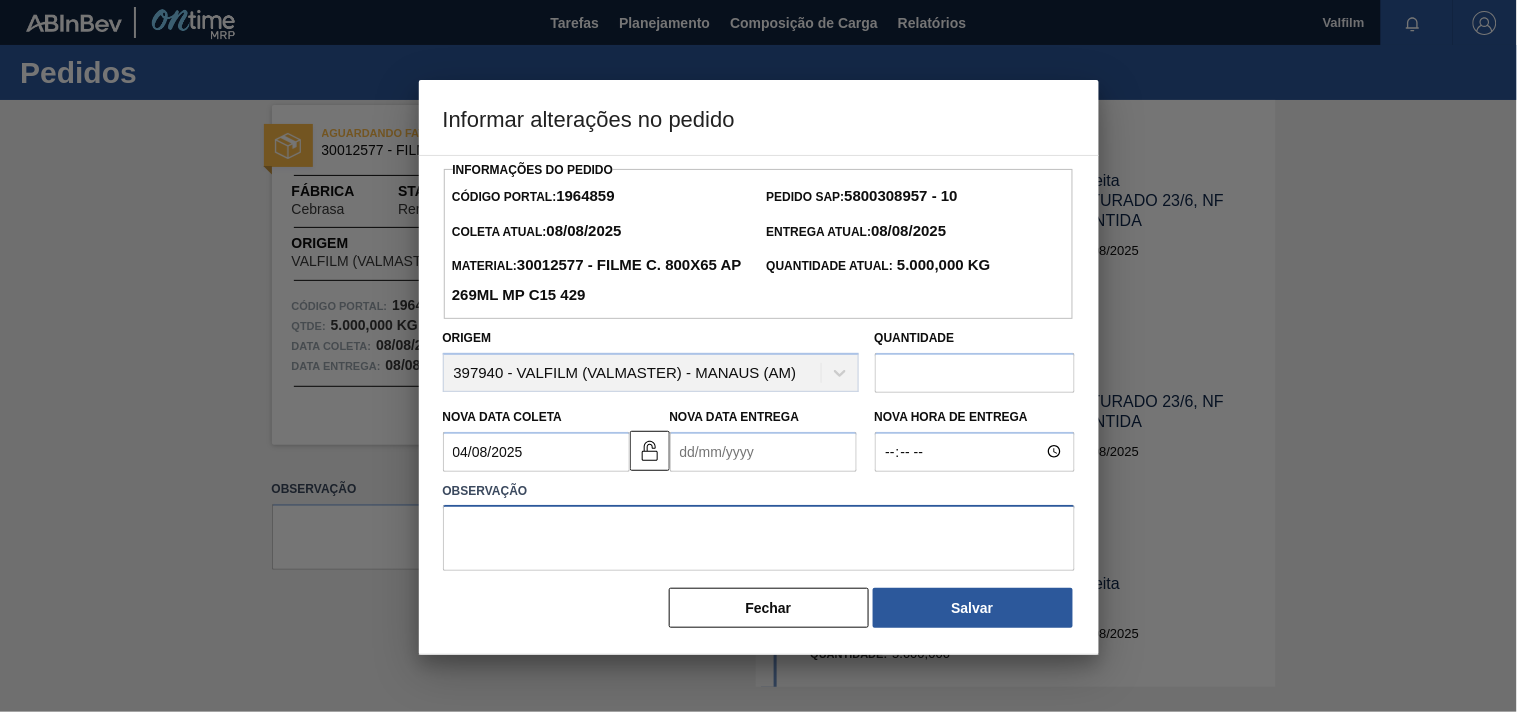 click at bounding box center (759, 538) 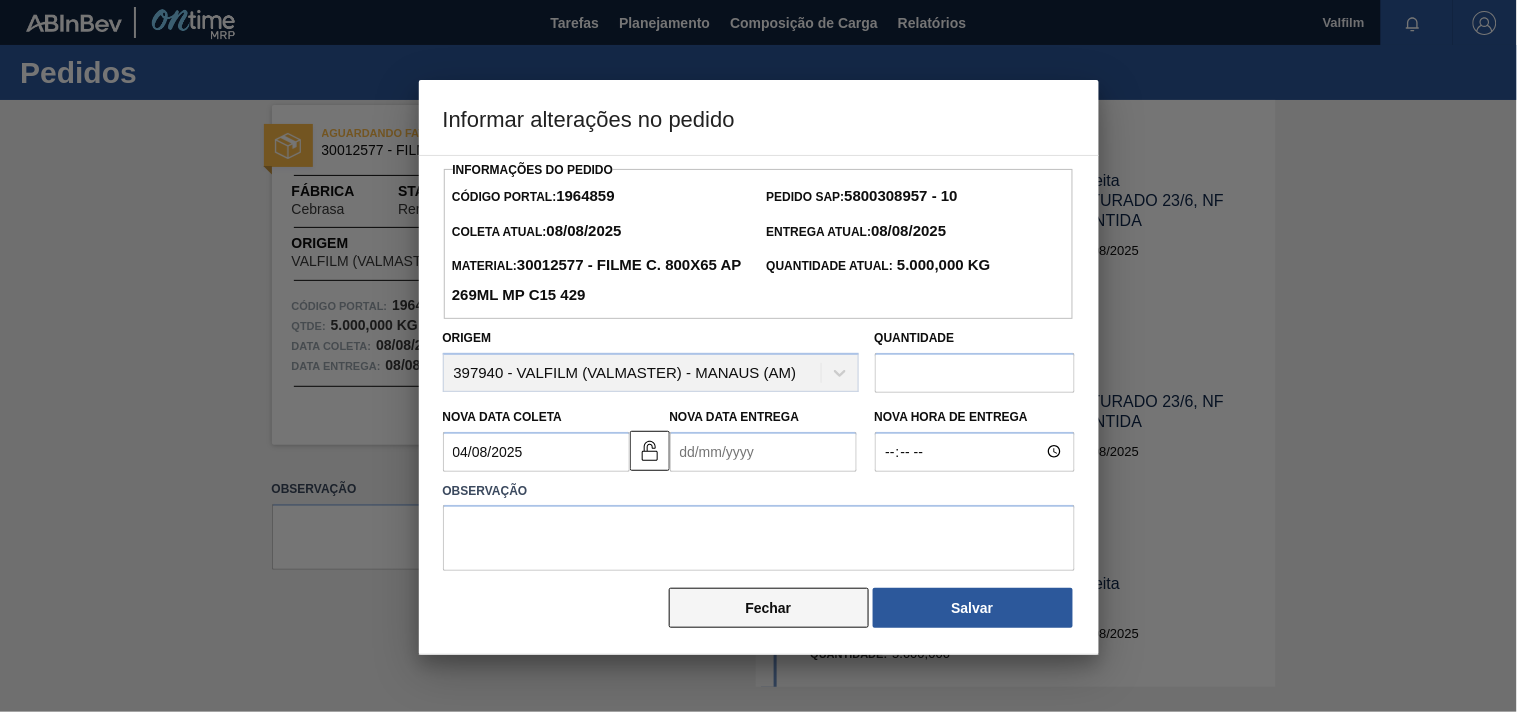 click on "Fechar" at bounding box center (769, 608) 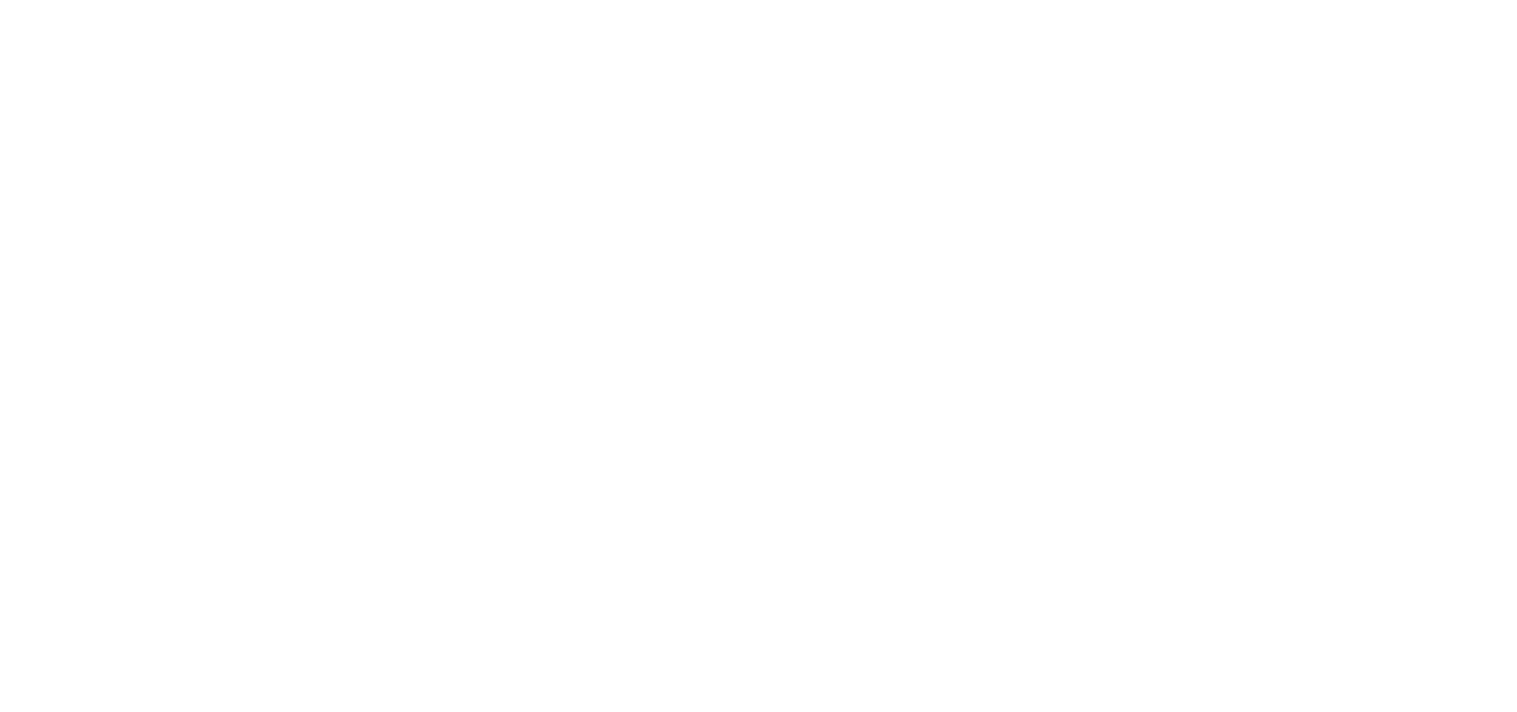 scroll, scrollTop: 0, scrollLeft: 0, axis: both 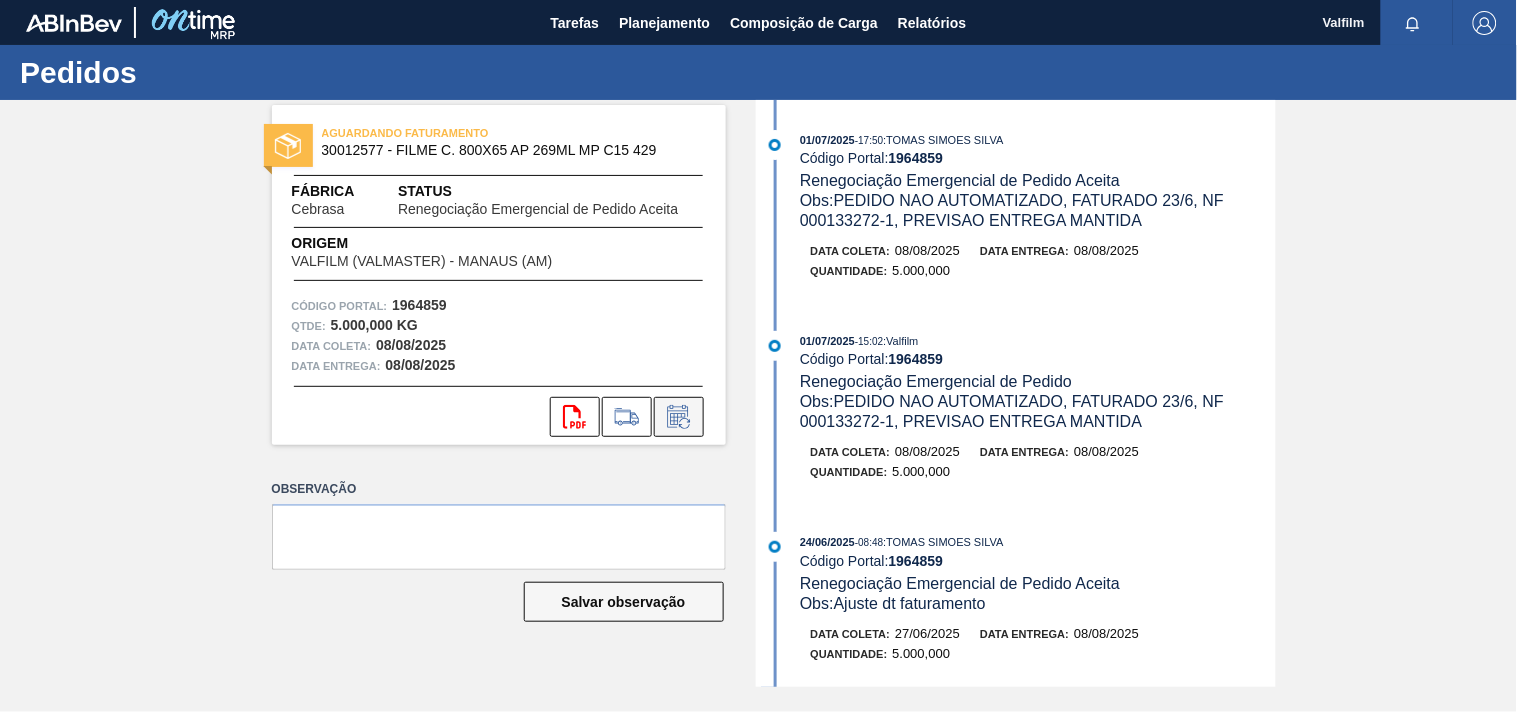 click 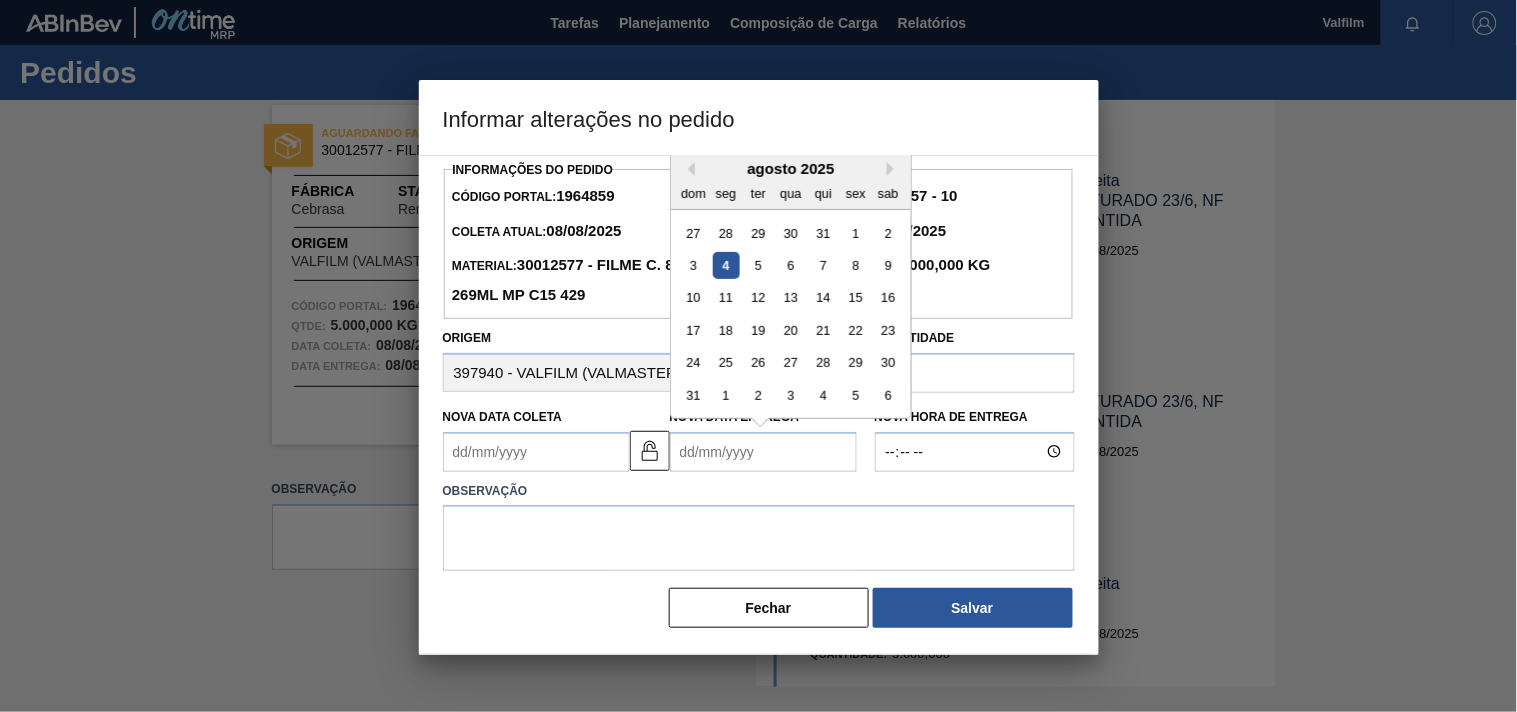 click on "Nova Data Entrega" at bounding box center [763, 452] 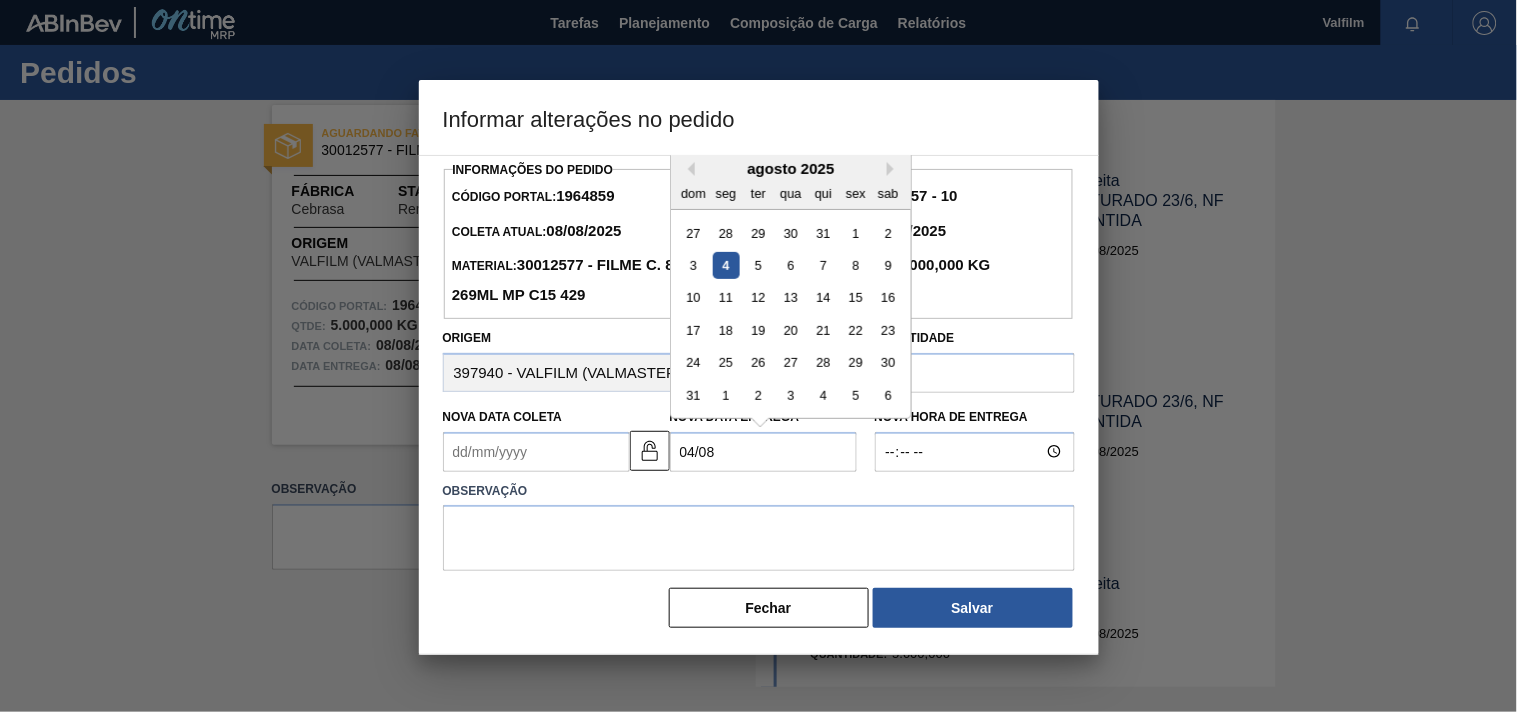 click on "4" at bounding box center [725, 265] 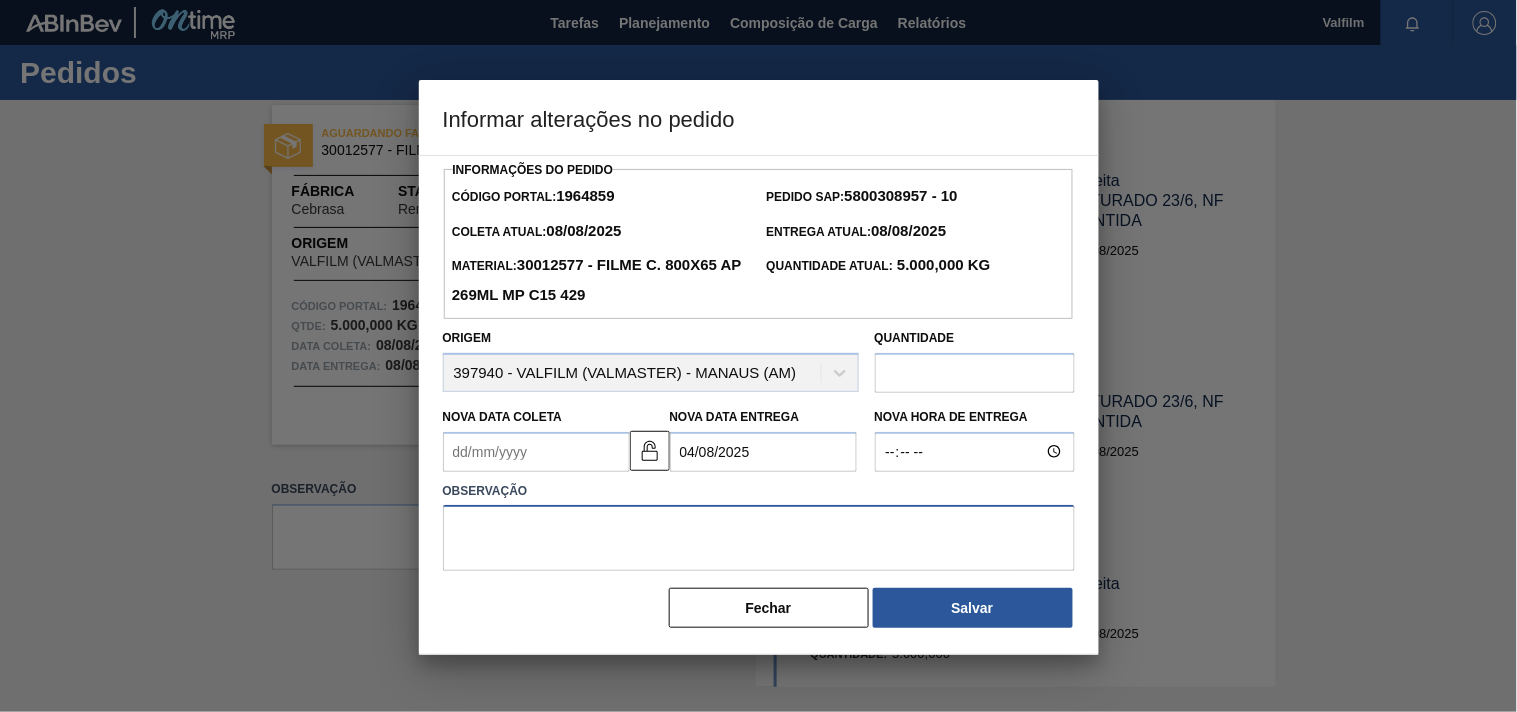 click at bounding box center [759, 538] 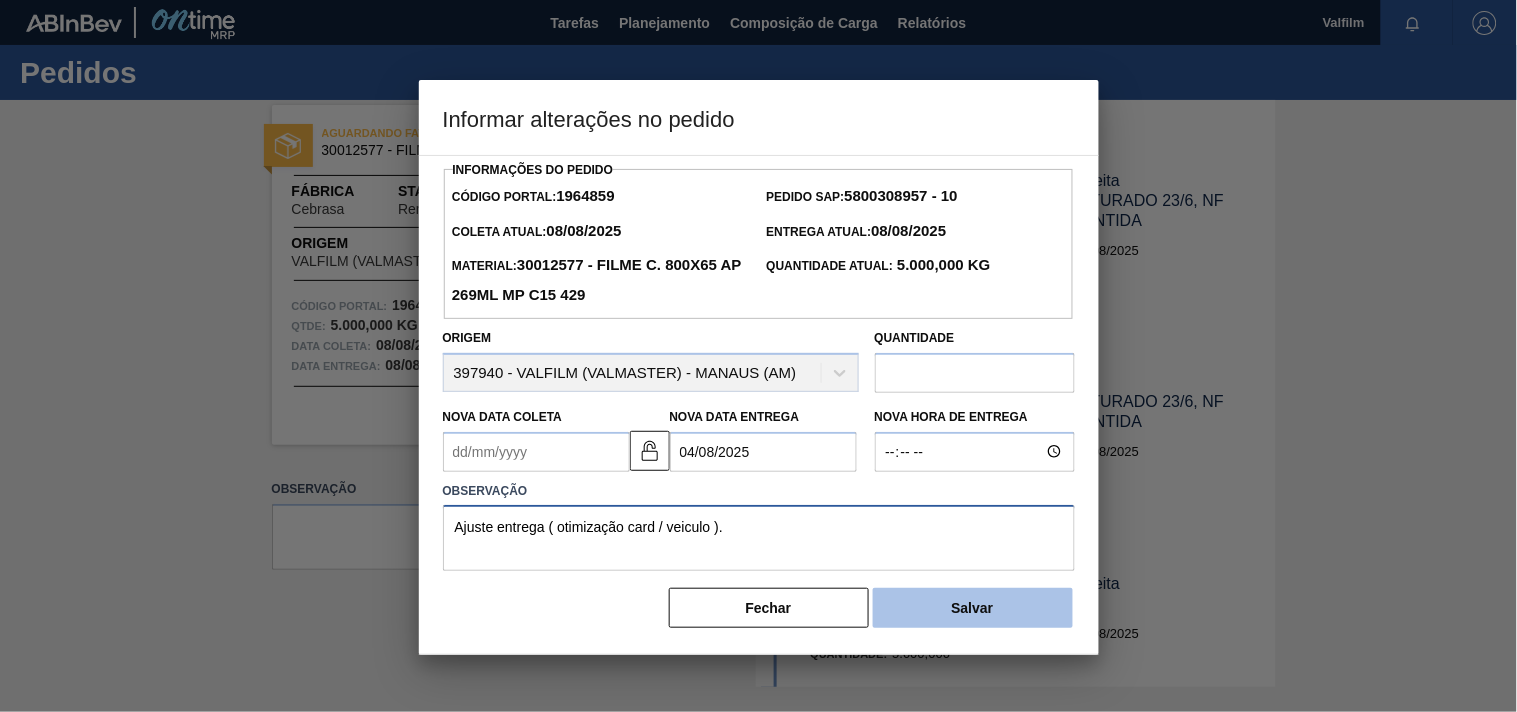 type on "Ajuste entrega ( otimização card / veiculo )." 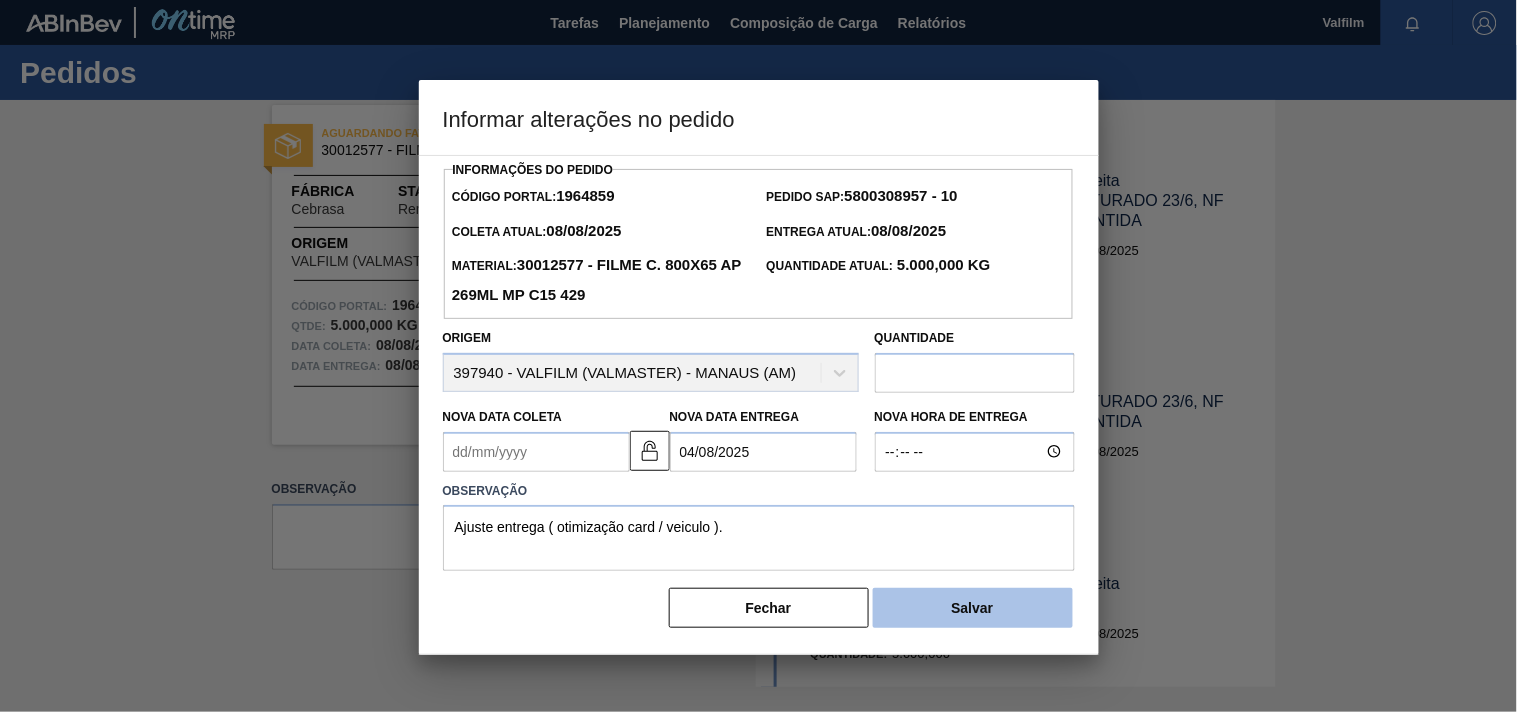 click on "Salvar" at bounding box center (973, 608) 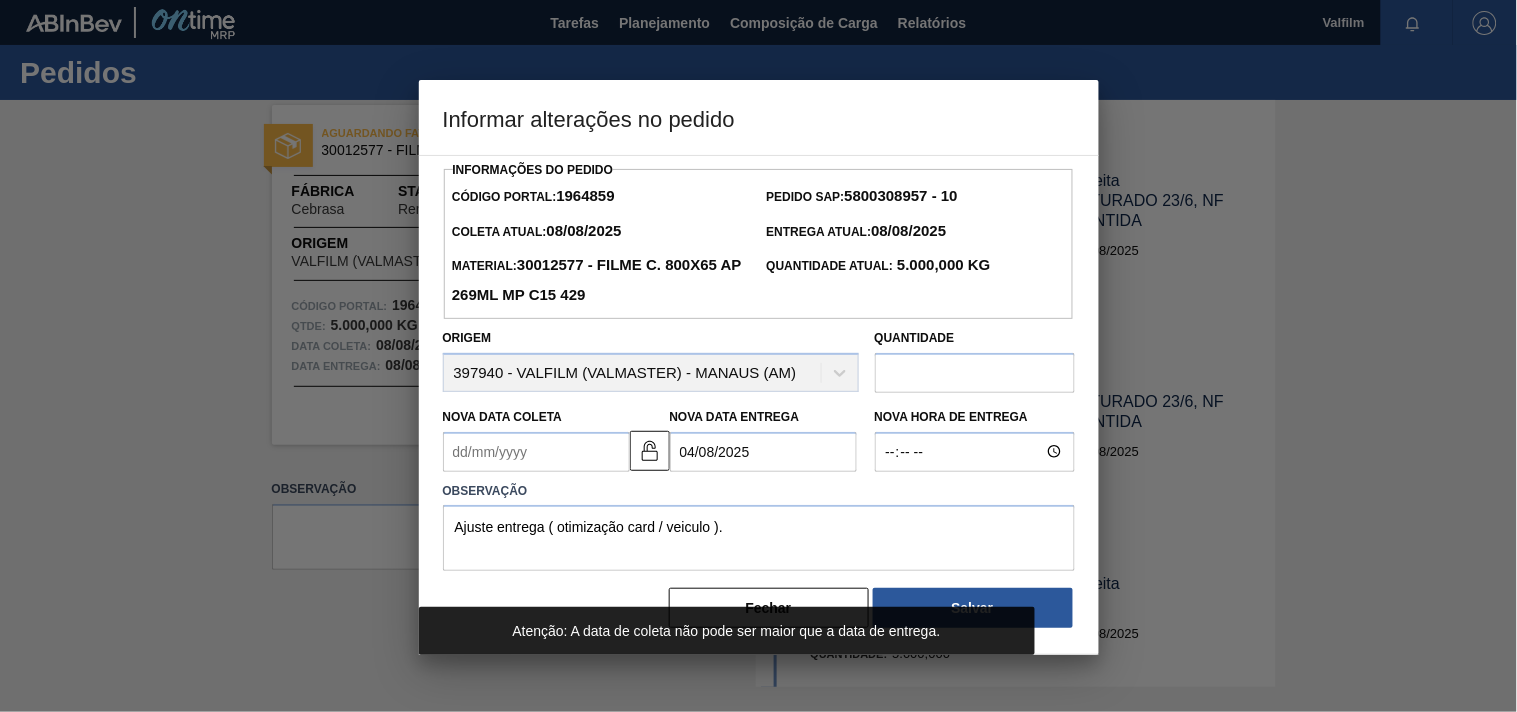 click on "Nova Data Coleta" at bounding box center (536, 452) 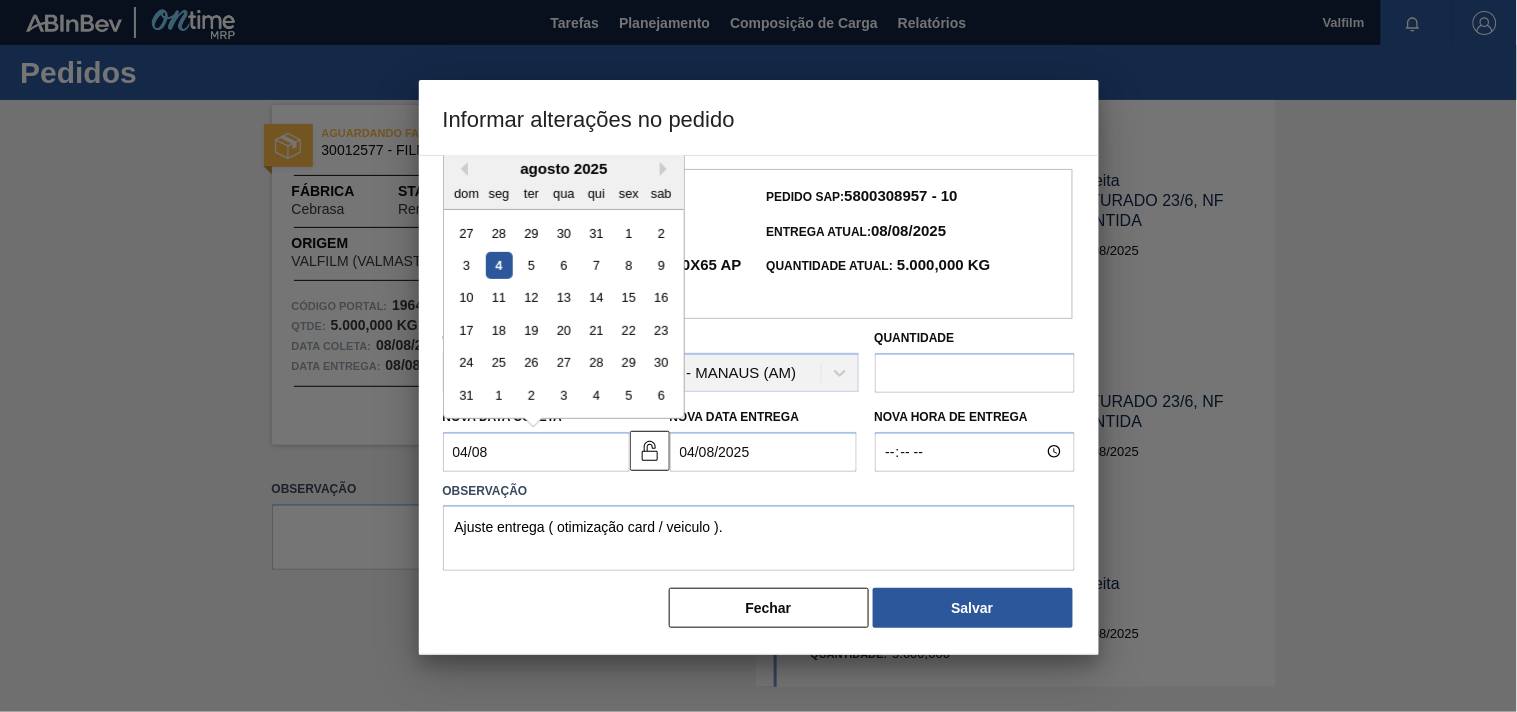 click on "4" at bounding box center (498, 265) 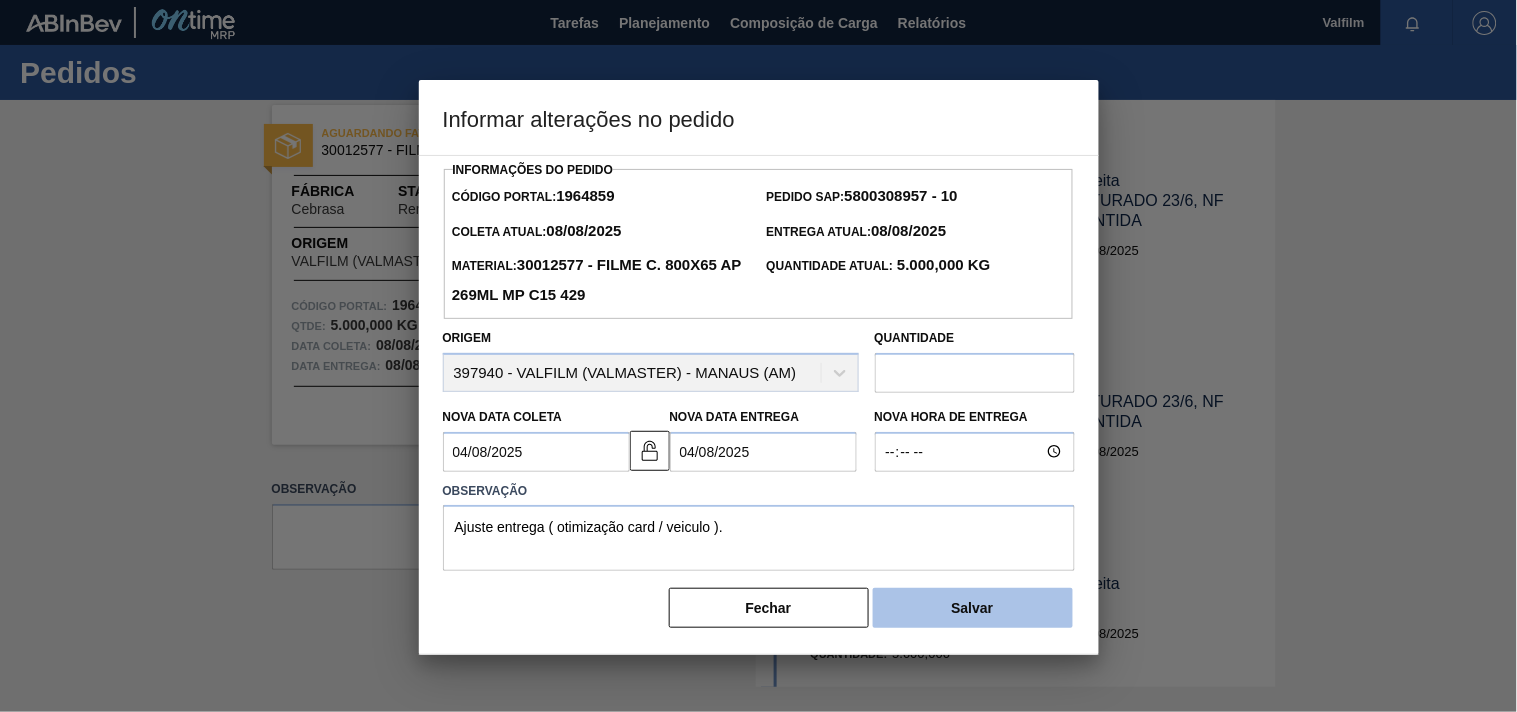 click on "Salvar" at bounding box center (973, 608) 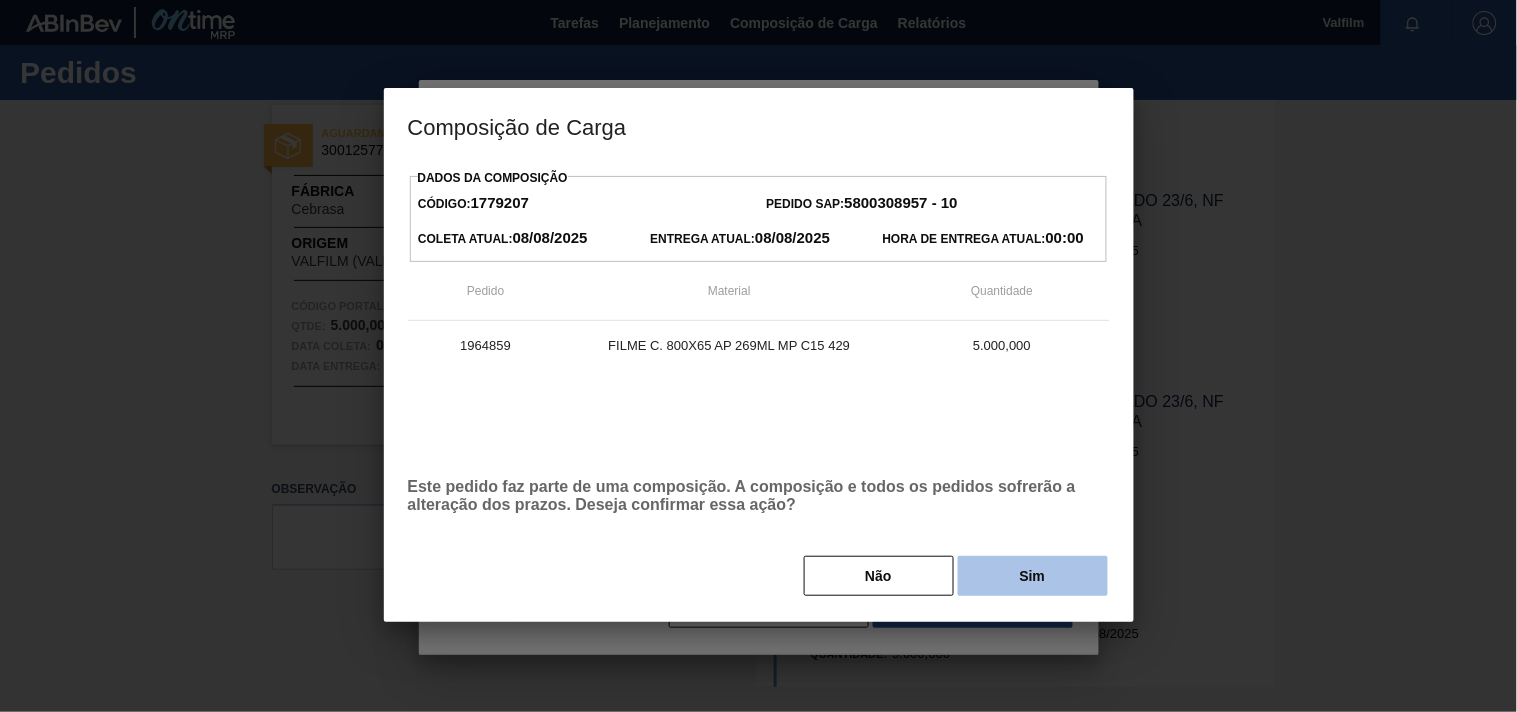 click on "Sim" at bounding box center (1033, 576) 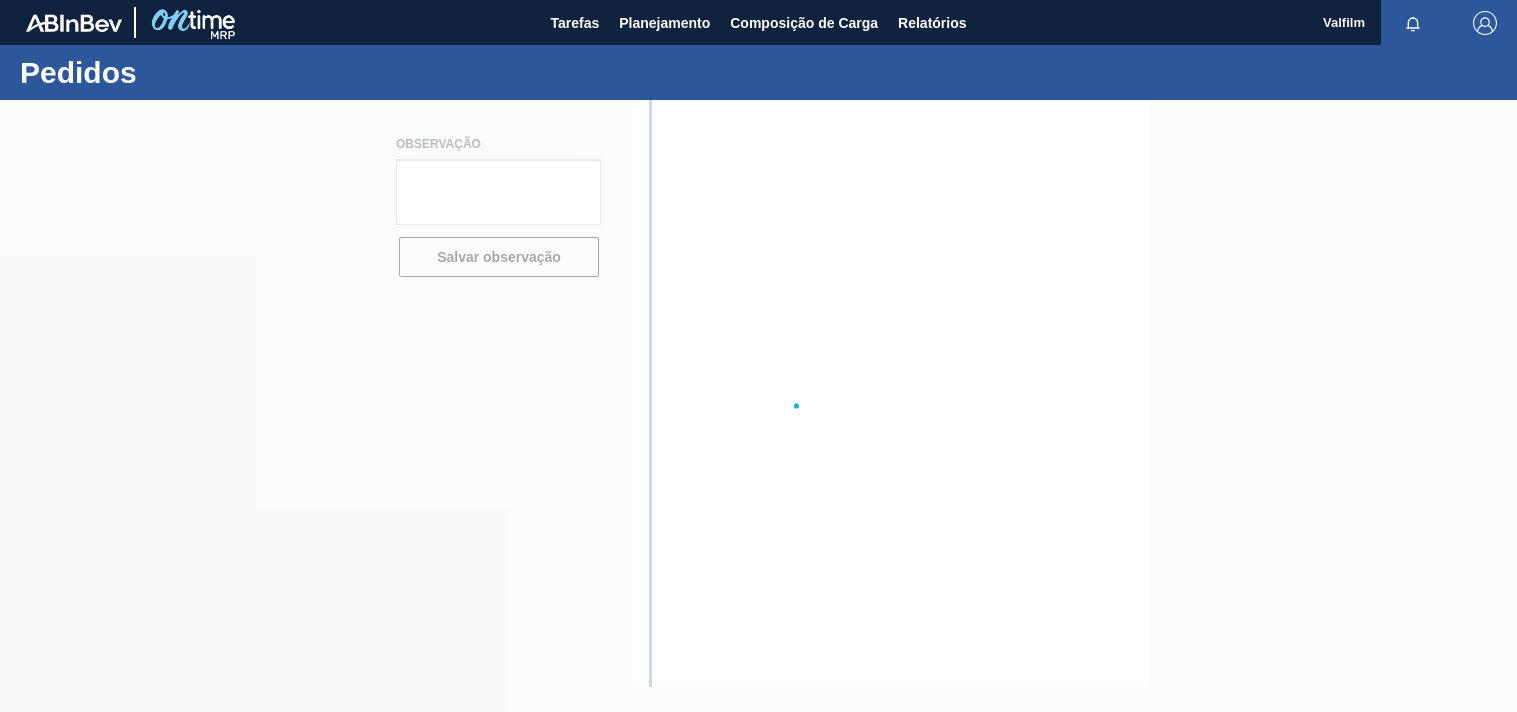 scroll, scrollTop: 0, scrollLeft: 0, axis: both 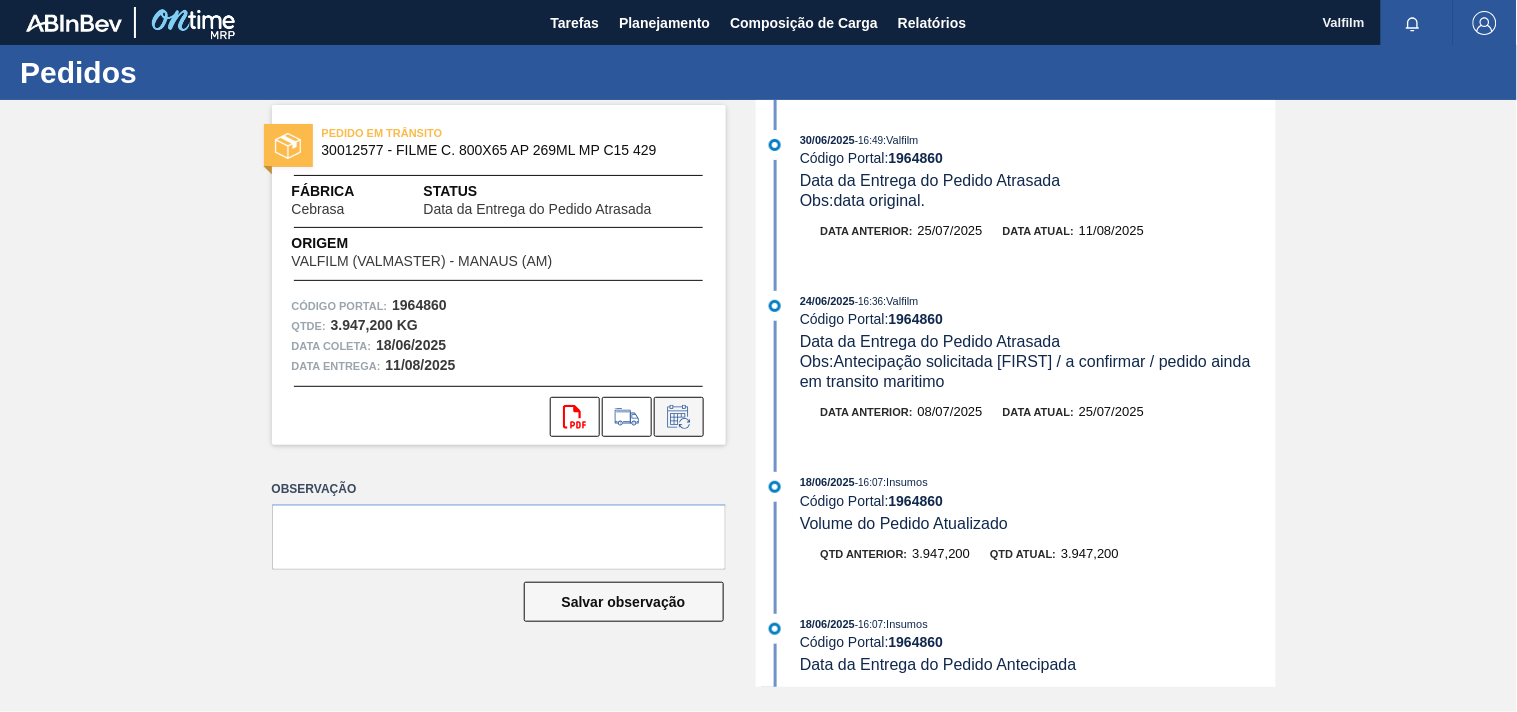 click 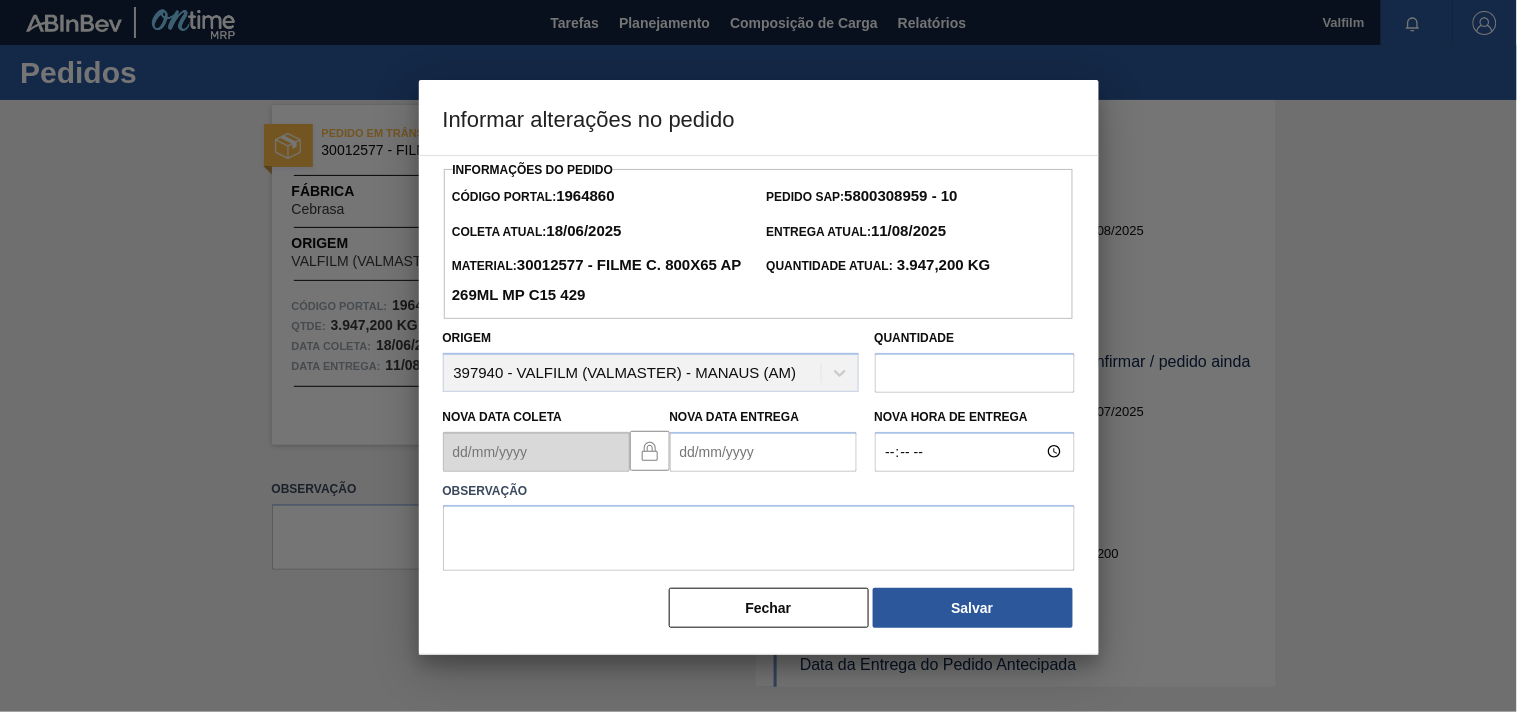 click on "Nova Data Entrega" at bounding box center [763, 452] 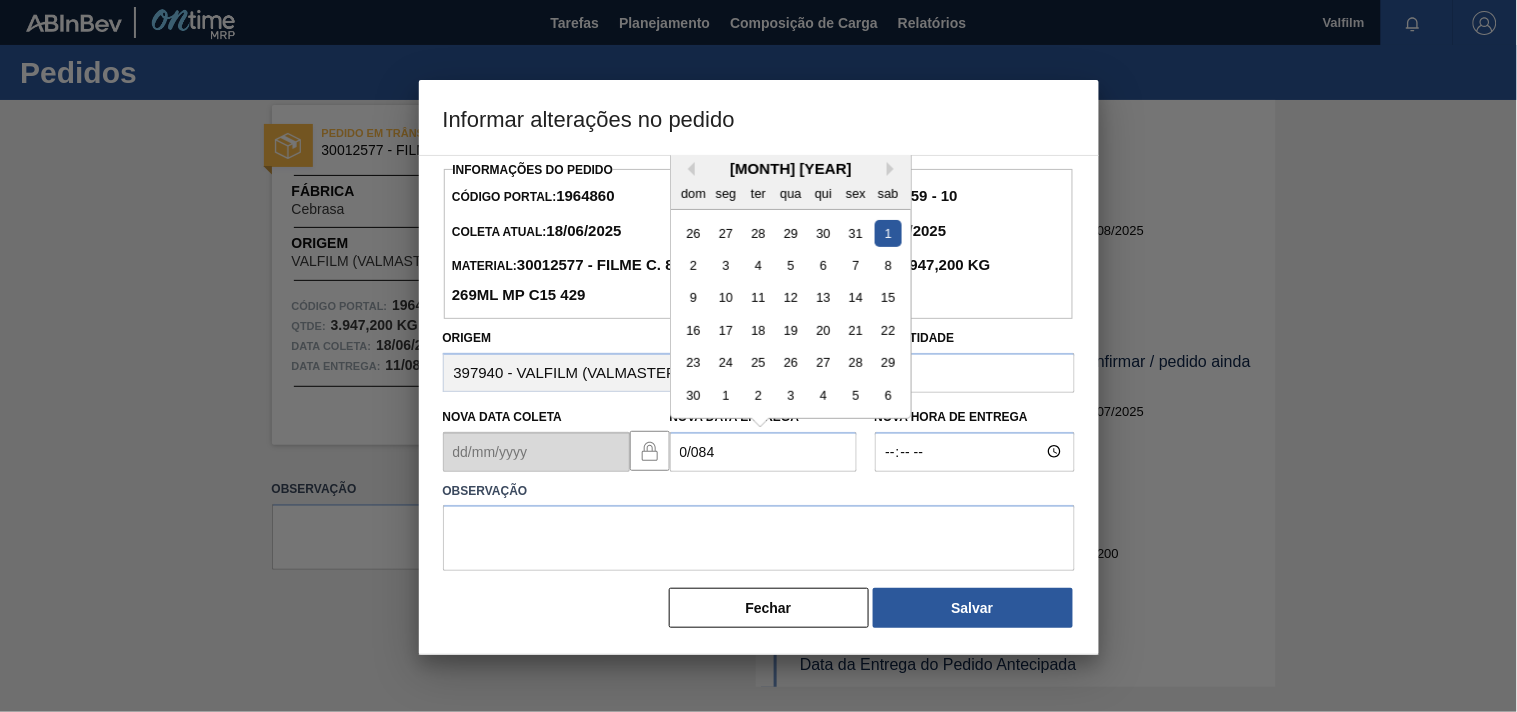 drag, startPoint x: 752, startPoint y: 461, endPoint x: 87, endPoint y: 285, distance: 687.89606 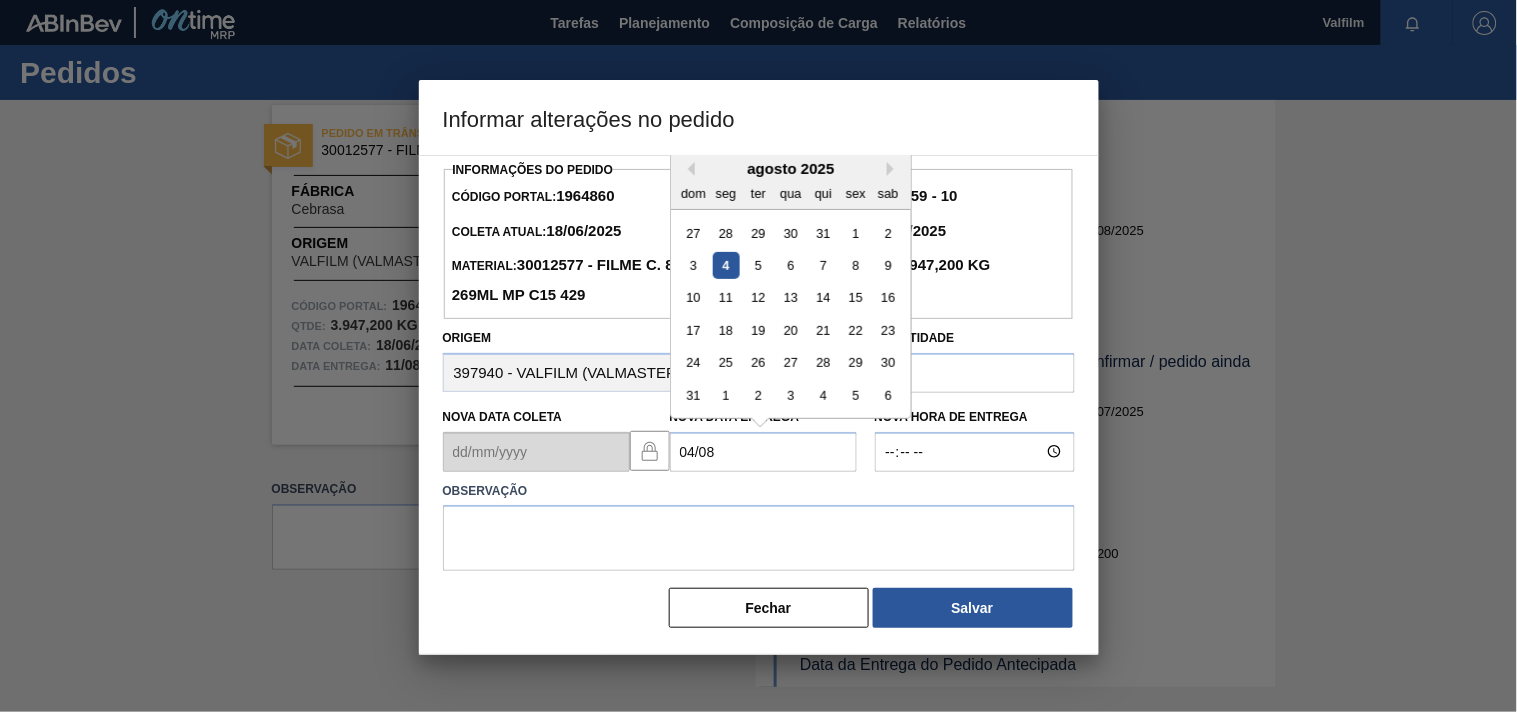 type on "04/08/2025" 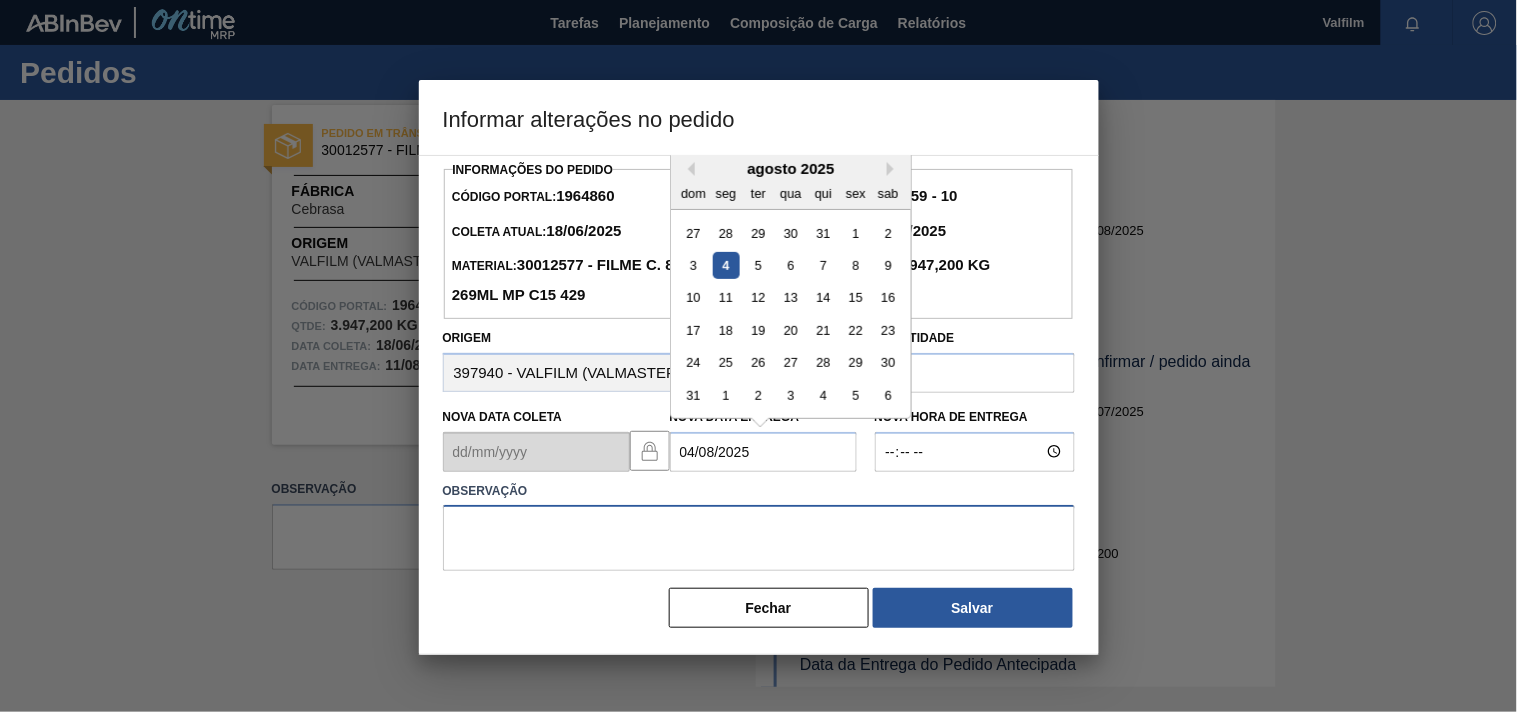 click at bounding box center [759, 538] 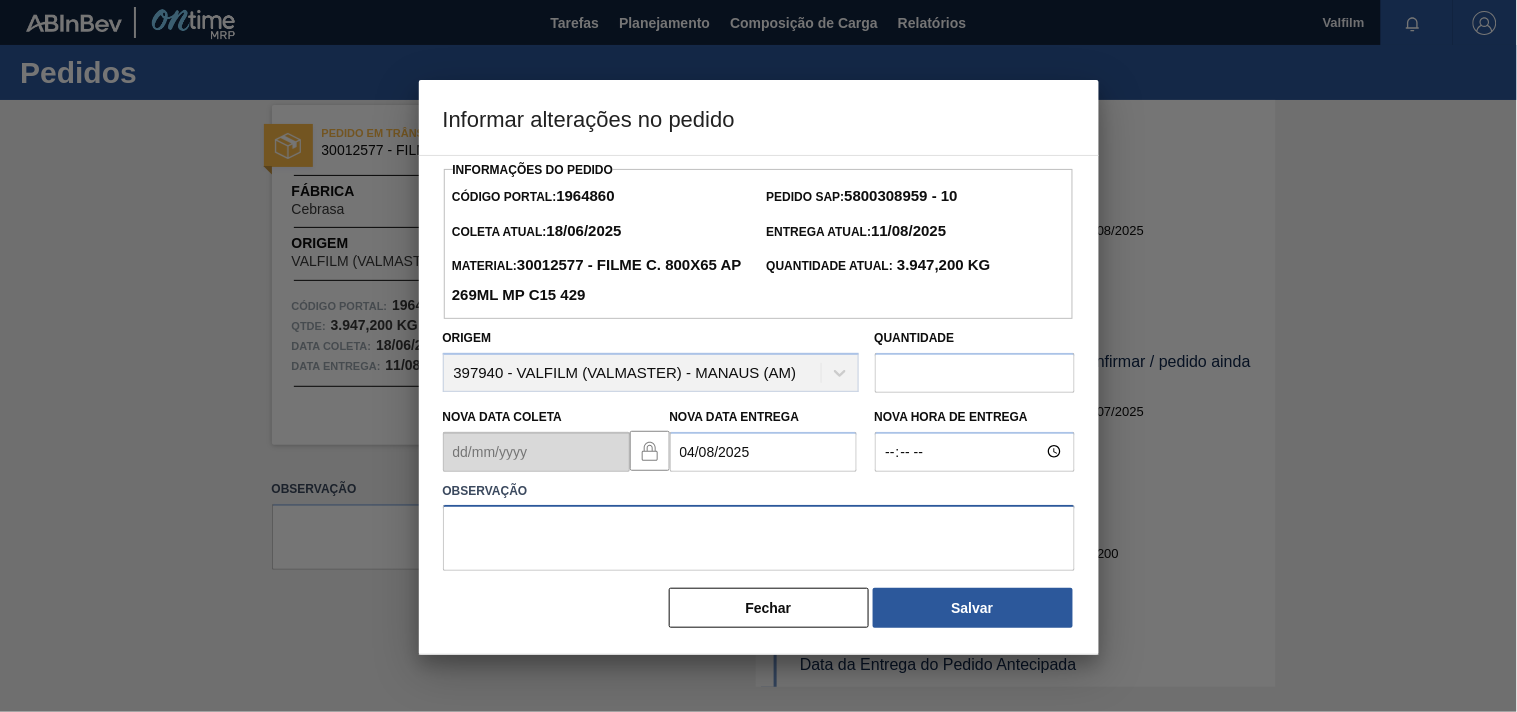 paste on "Ajuste entrega ( otimização card / veiculo )." 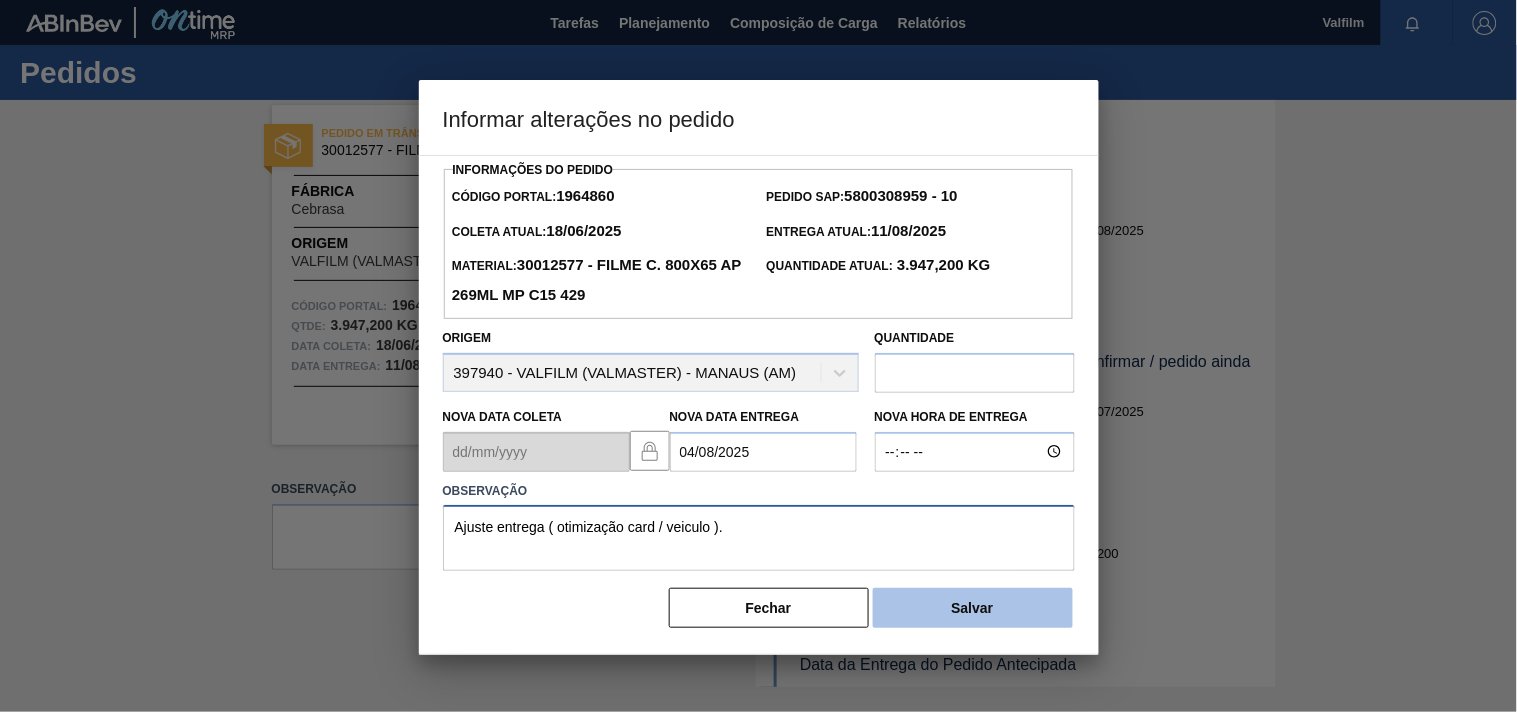 type on "Ajuste entrega ( otimização card / veiculo )." 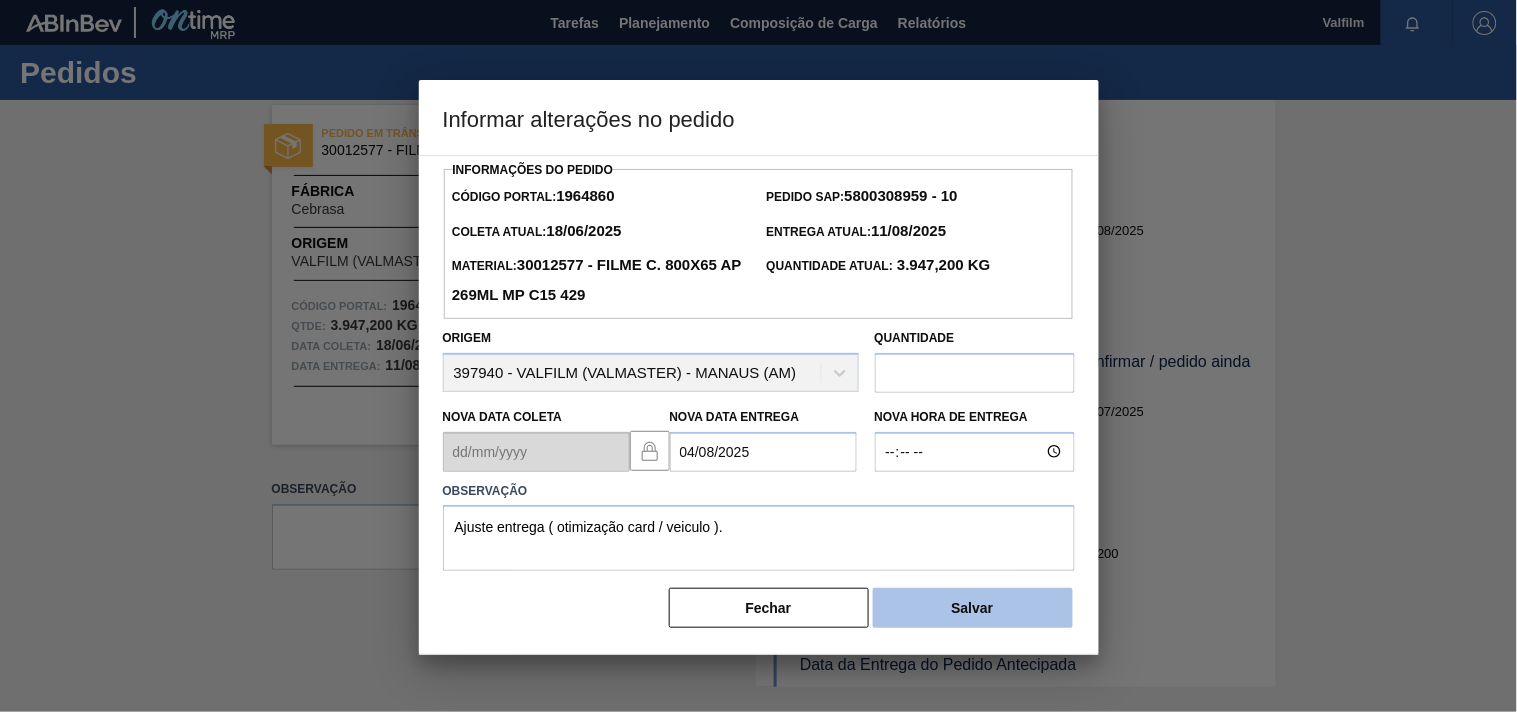 click on "Salvar" at bounding box center [973, 608] 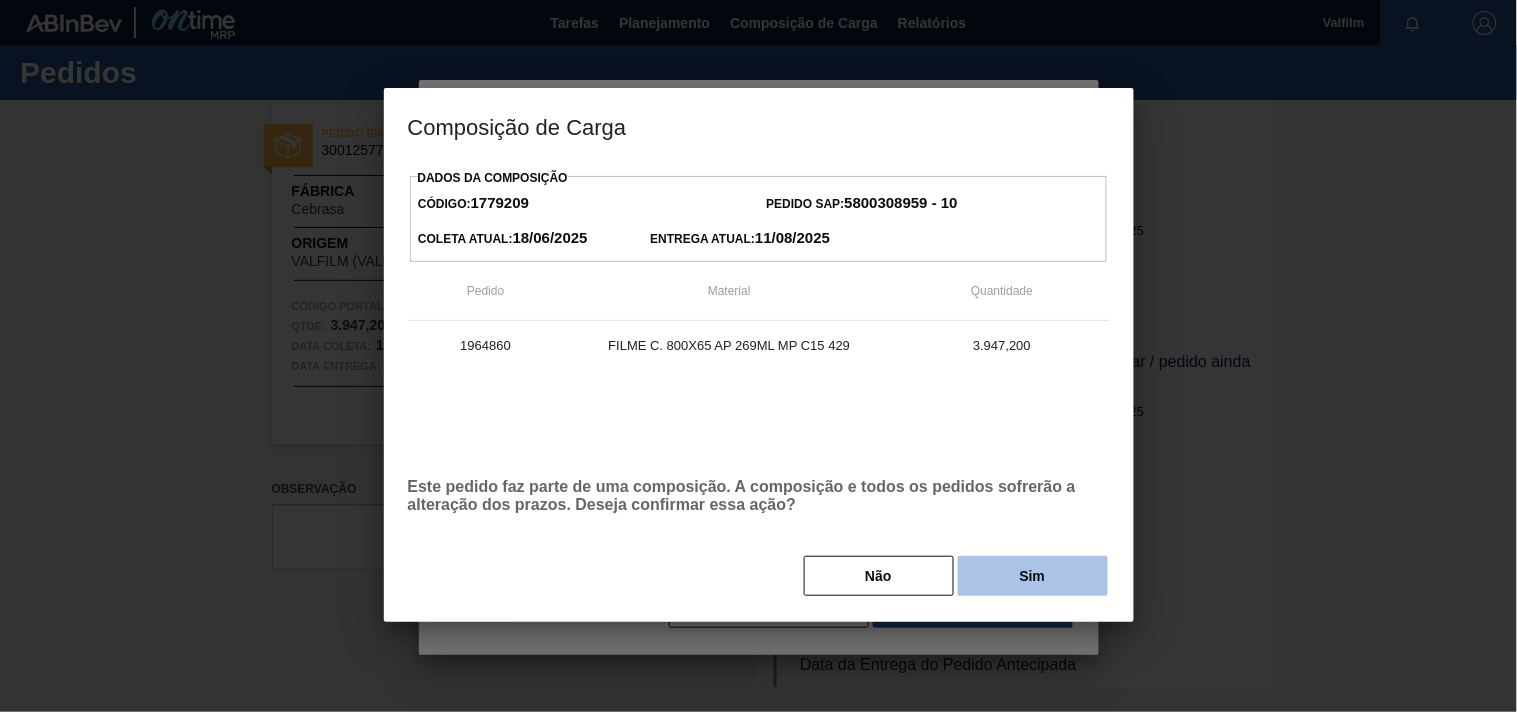 click on "Sim" at bounding box center [1033, 576] 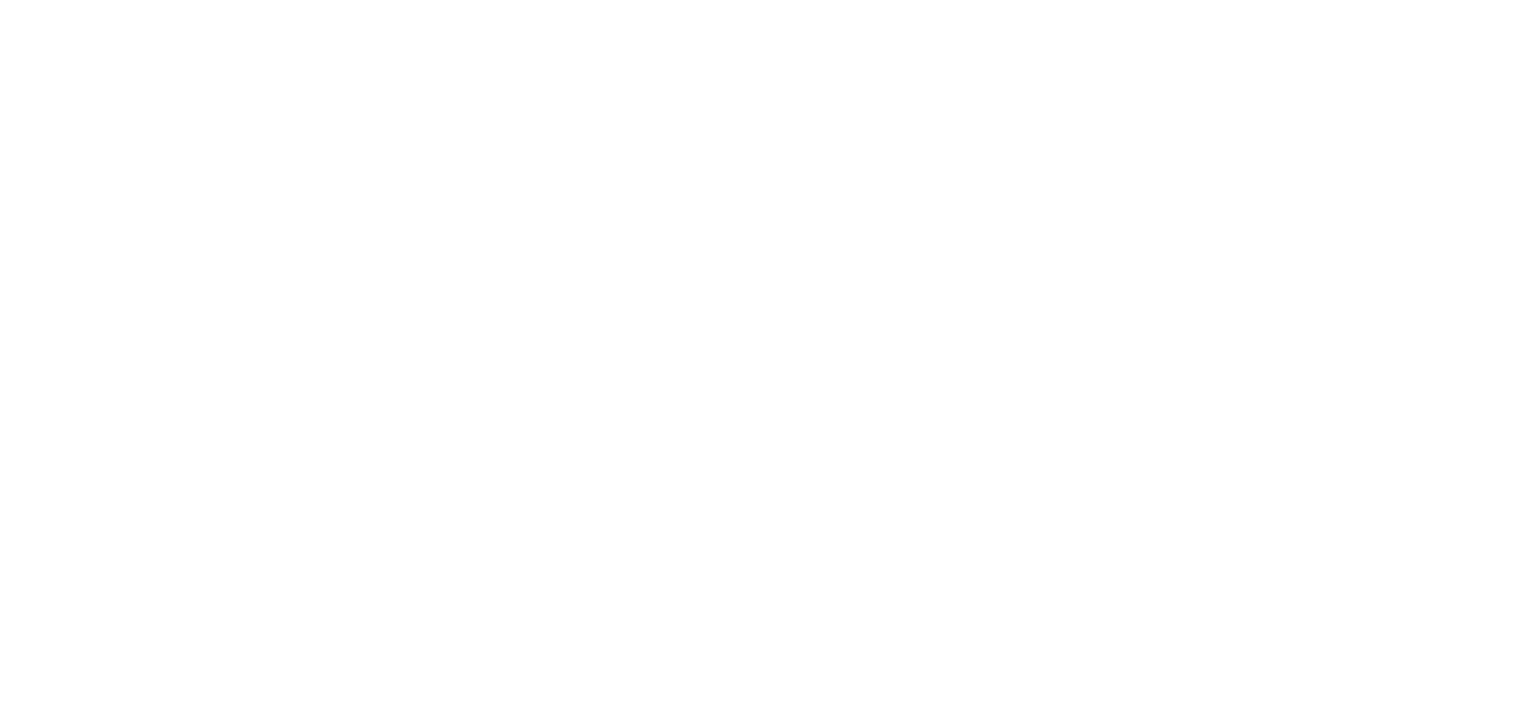 scroll, scrollTop: 0, scrollLeft: 0, axis: both 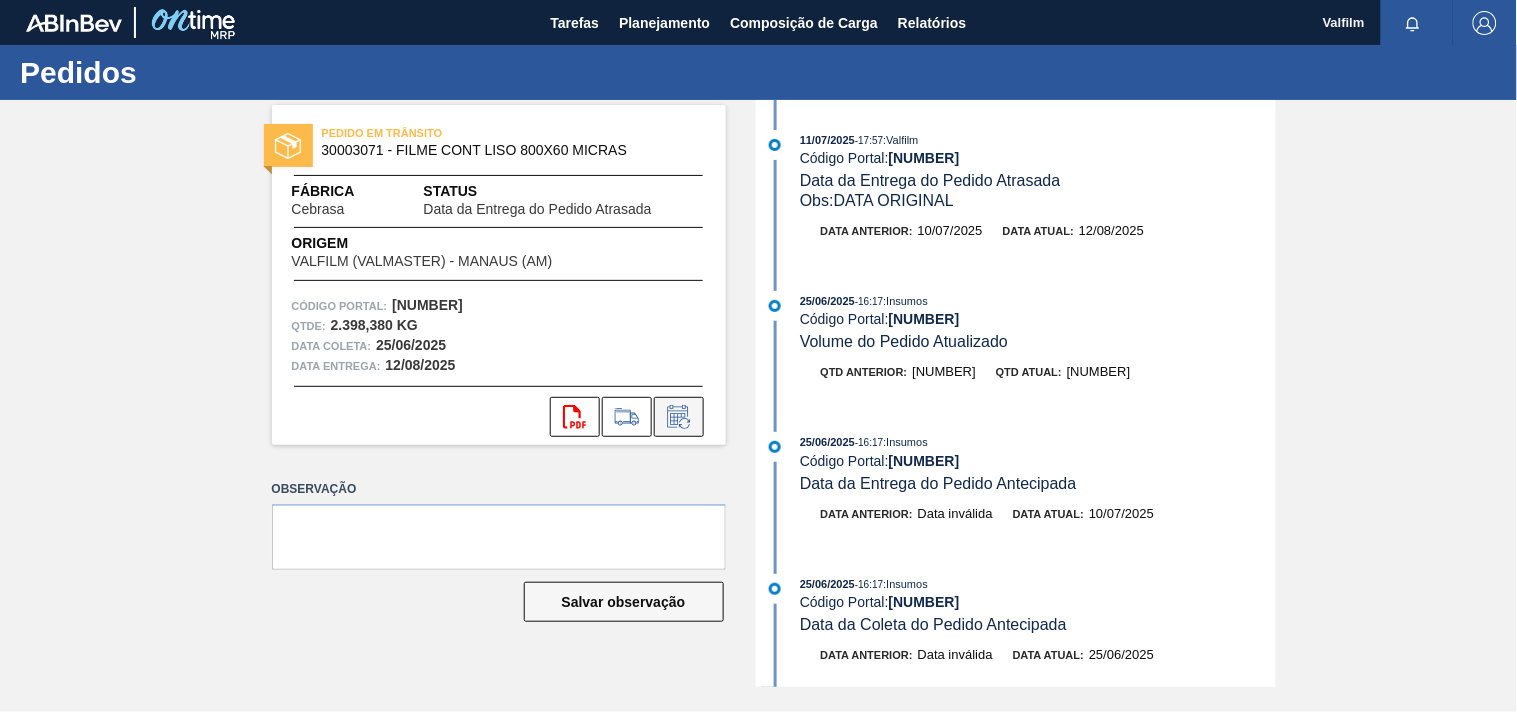 click 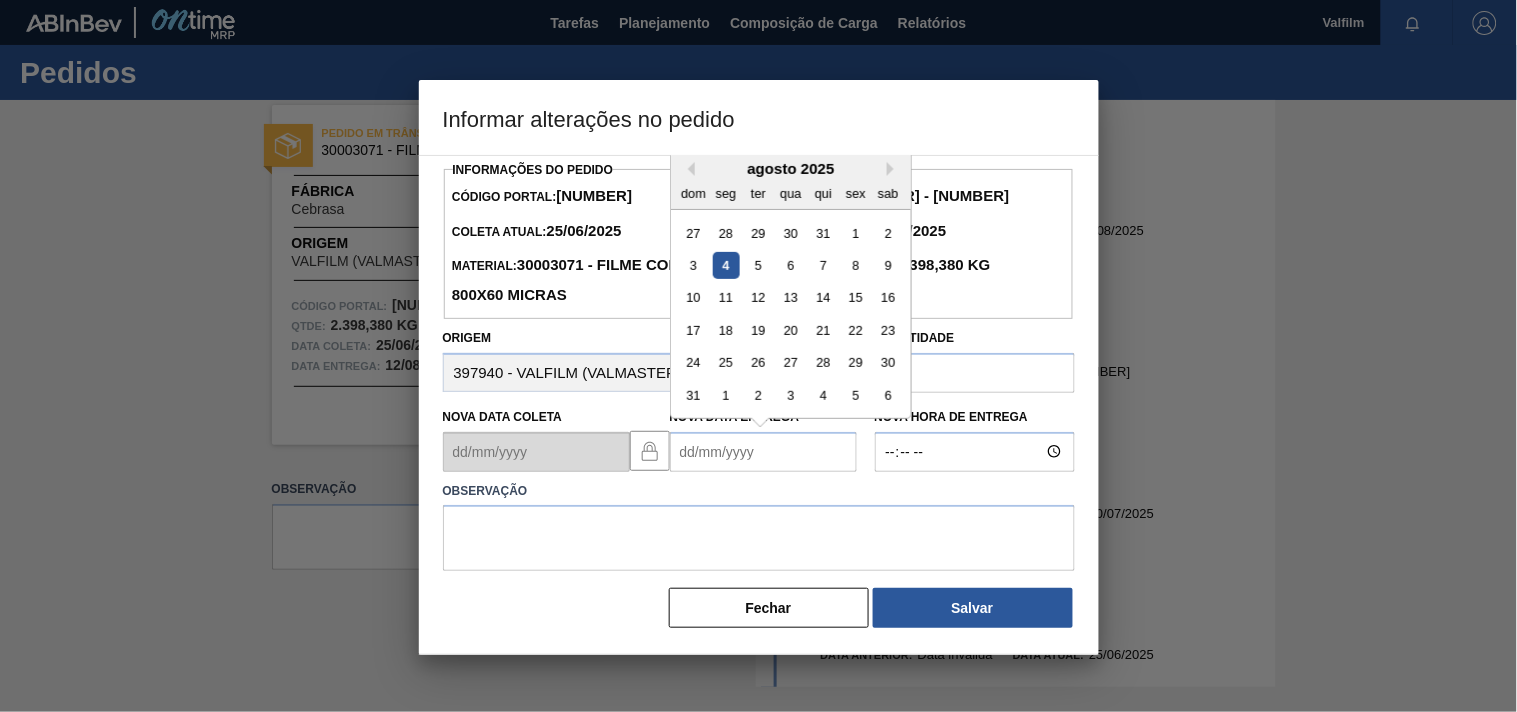 click on "Nova Data Entrega" at bounding box center (763, 452) 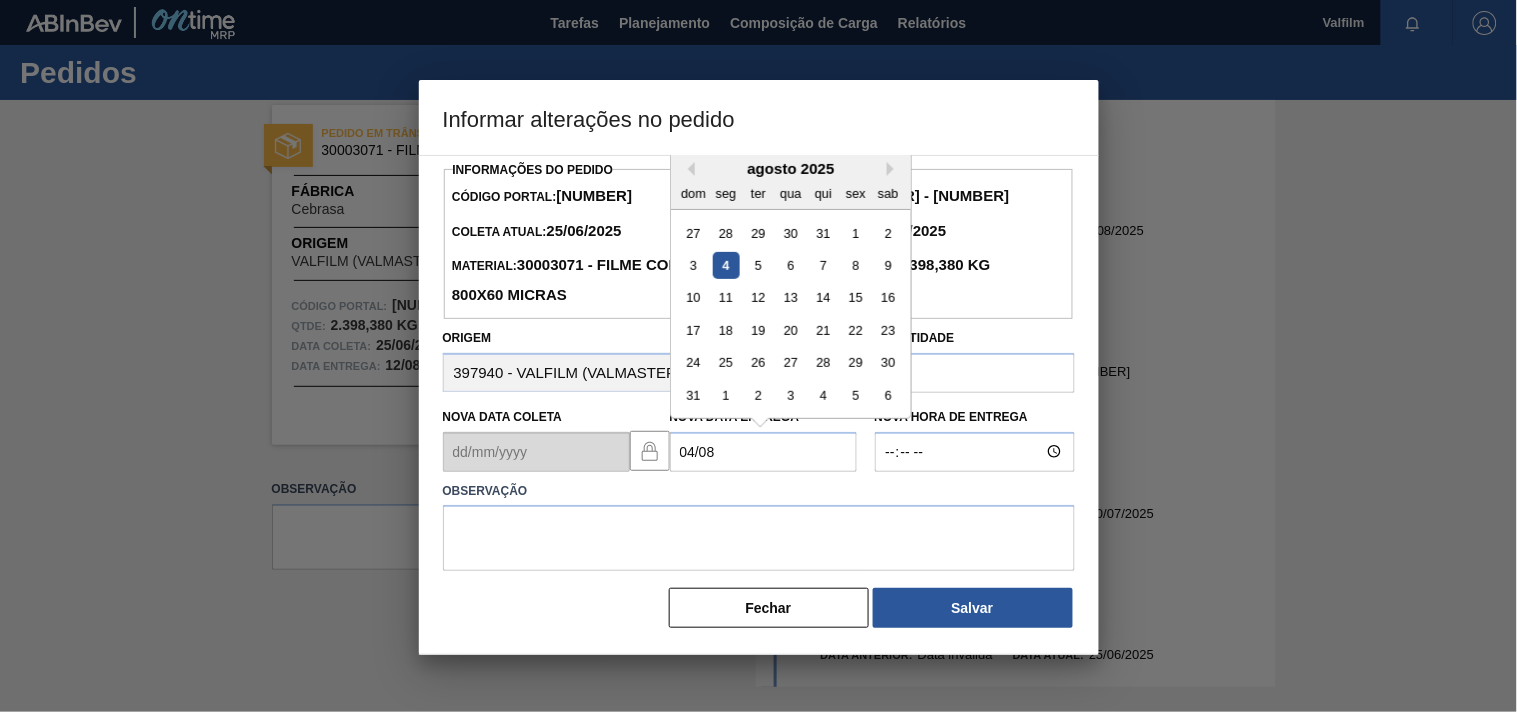 type on "04/08/2025" 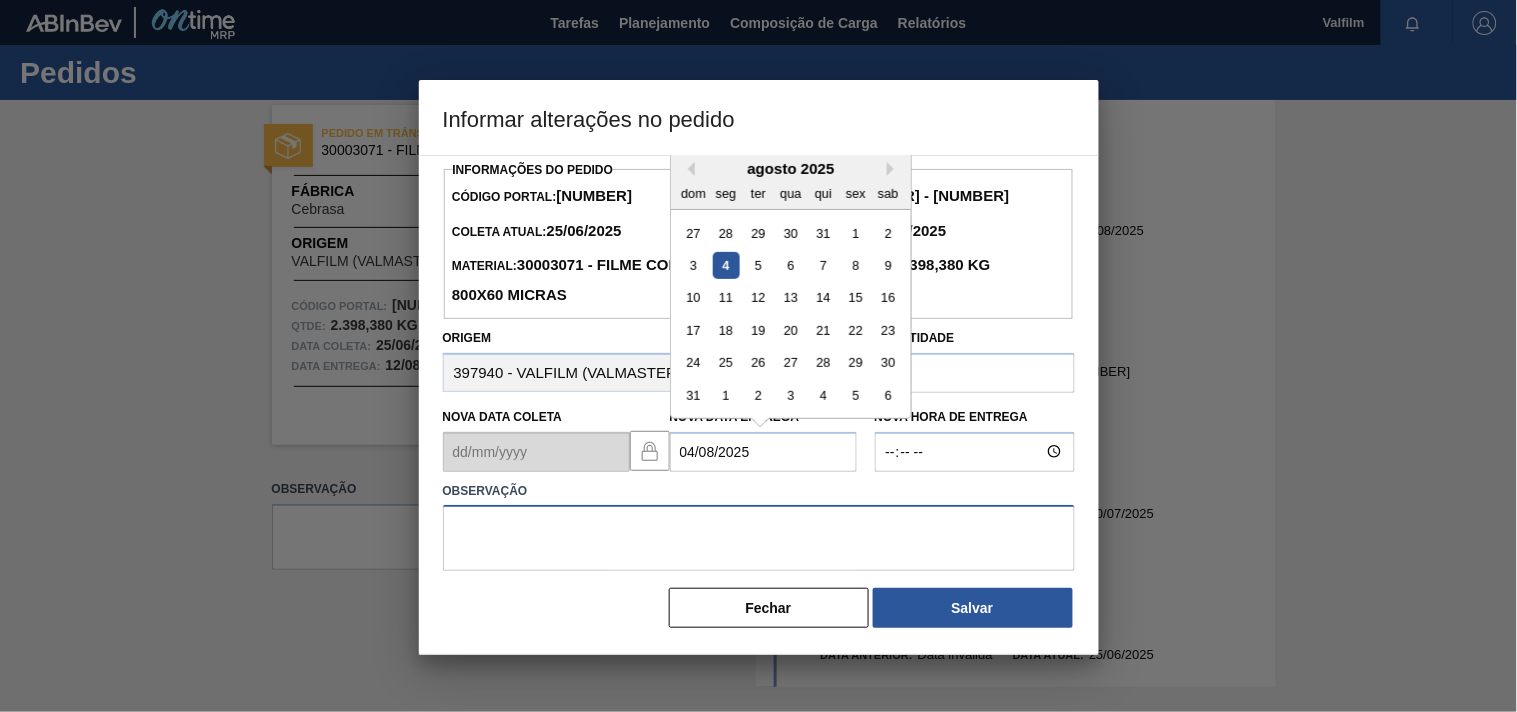 click at bounding box center (759, 538) 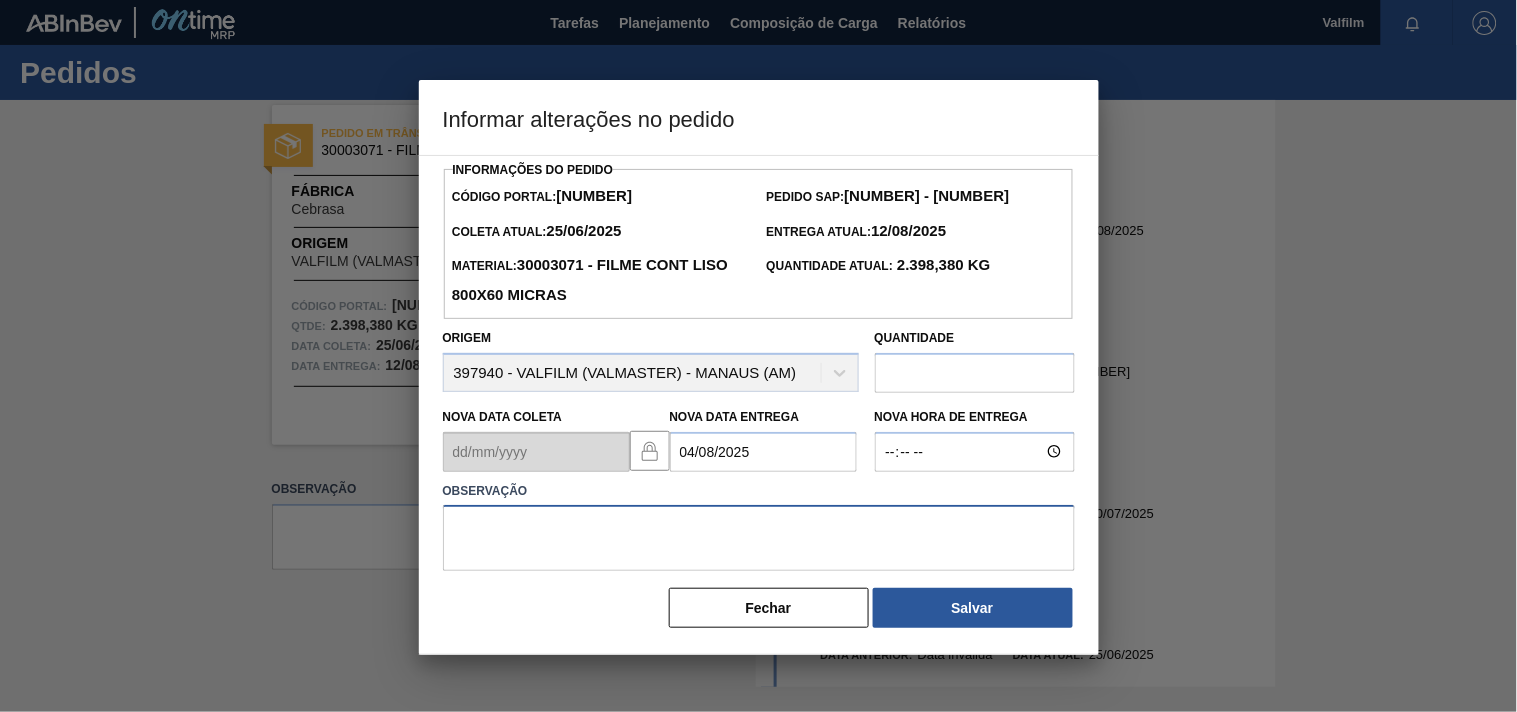paste on "Ajuste entrega ( otimização card / veiculo )." 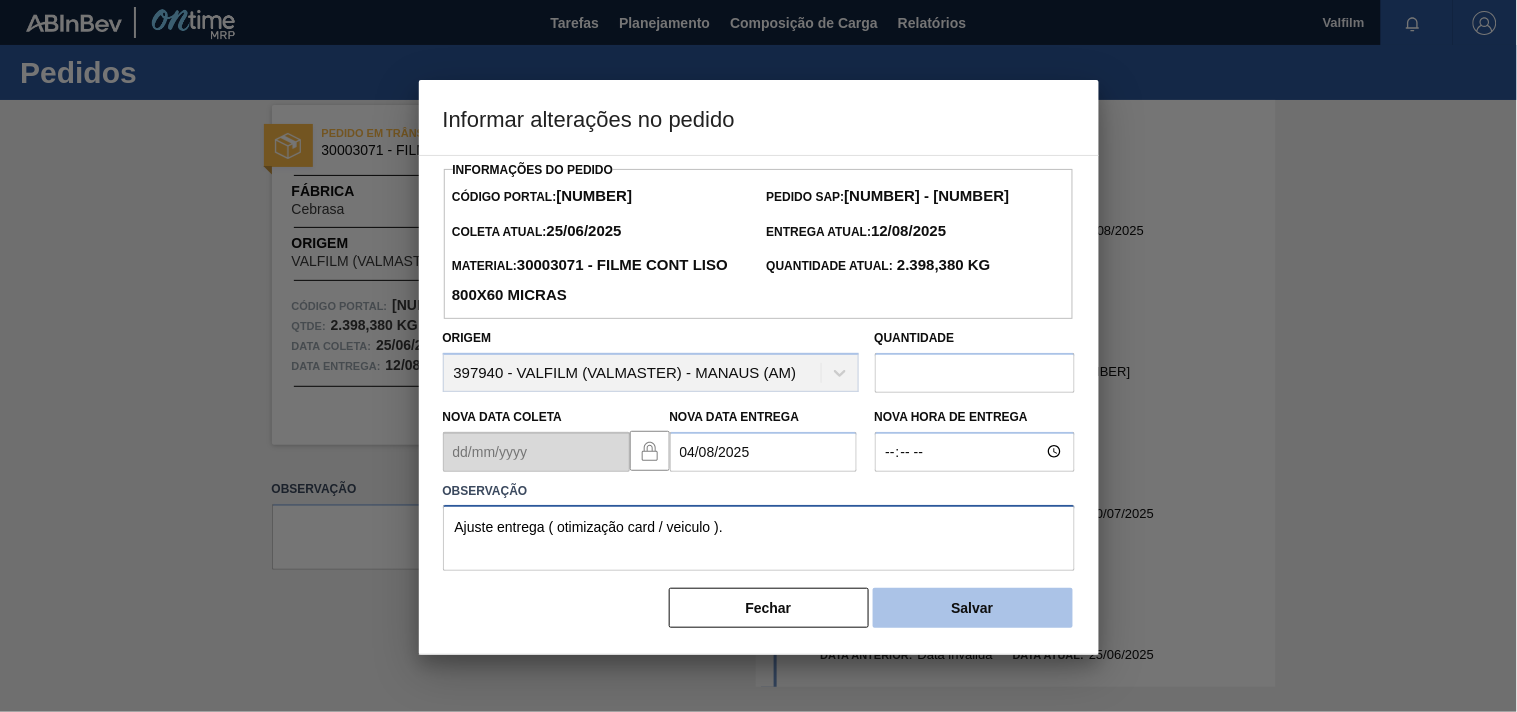 type on "Ajuste entrega ( otimização card / veiculo )." 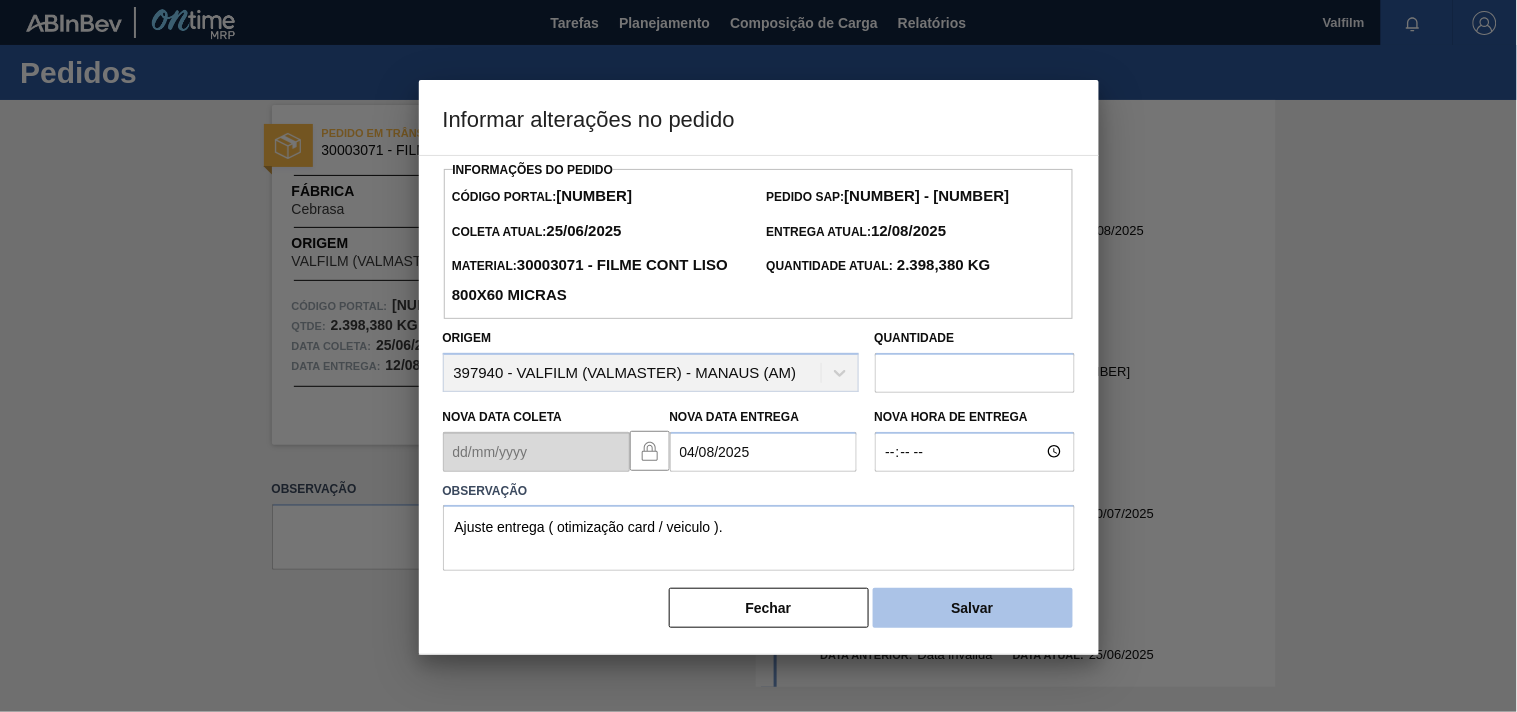 click on "Salvar" at bounding box center (973, 608) 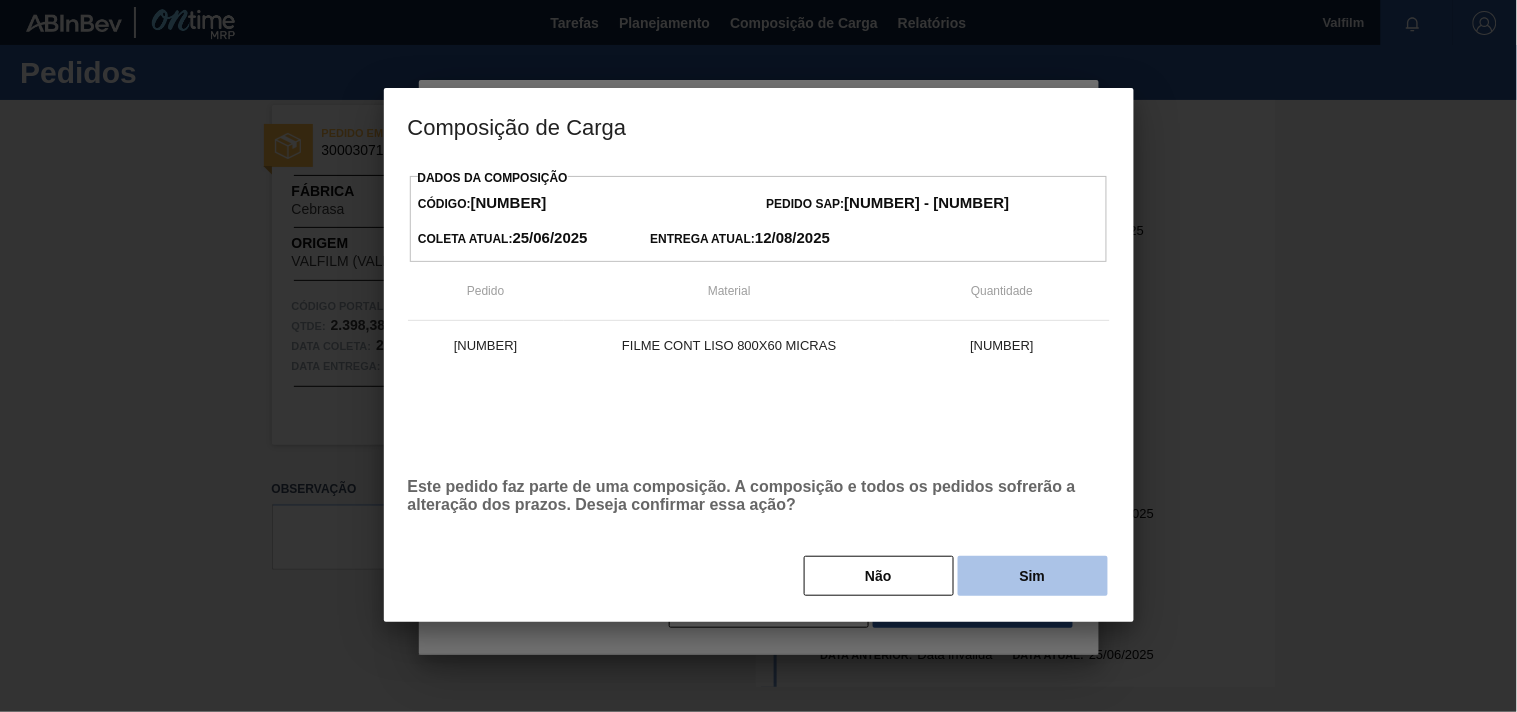 click on "Sim" at bounding box center (1033, 576) 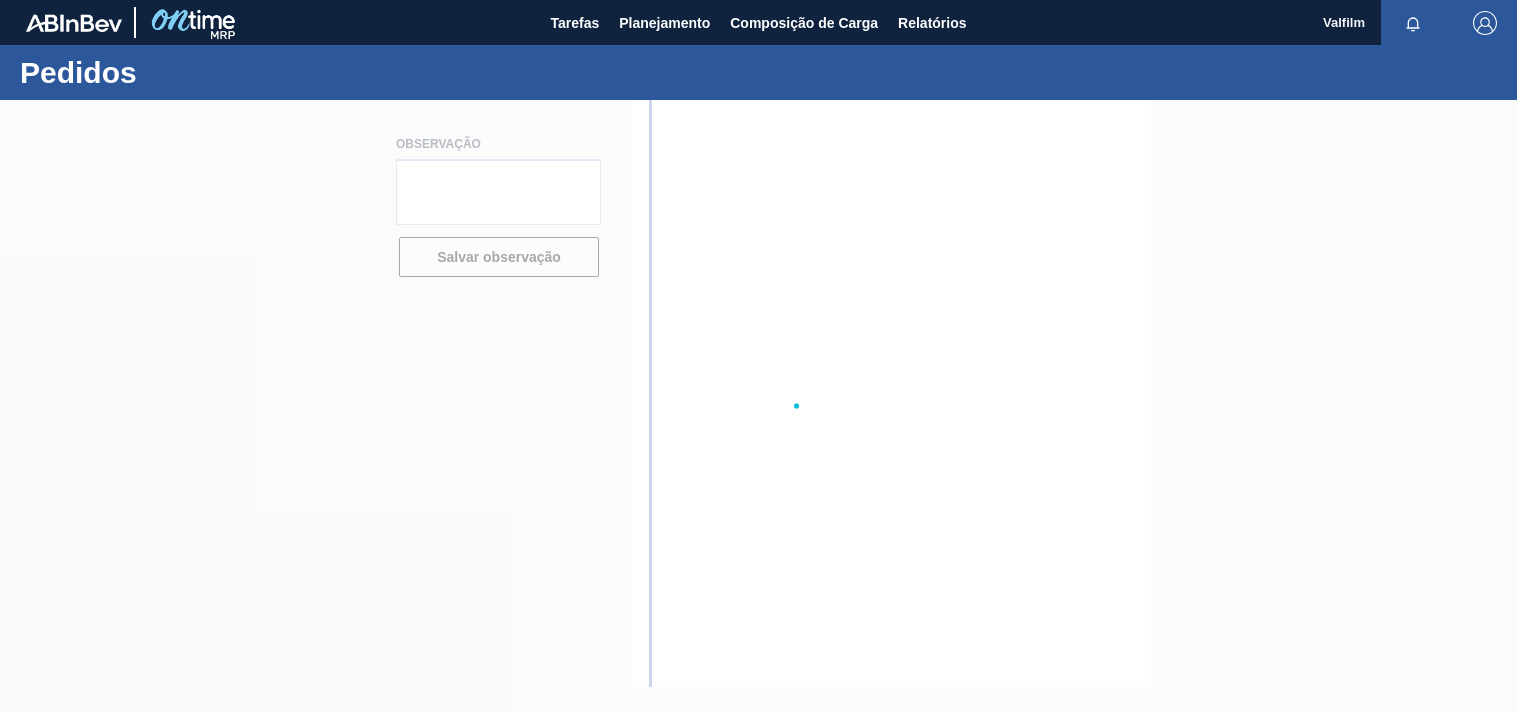 scroll, scrollTop: 0, scrollLeft: 0, axis: both 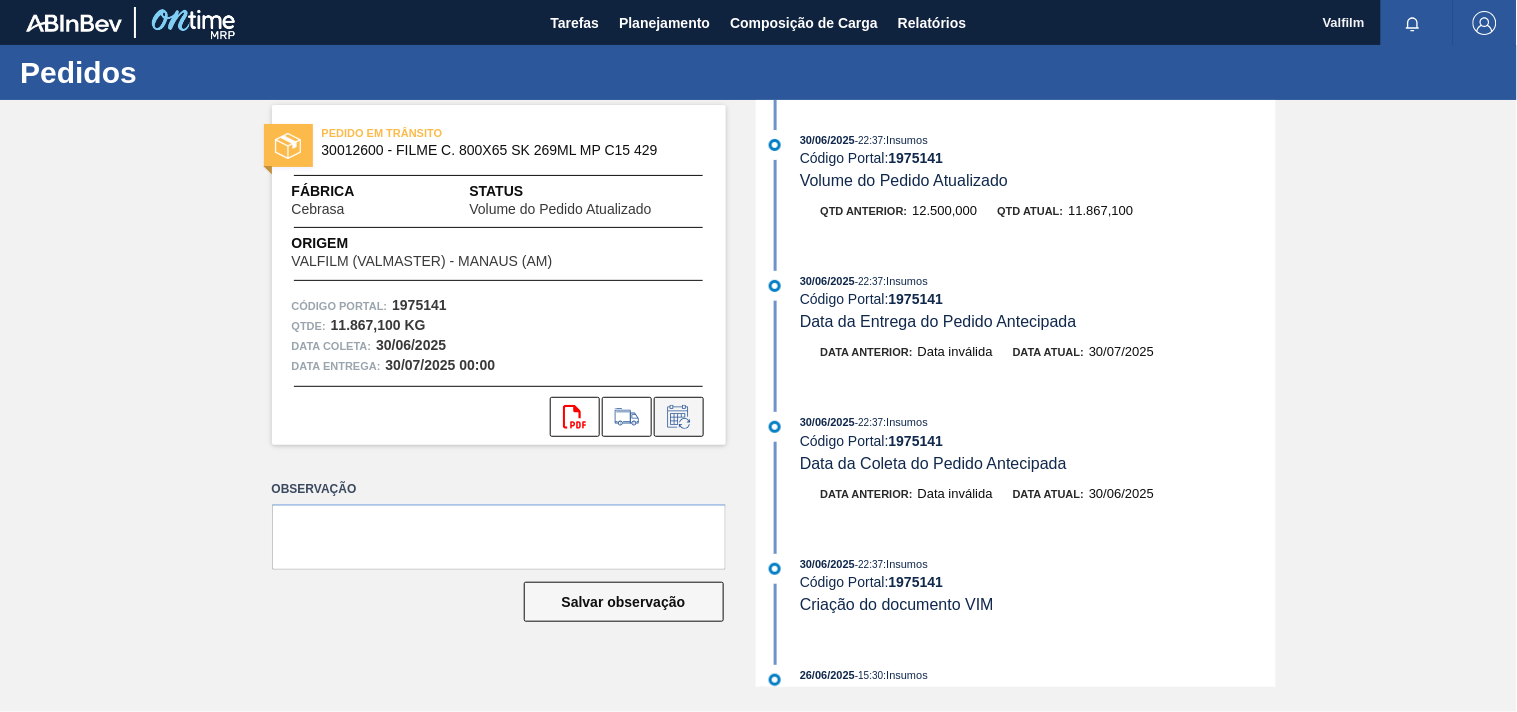 click 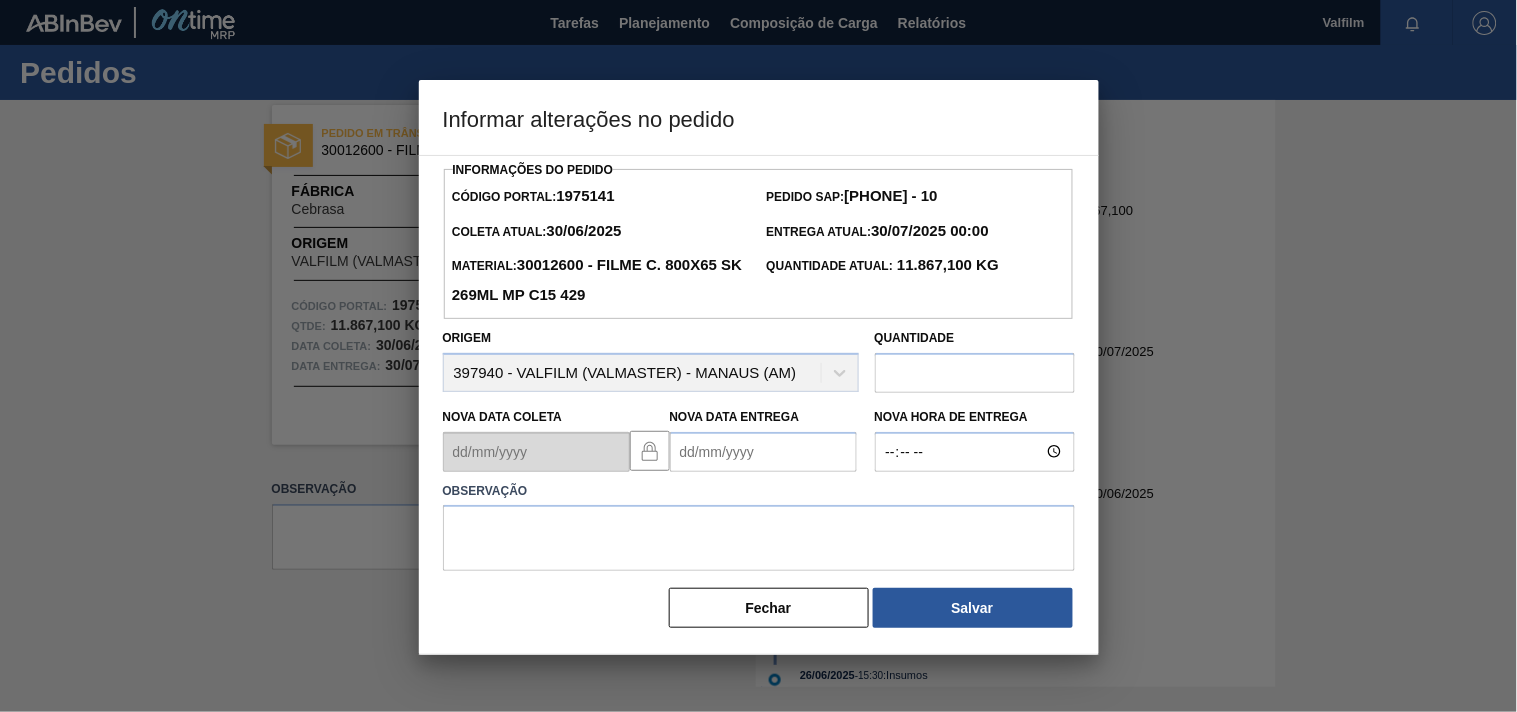 click on "Nova Data Entrega" at bounding box center (763, 452) 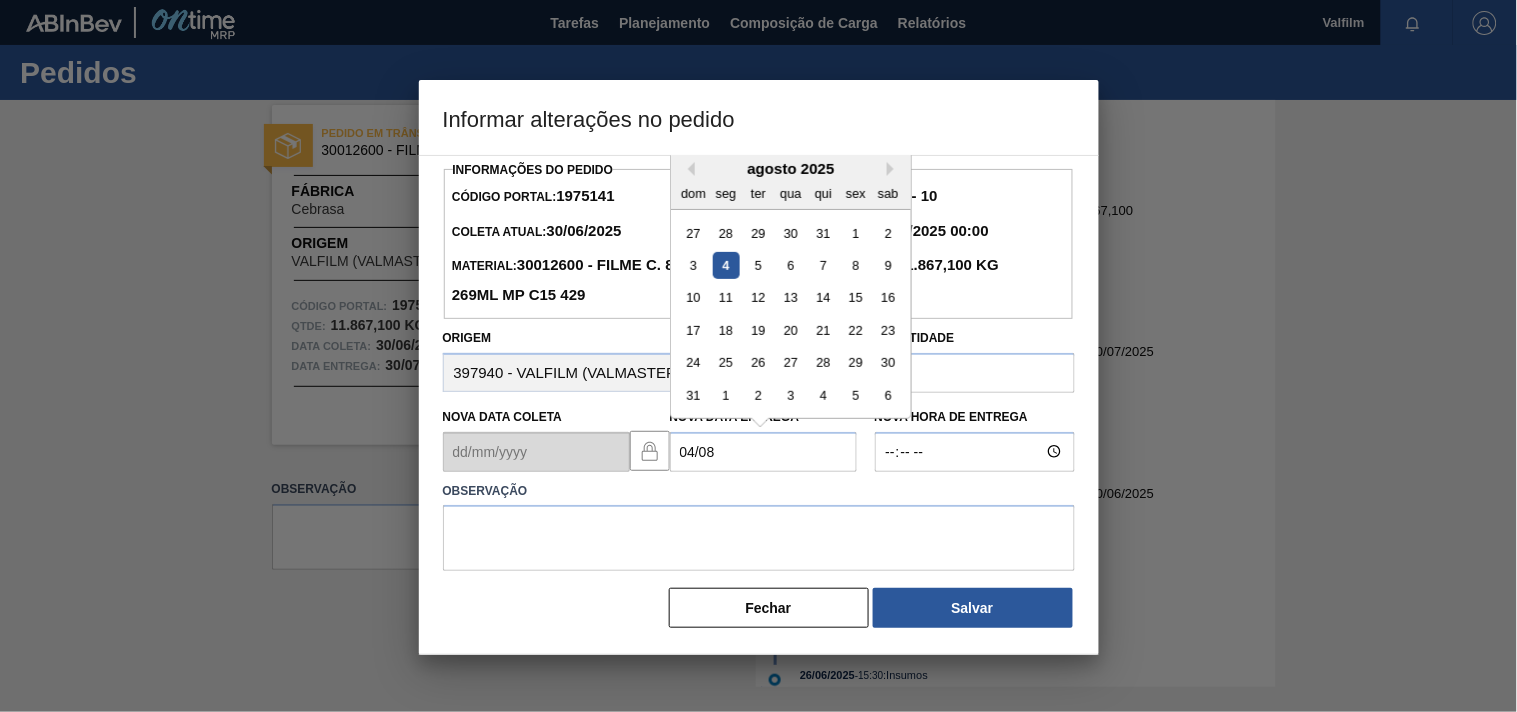 type on "04/08/2025" 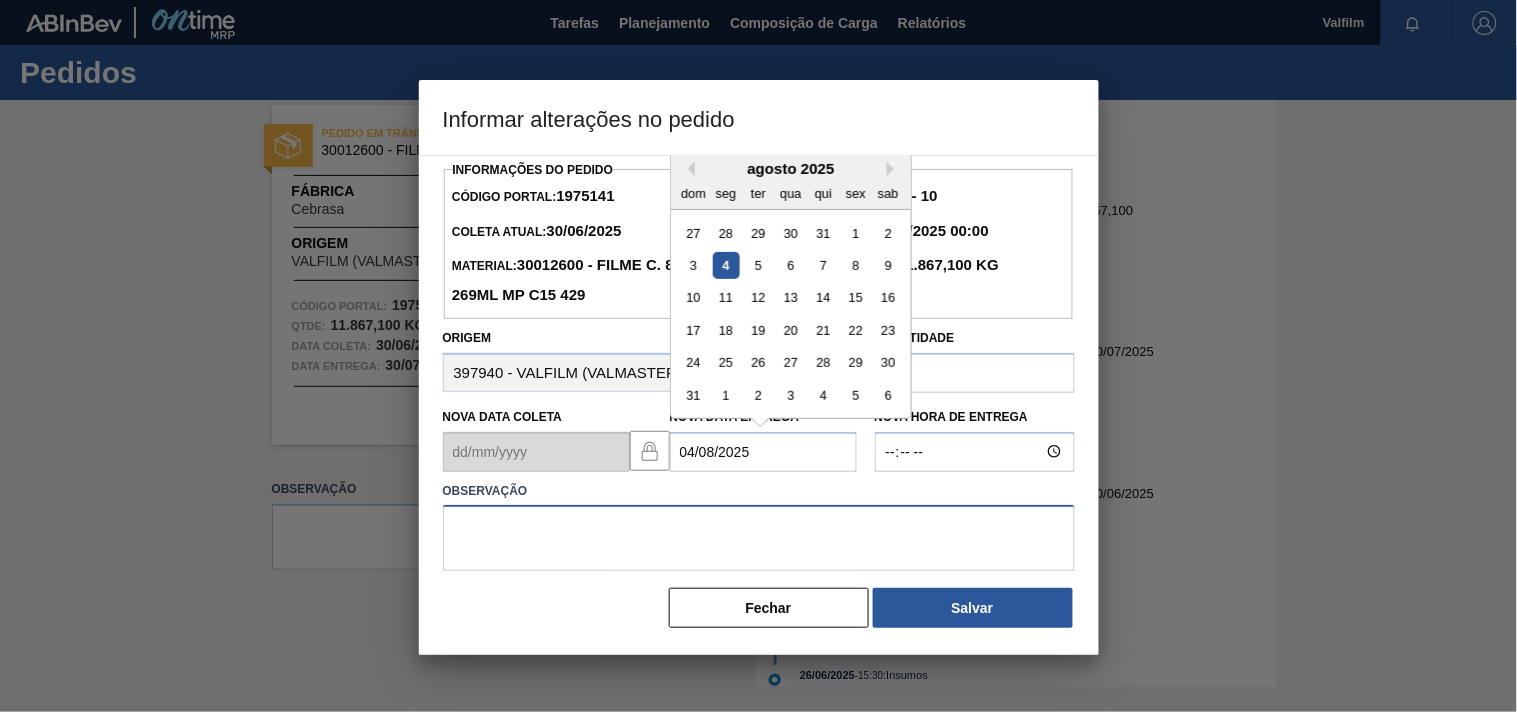 drag, startPoint x: 636, startPoint y: 567, endPoint x: 691, endPoint y: 555, distance: 56.293873 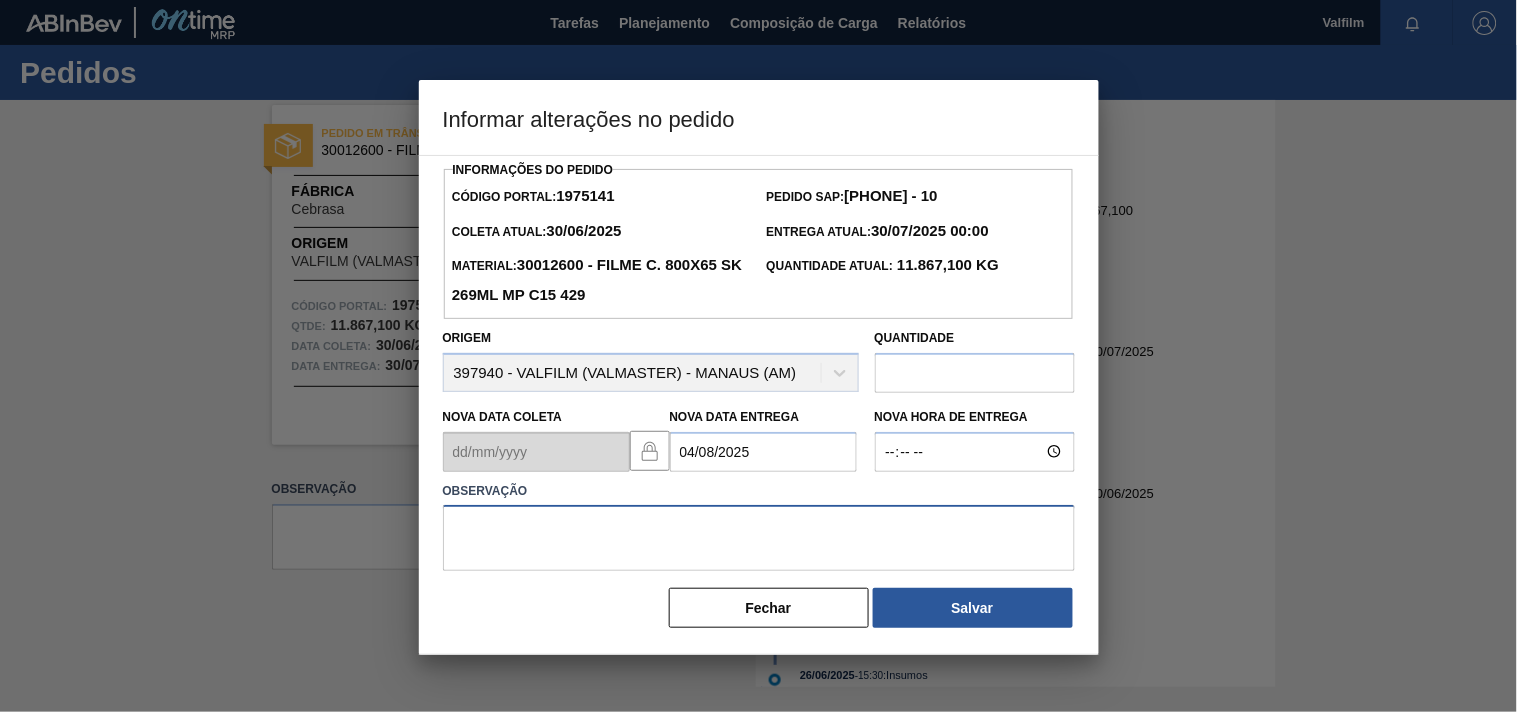 paste on "Ajuste entrega ( otimização card / veiculo )." 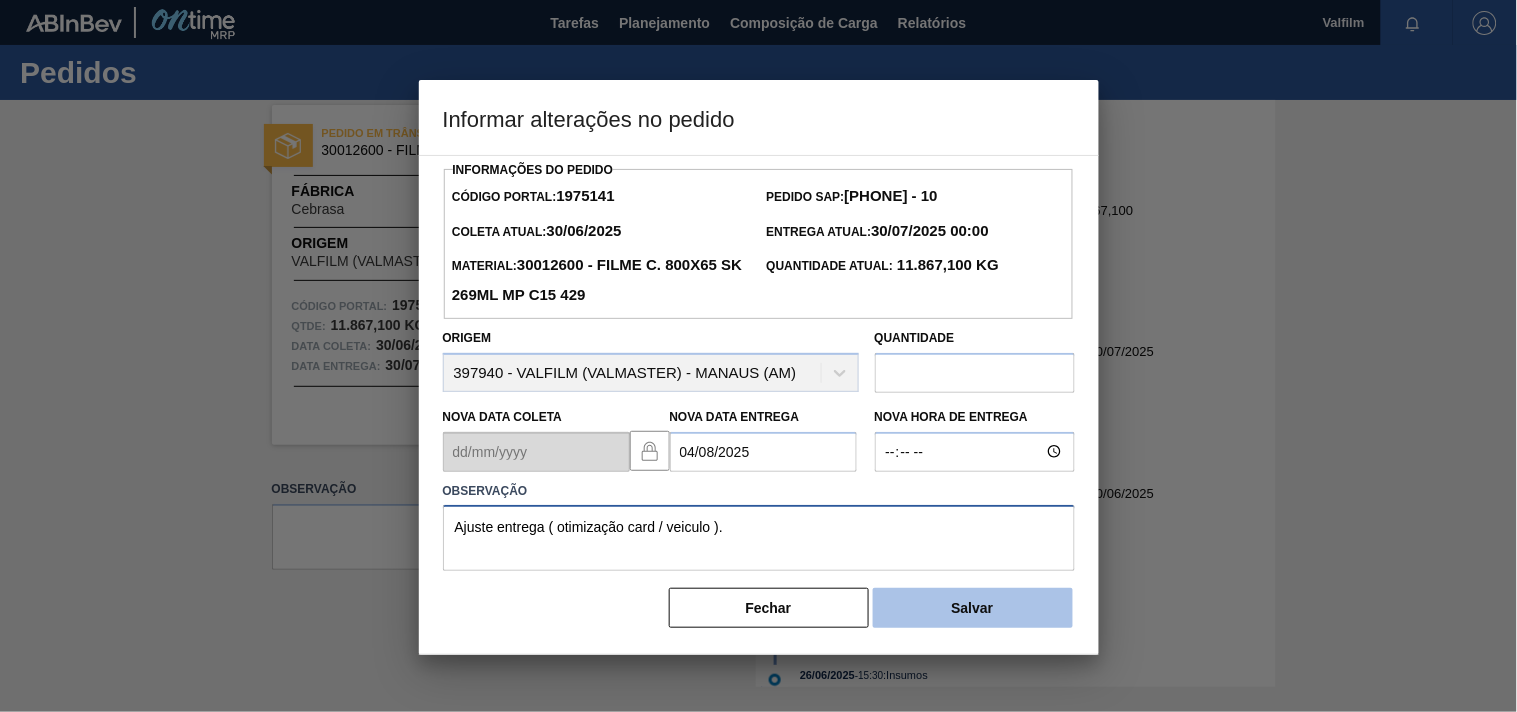 type on "Ajuste entrega ( otimização card / veiculo )." 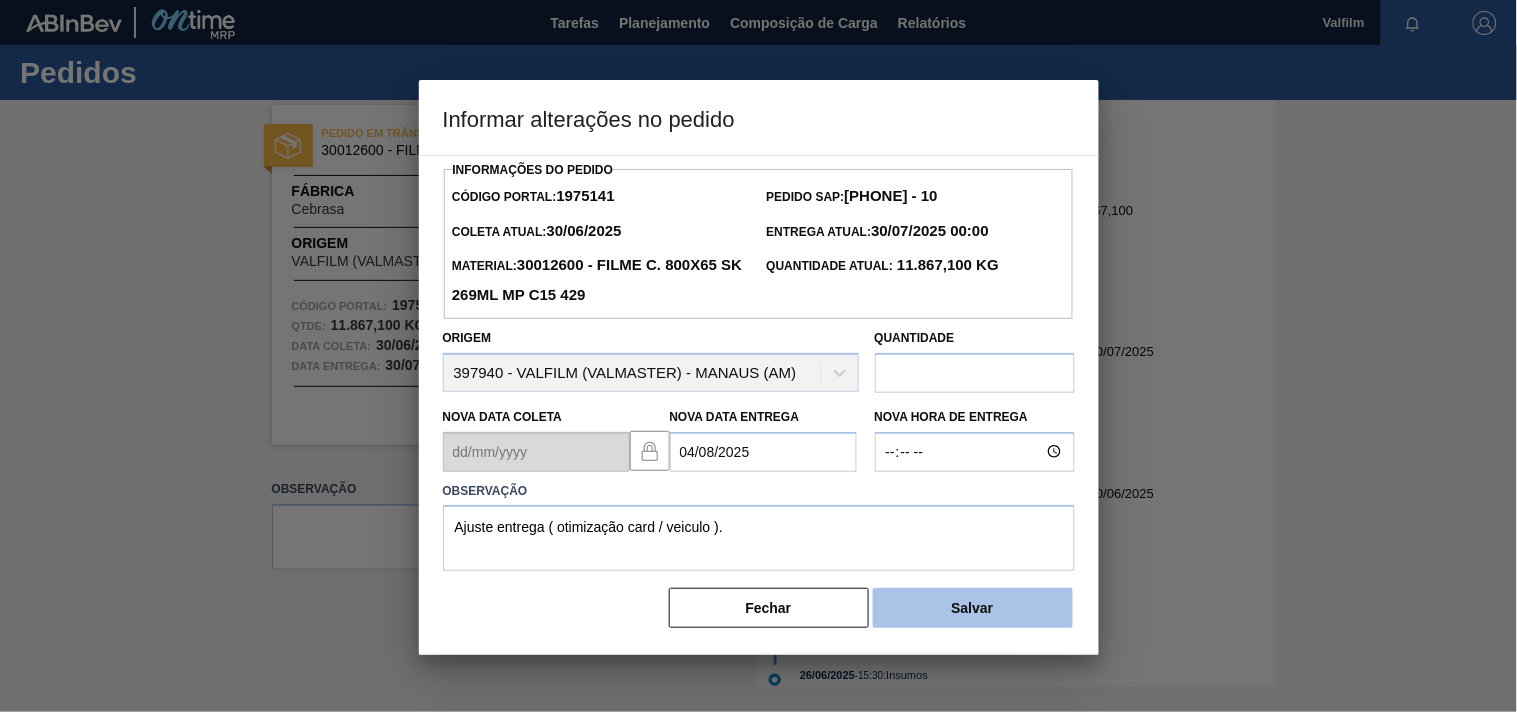 click on "Salvar" at bounding box center (973, 608) 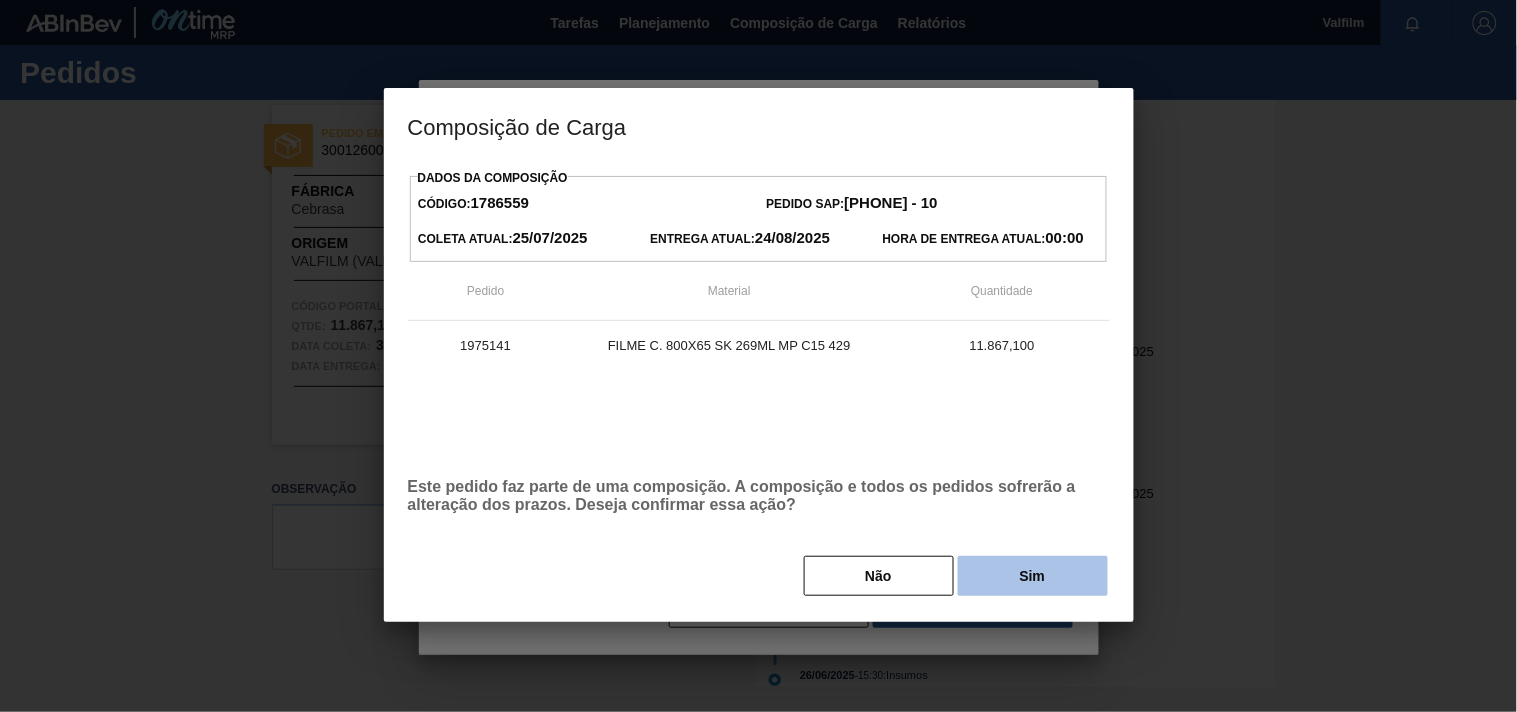 click on "Sim" at bounding box center (1033, 576) 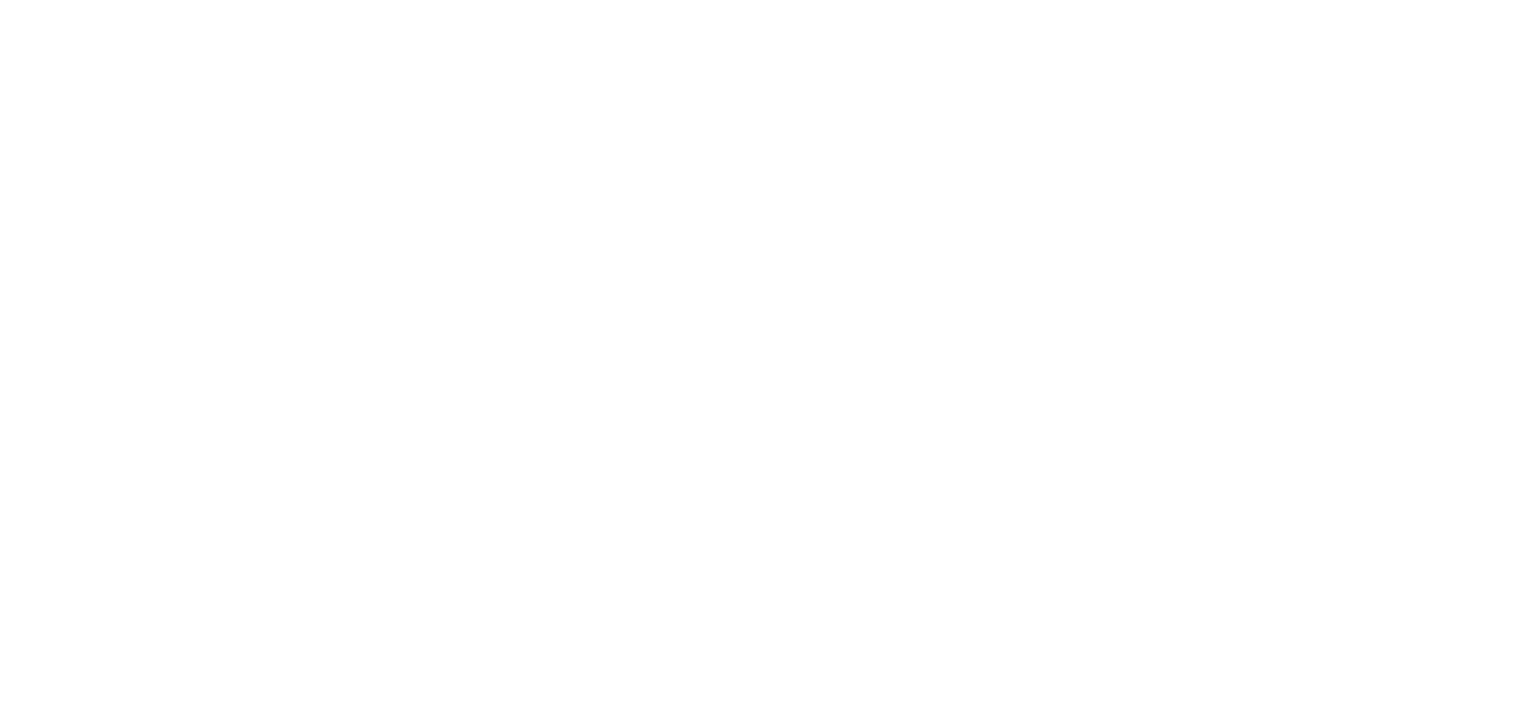 scroll, scrollTop: 0, scrollLeft: 0, axis: both 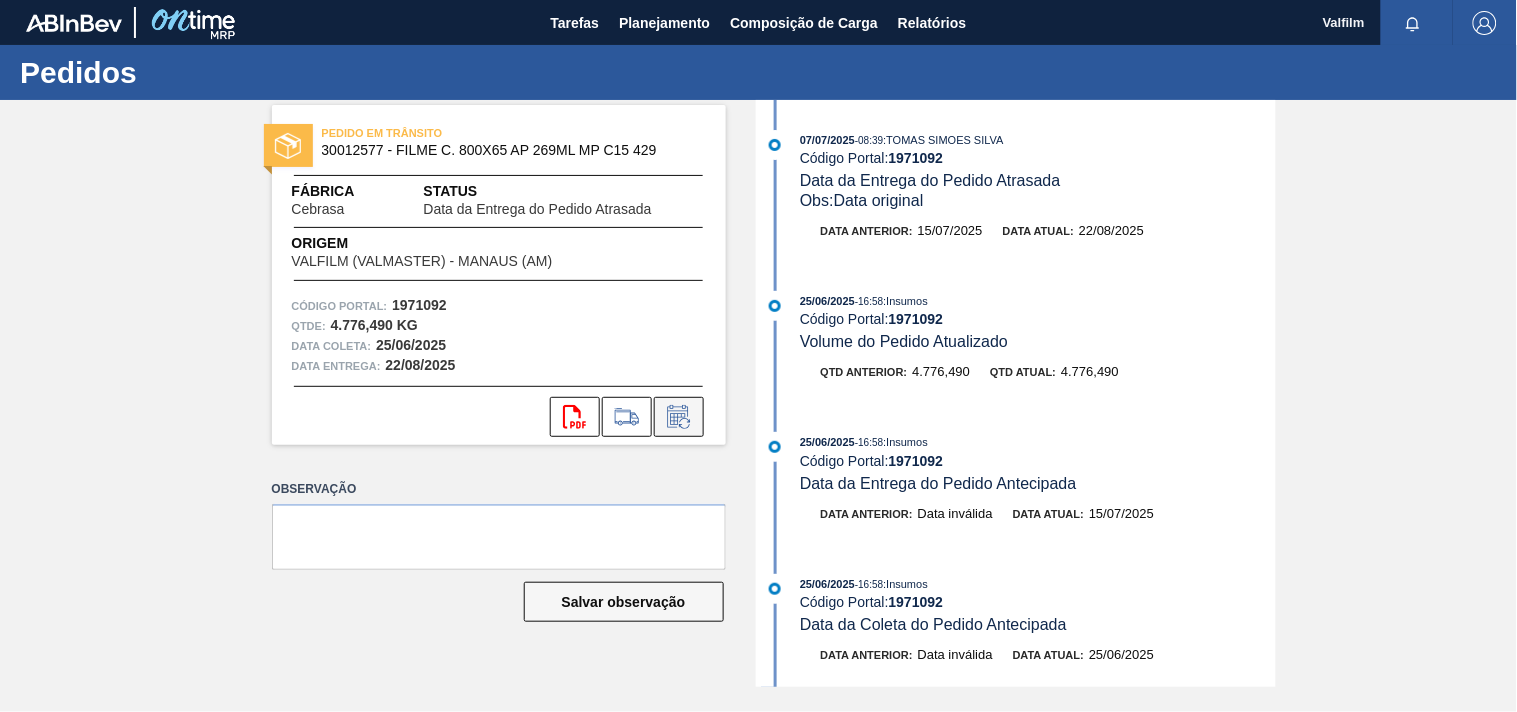 click 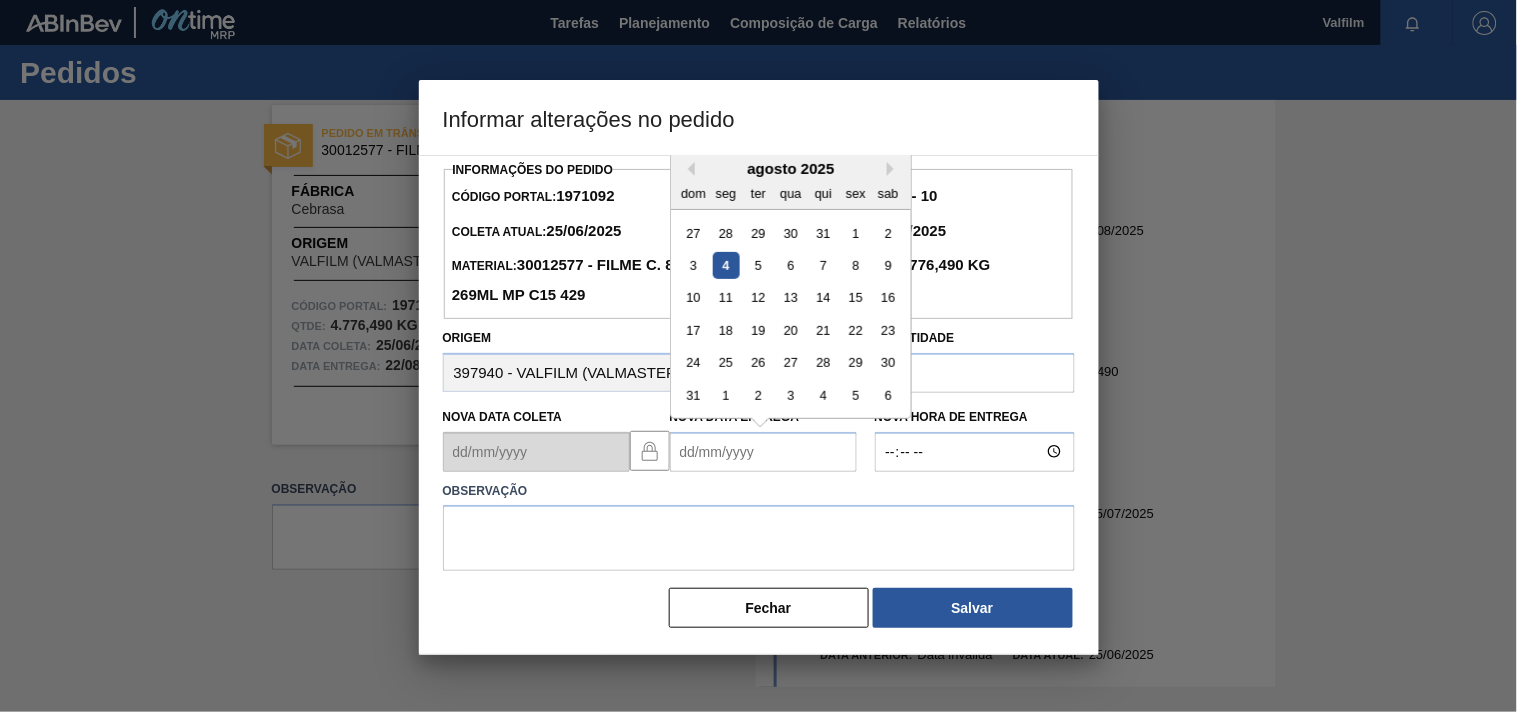 click on "Nova Data Entrega" at bounding box center (763, 452) 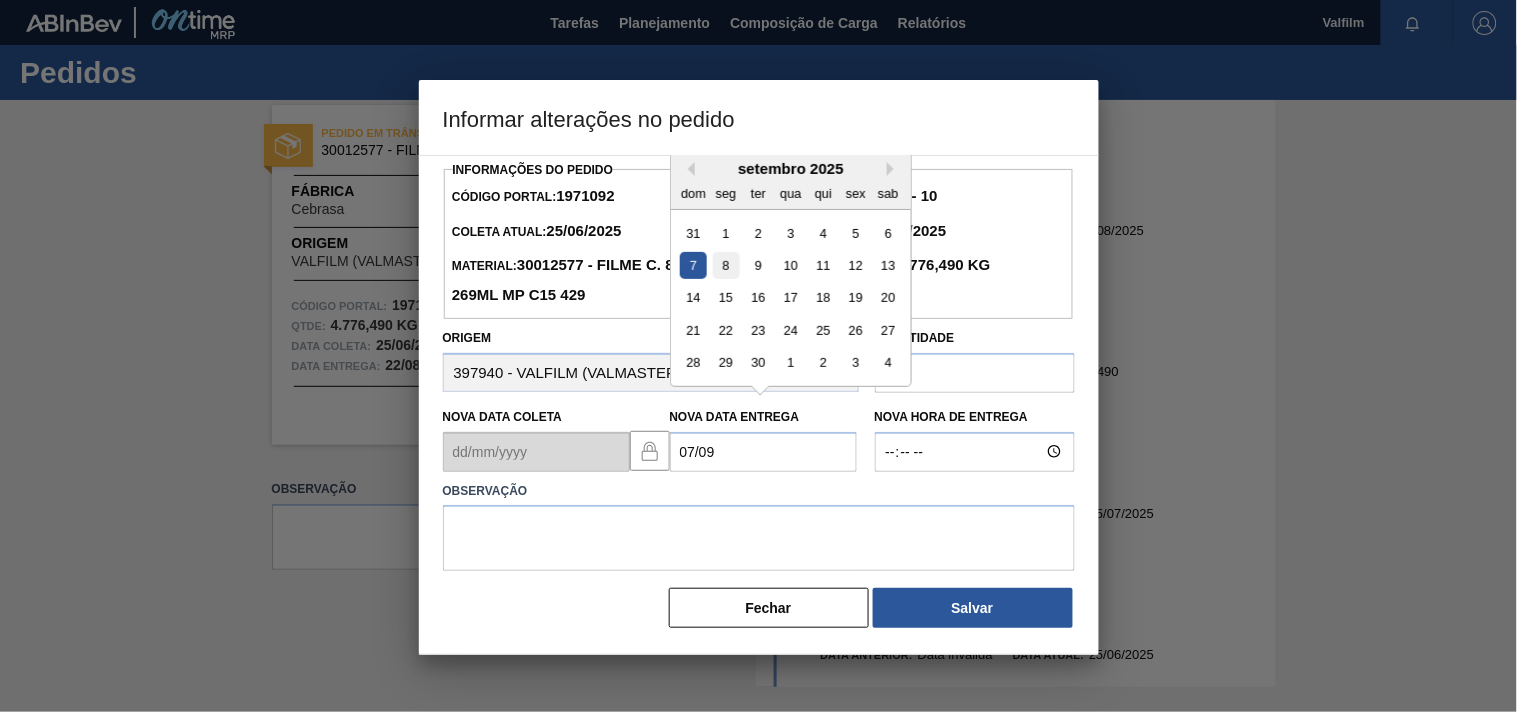 click on "8" at bounding box center [725, 265] 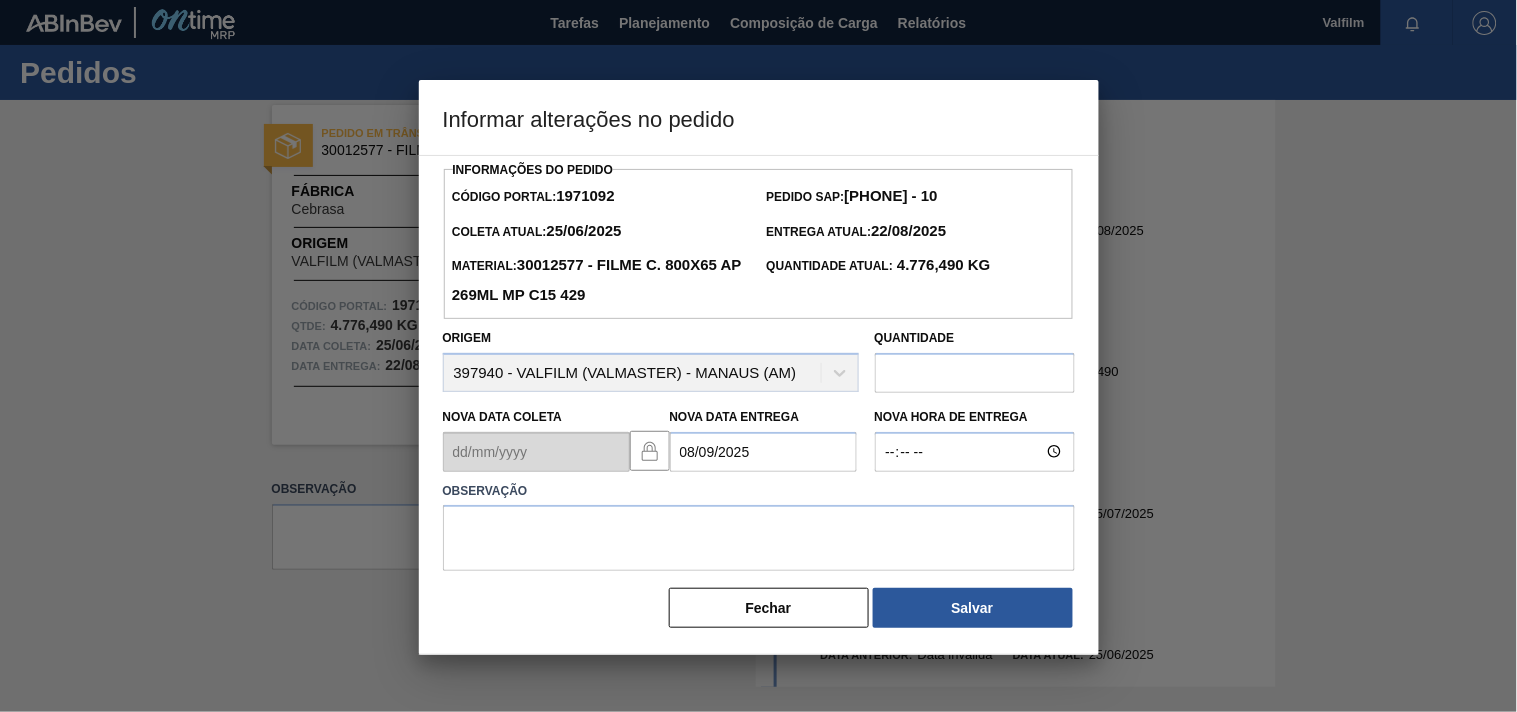 click on "08/09/2025" at bounding box center (763, 452) 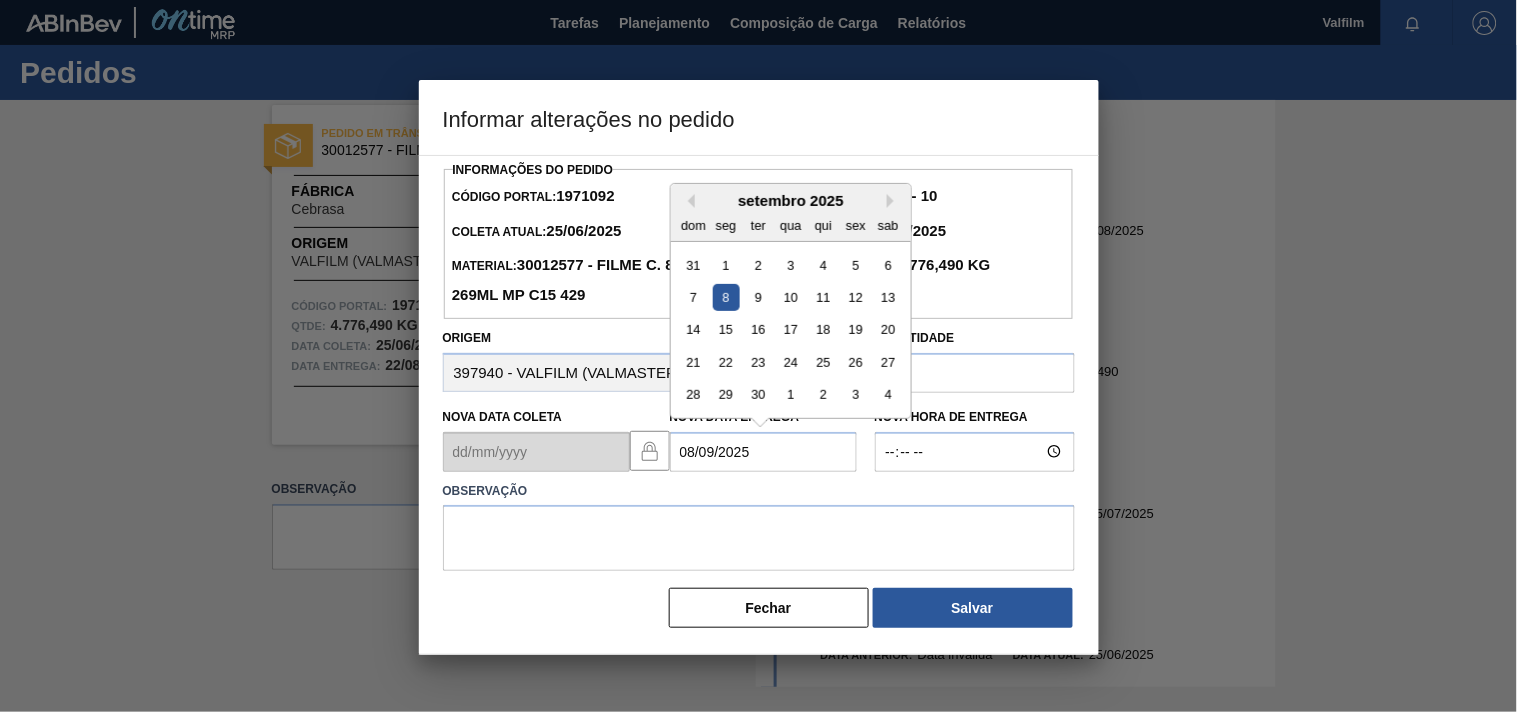click on "setembro 2025" at bounding box center [791, 200] 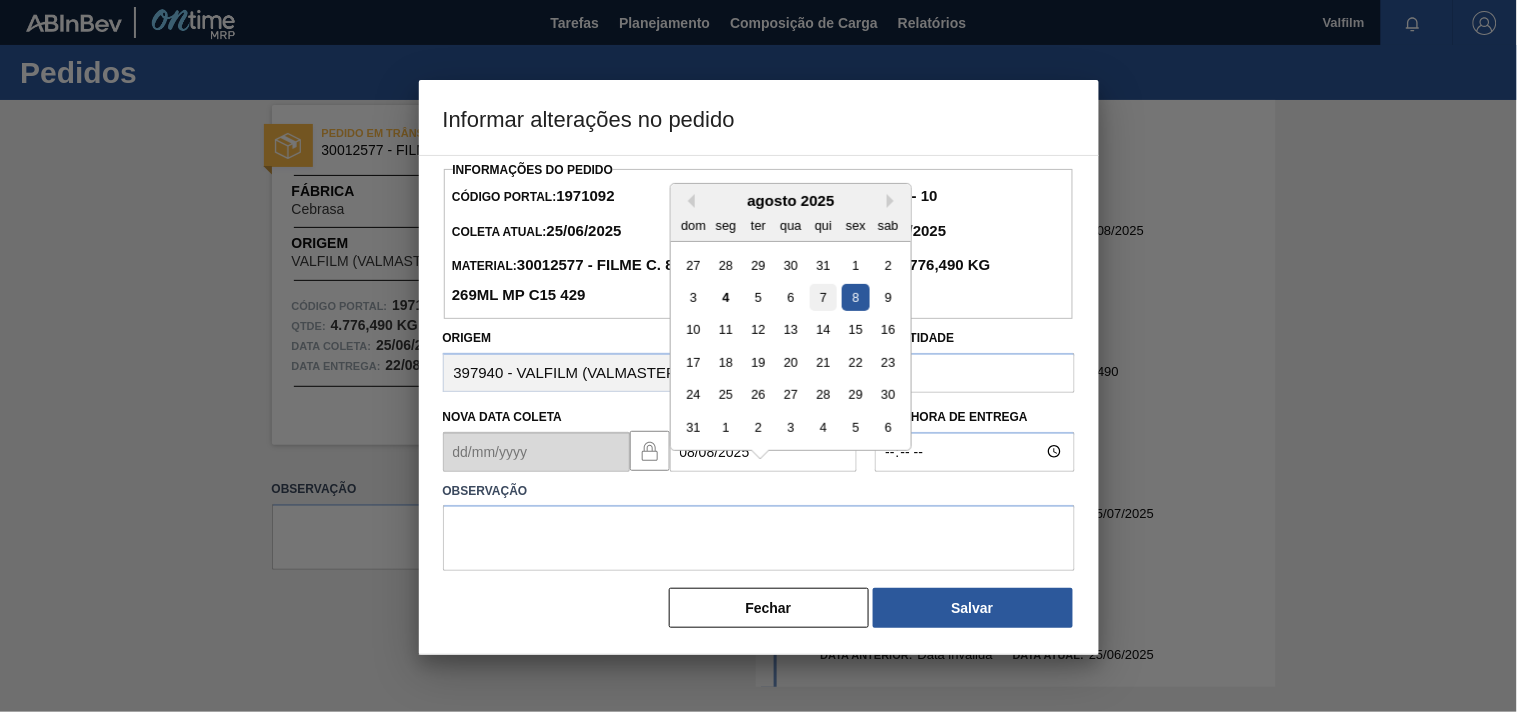 click on "7" at bounding box center (822, 297) 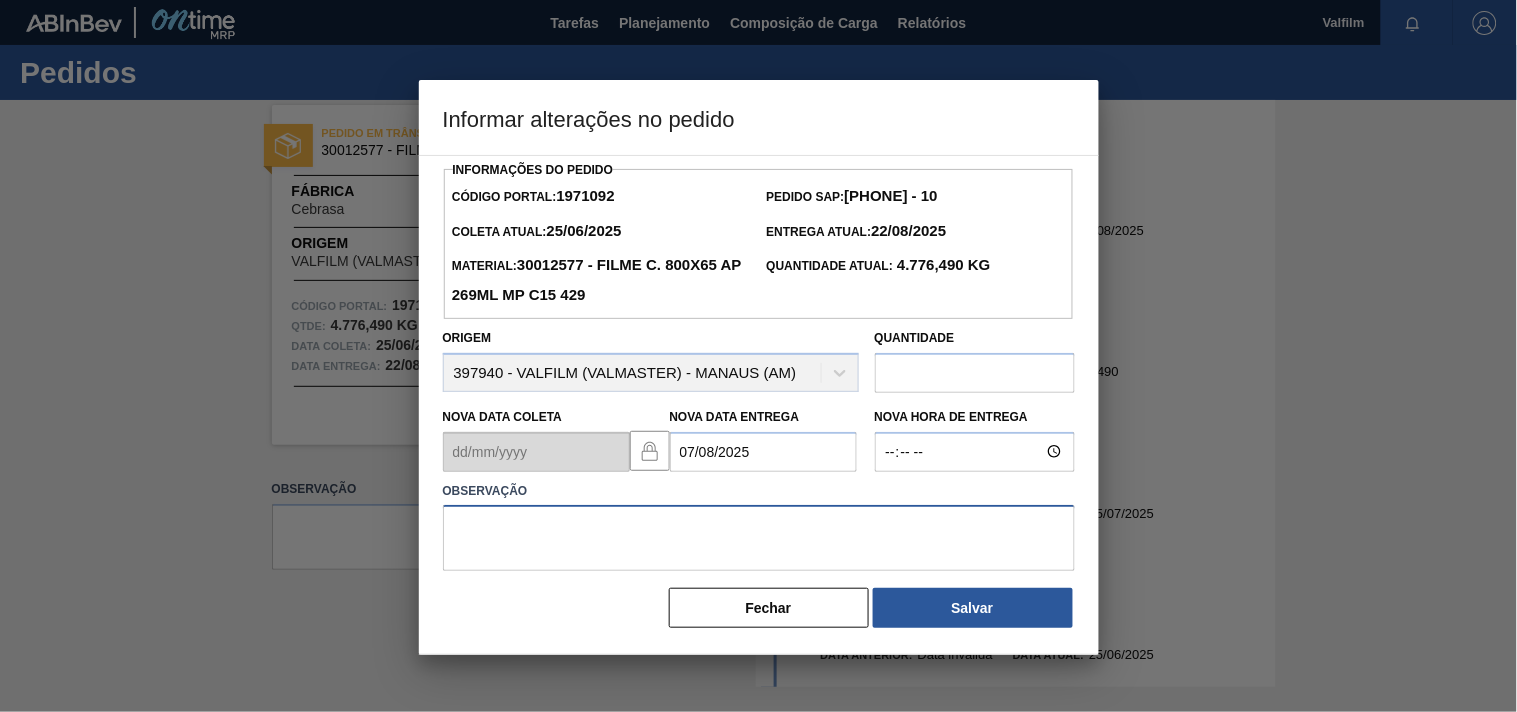 click at bounding box center (759, 538) 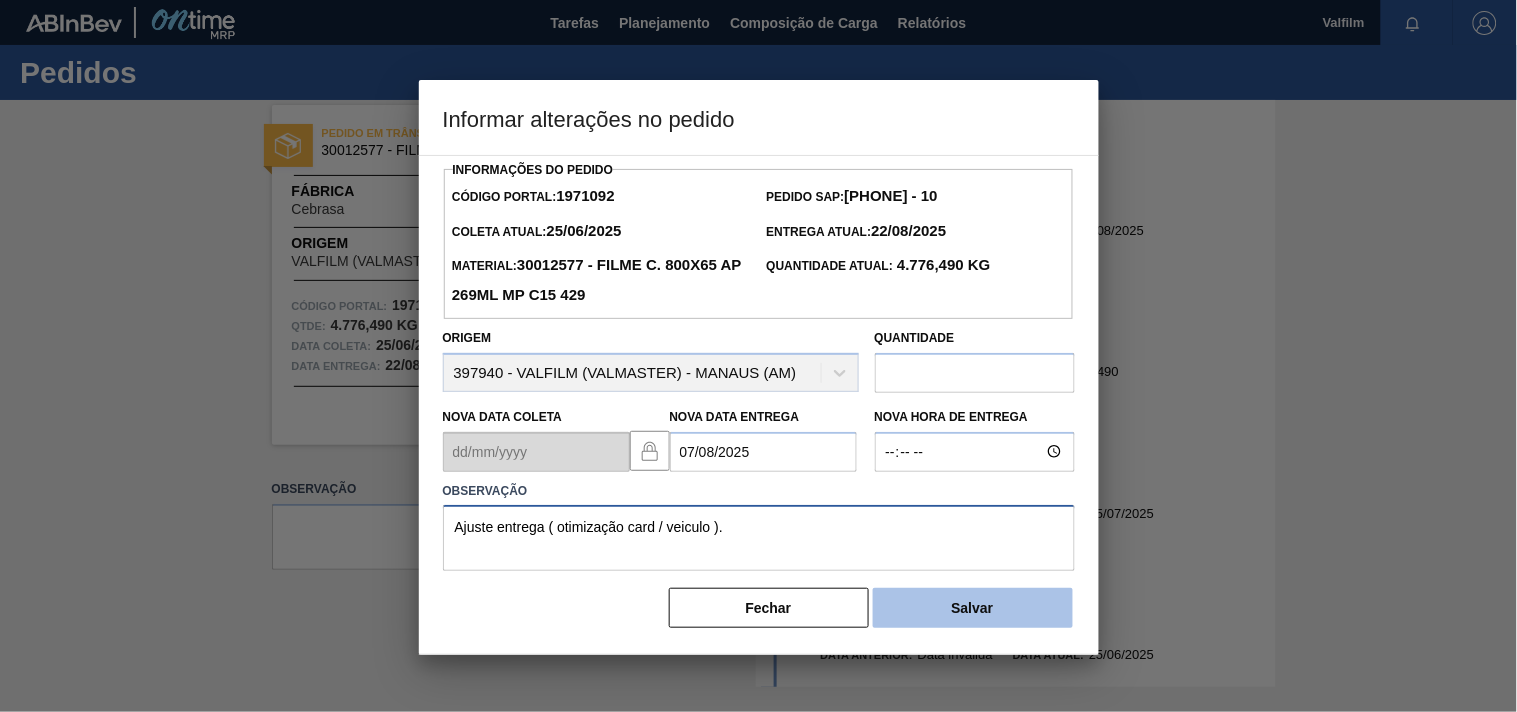 type on "Ajuste entrega ( otimização card / veiculo )." 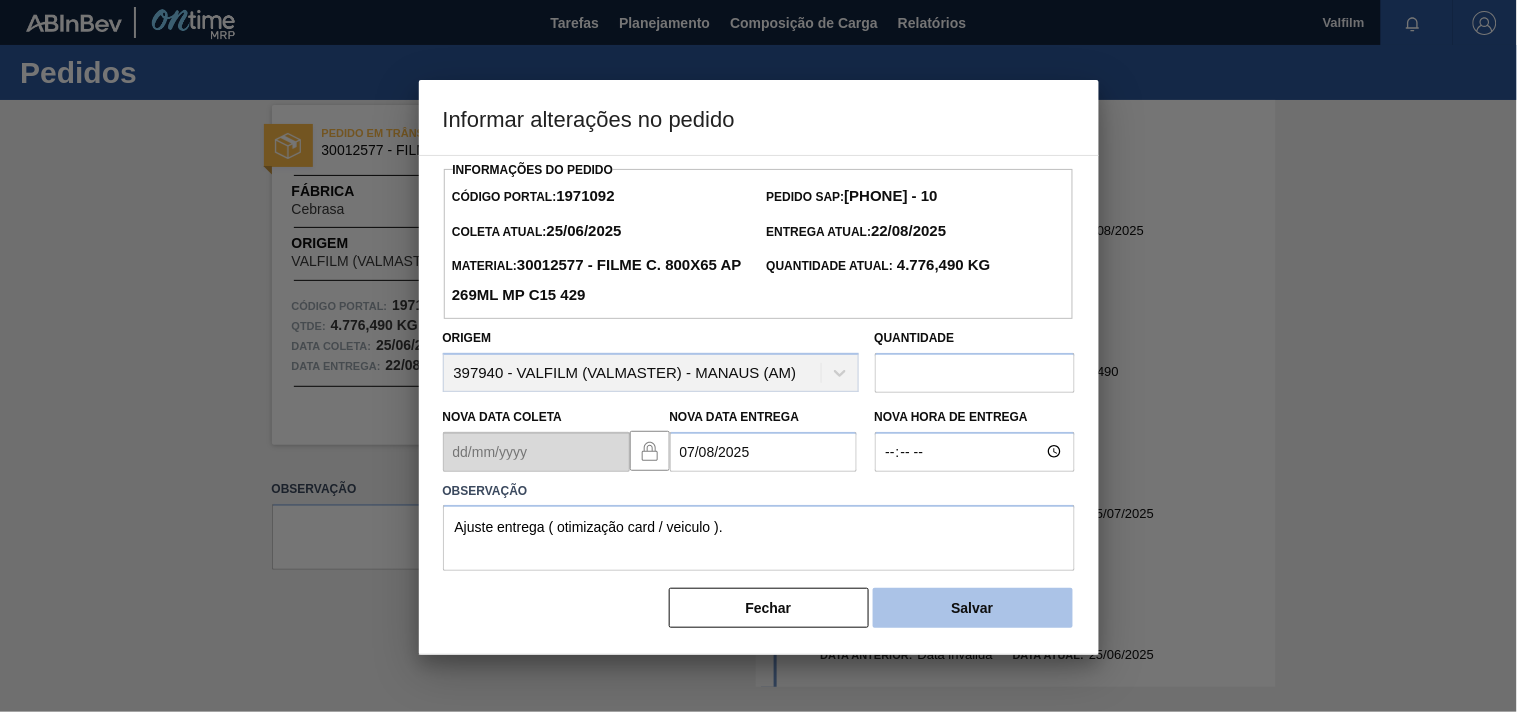 click on "Salvar" at bounding box center (973, 608) 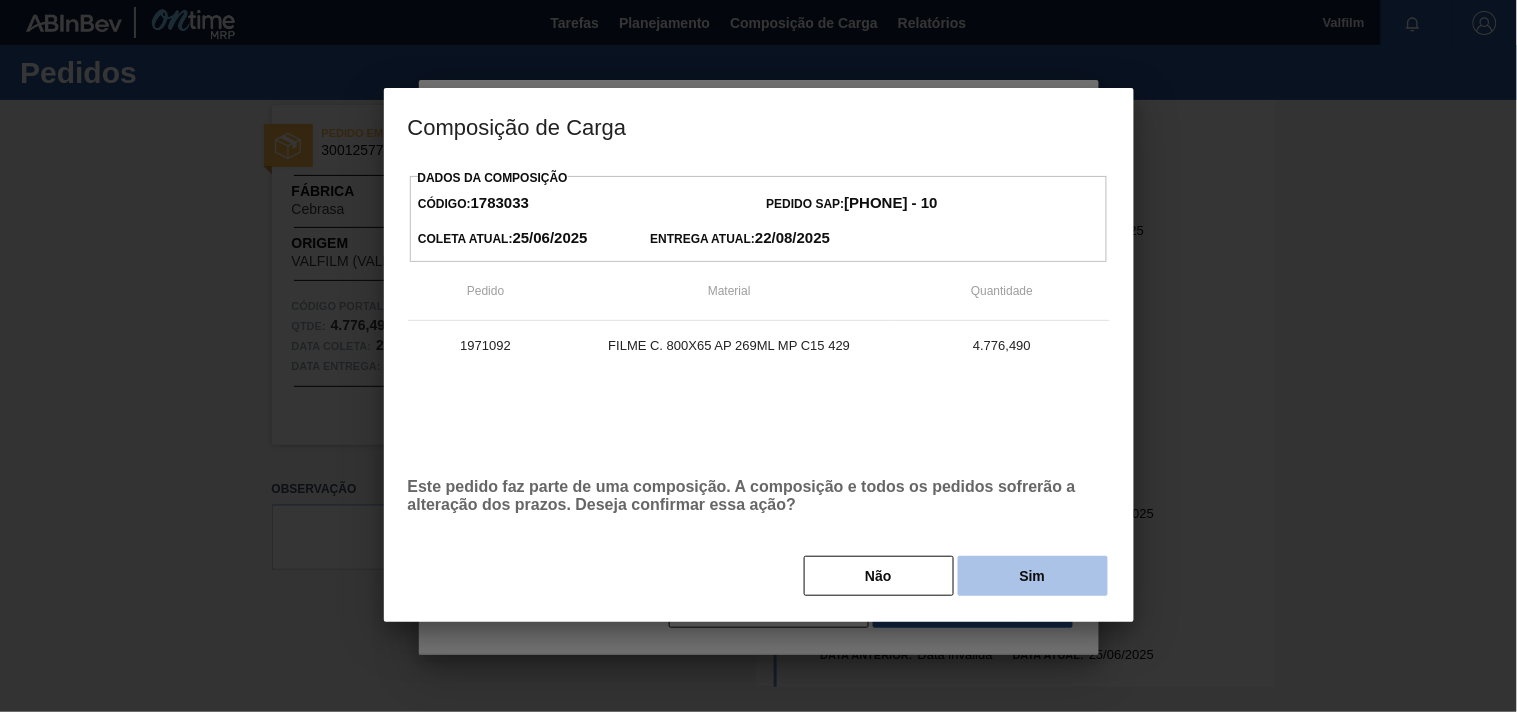 click on "Sim" at bounding box center [1033, 576] 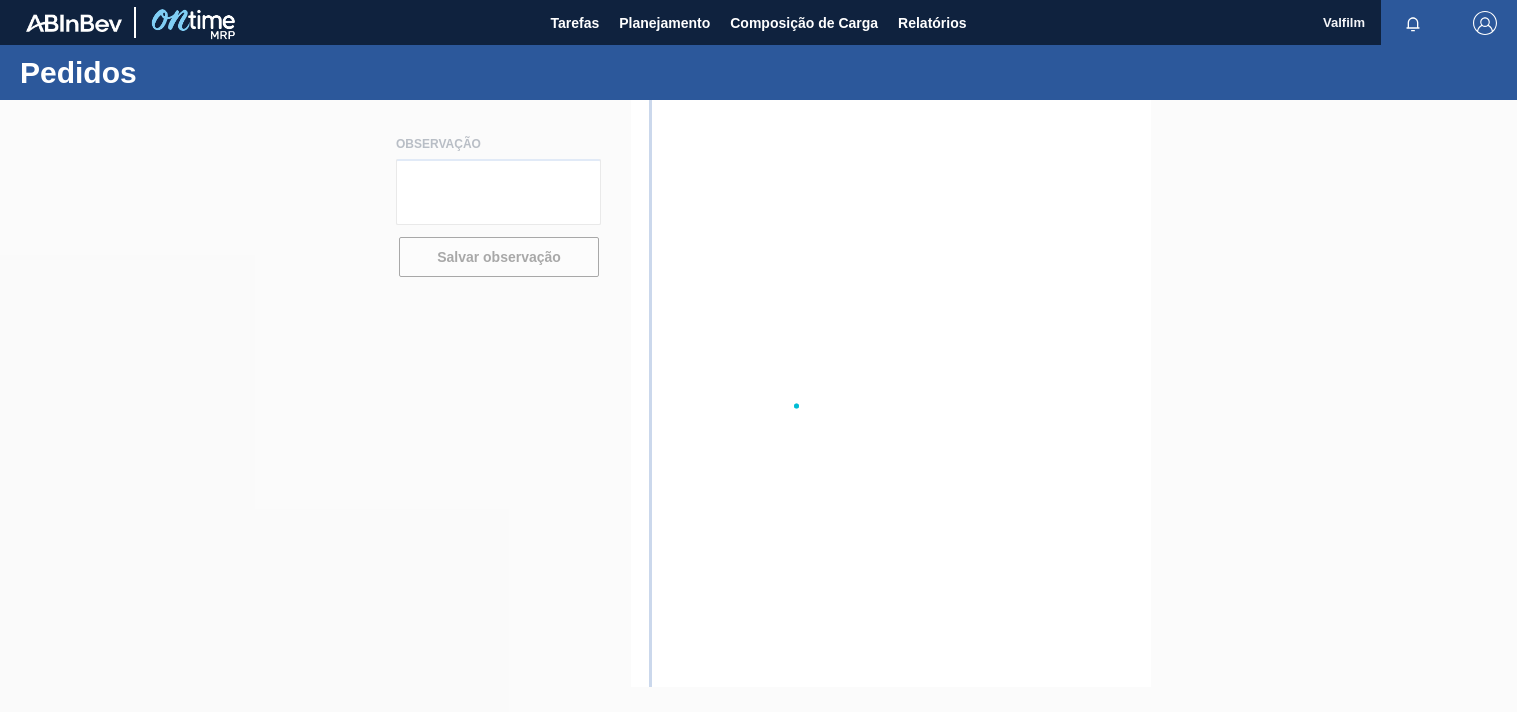 scroll, scrollTop: 0, scrollLeft: 0, axis: both 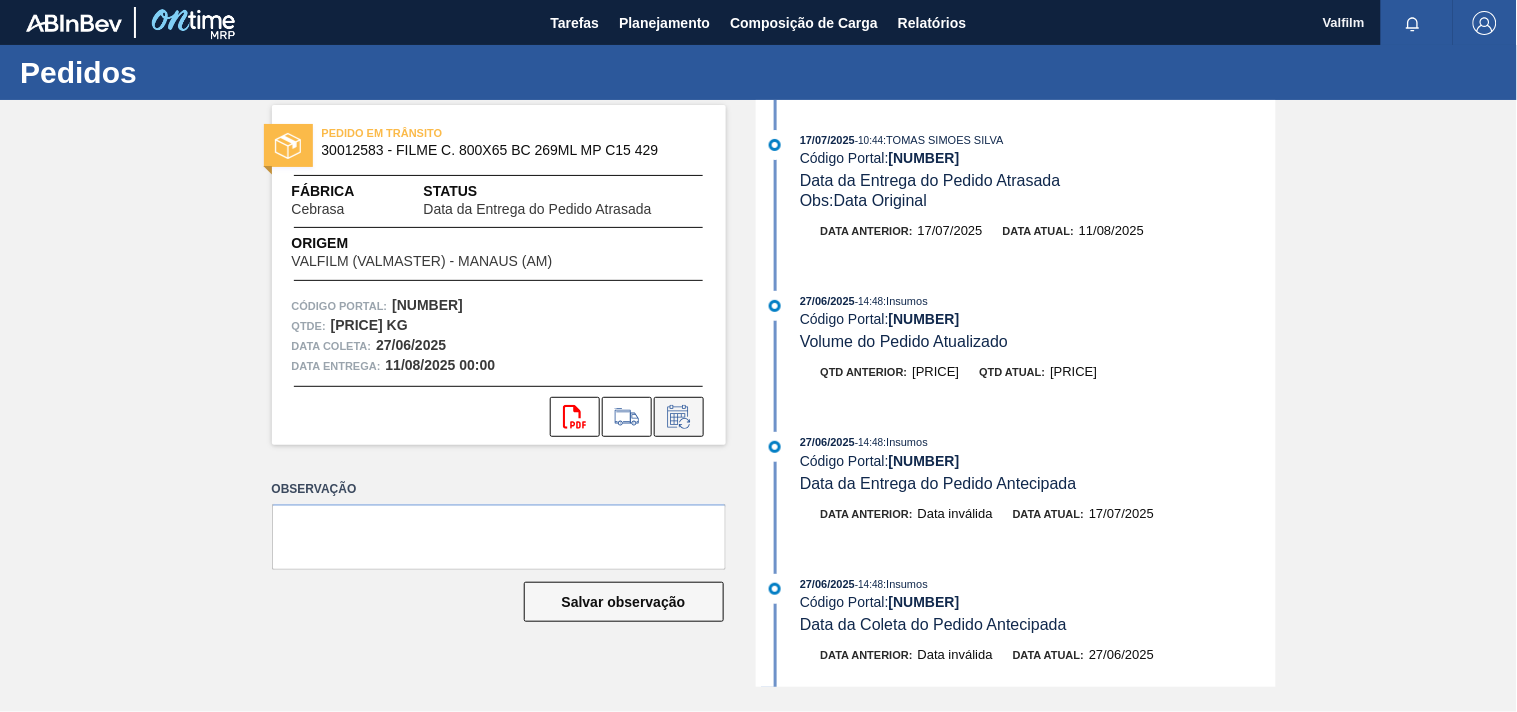 click 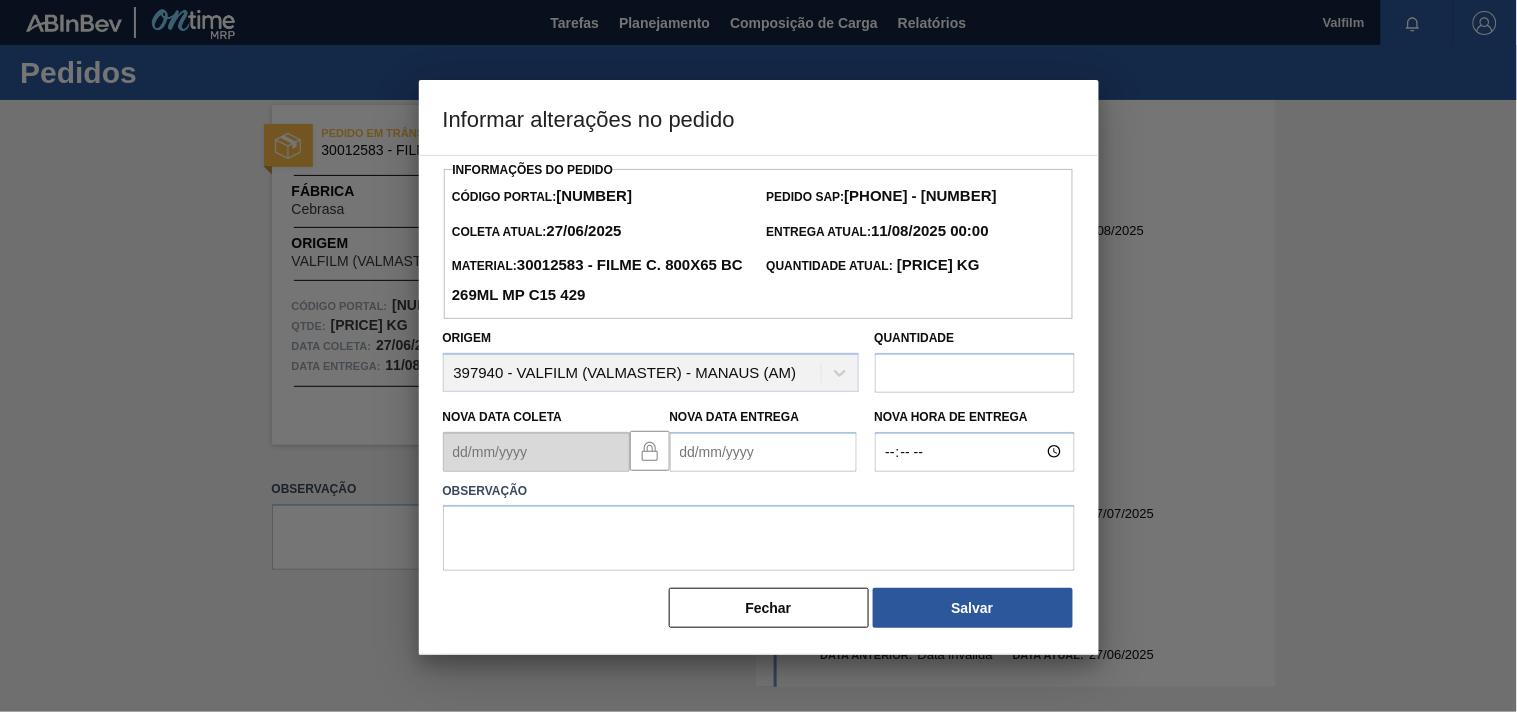 drag, startPoint x: 690, startPoint y: 458, endPoint x: 680, endPoint y: 456, distance: 10.198039 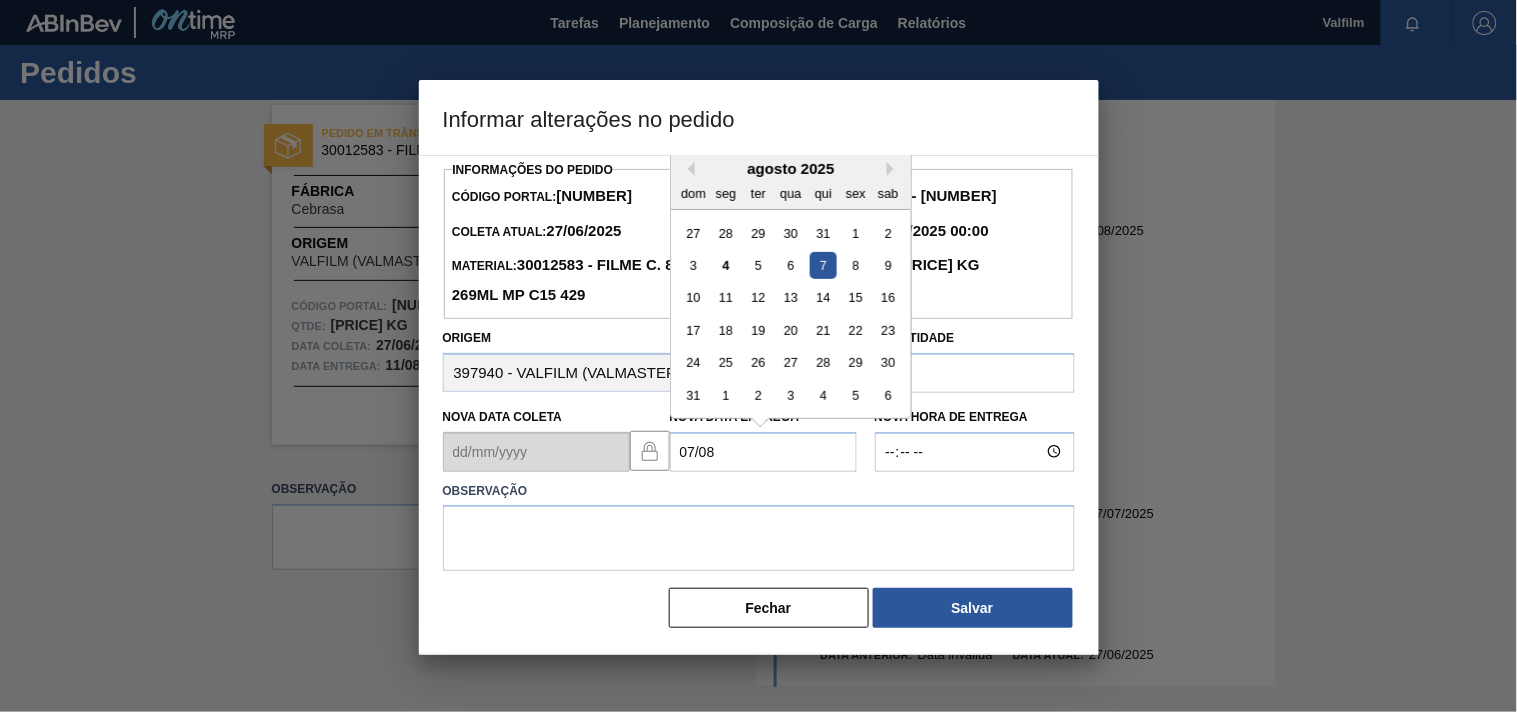 type on "07/08/2025" 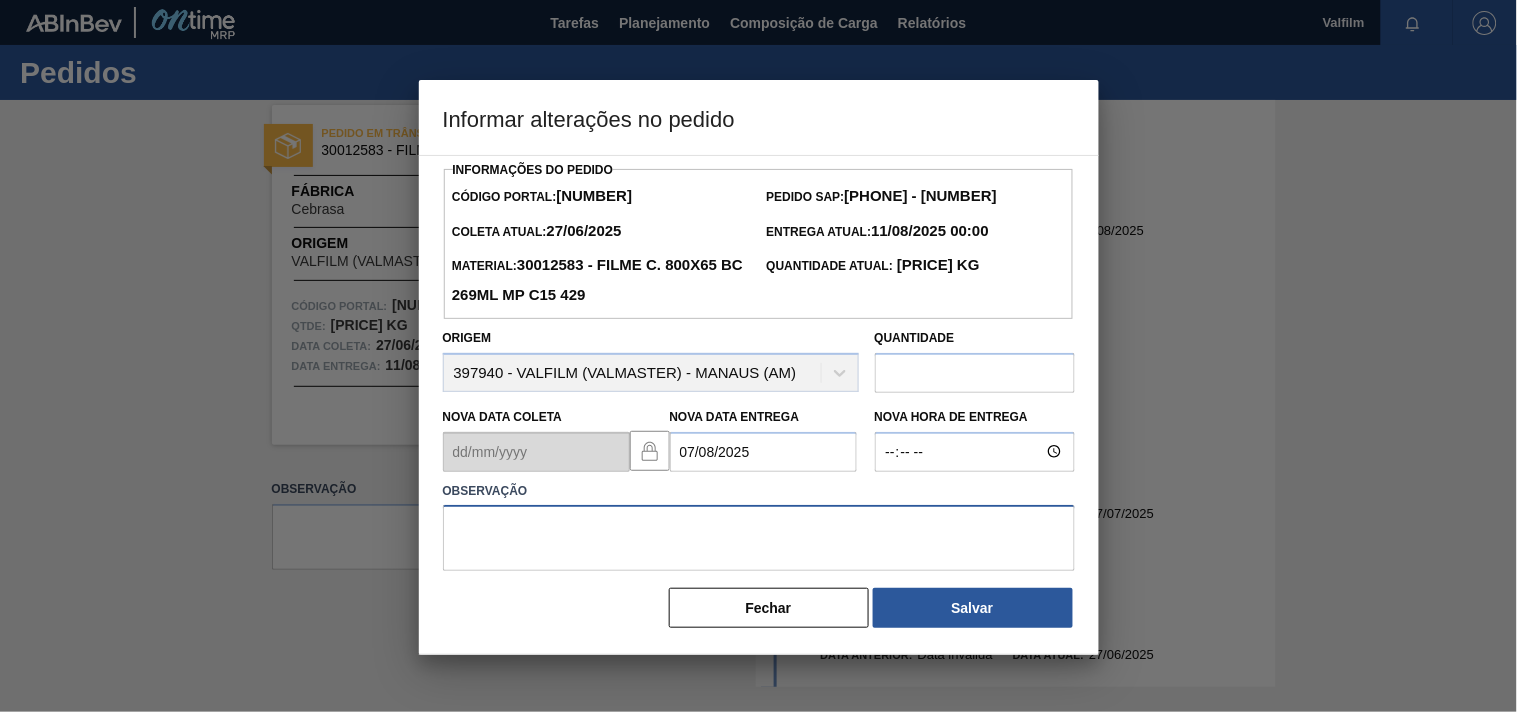 click at bounding box center (759, 538) 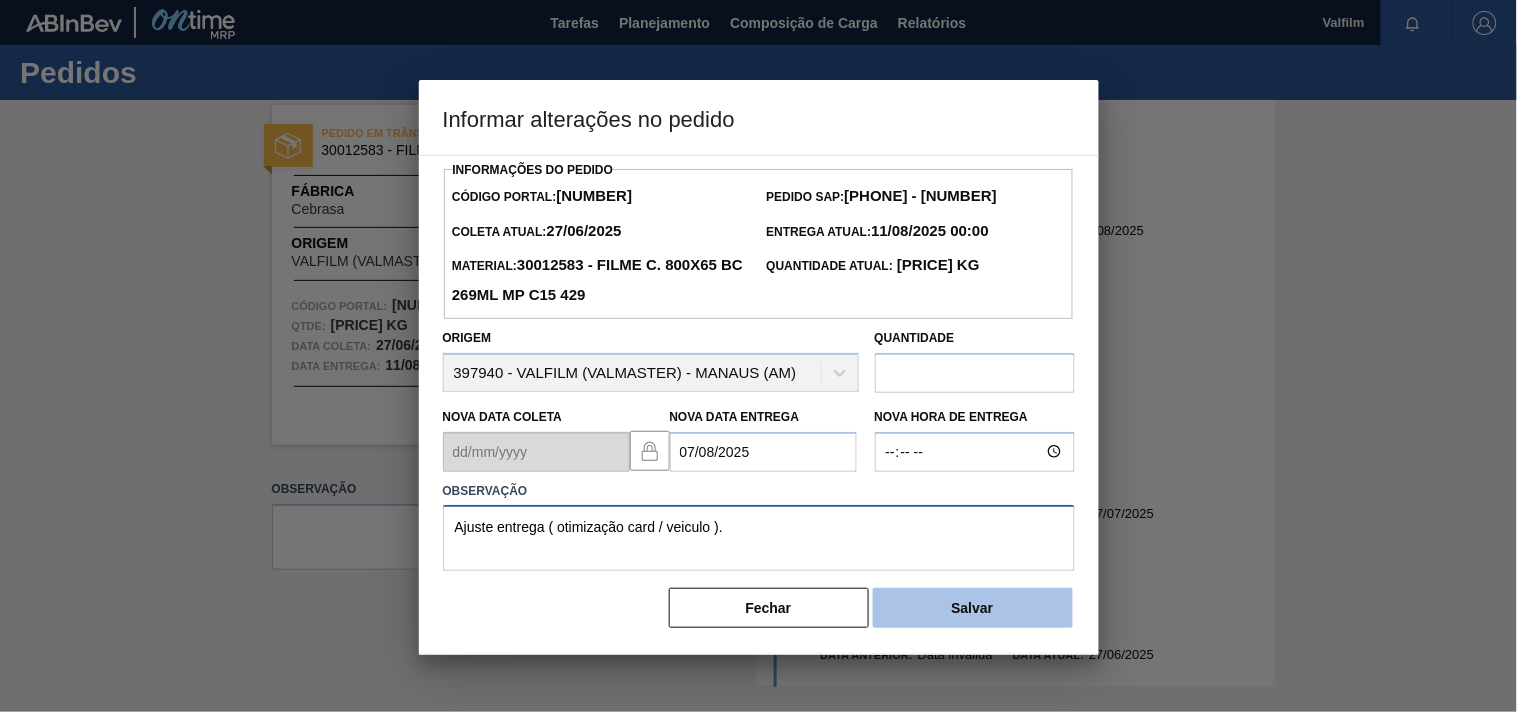 type on "Ajuste entrega ( otimização card / veiculo )." 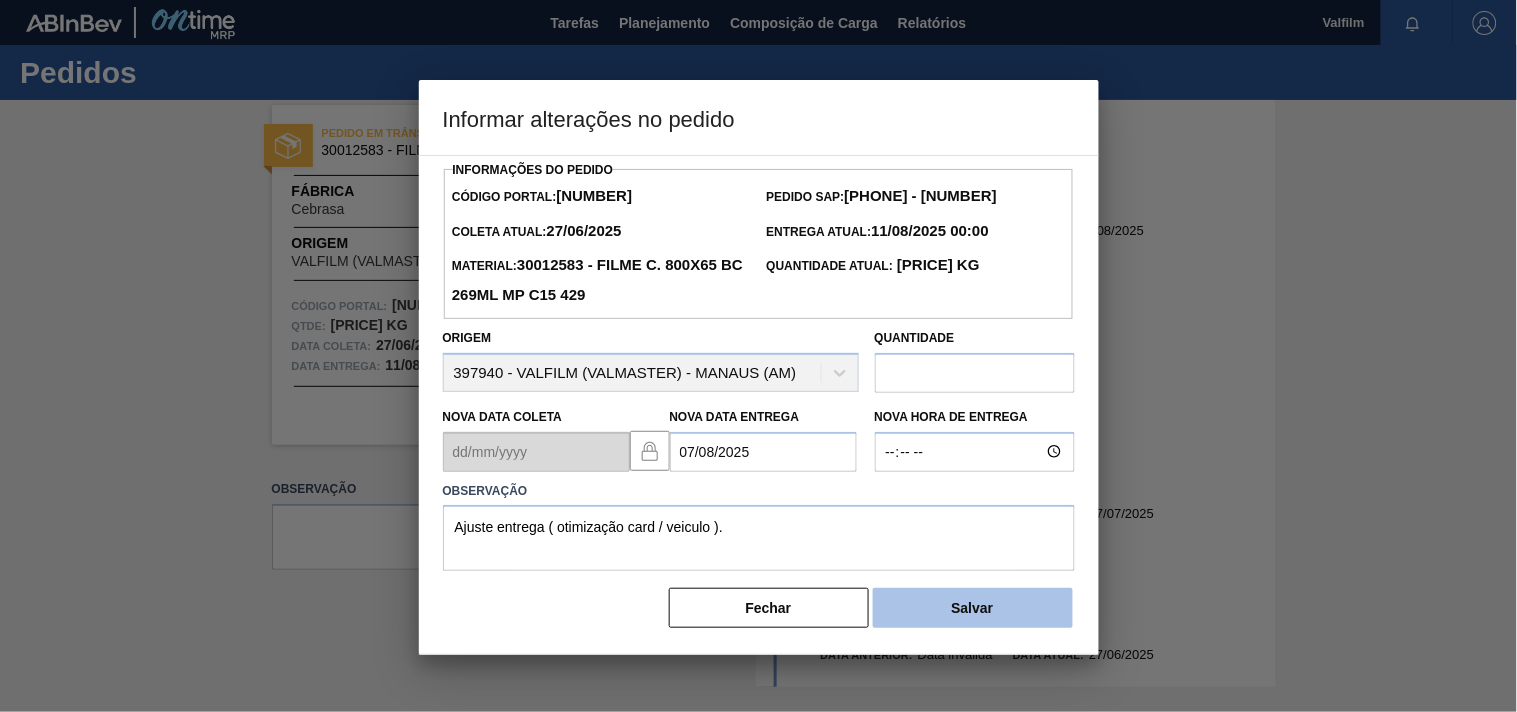 click on "Salvar" at bounding box center (973, 608) 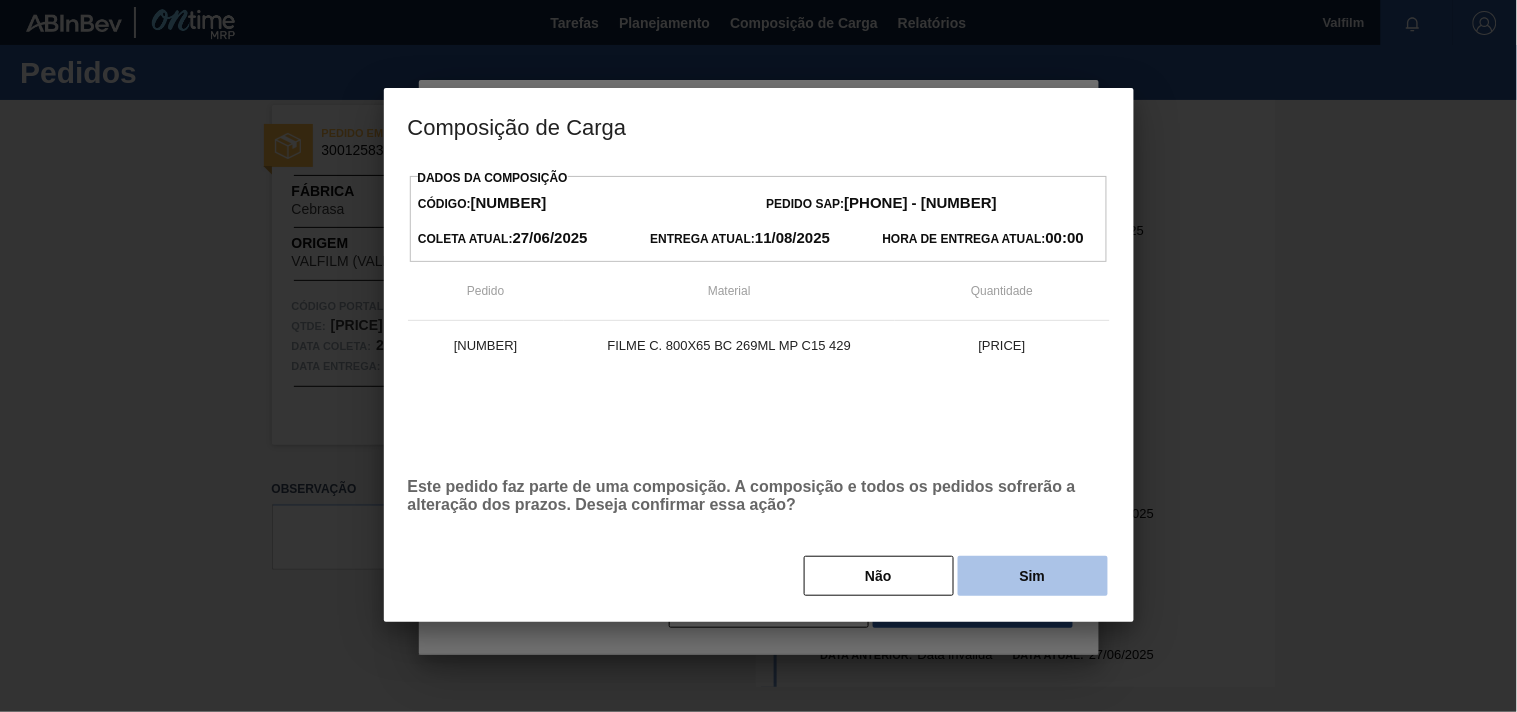 click on "Sim" at bounding box center (1033, 576) 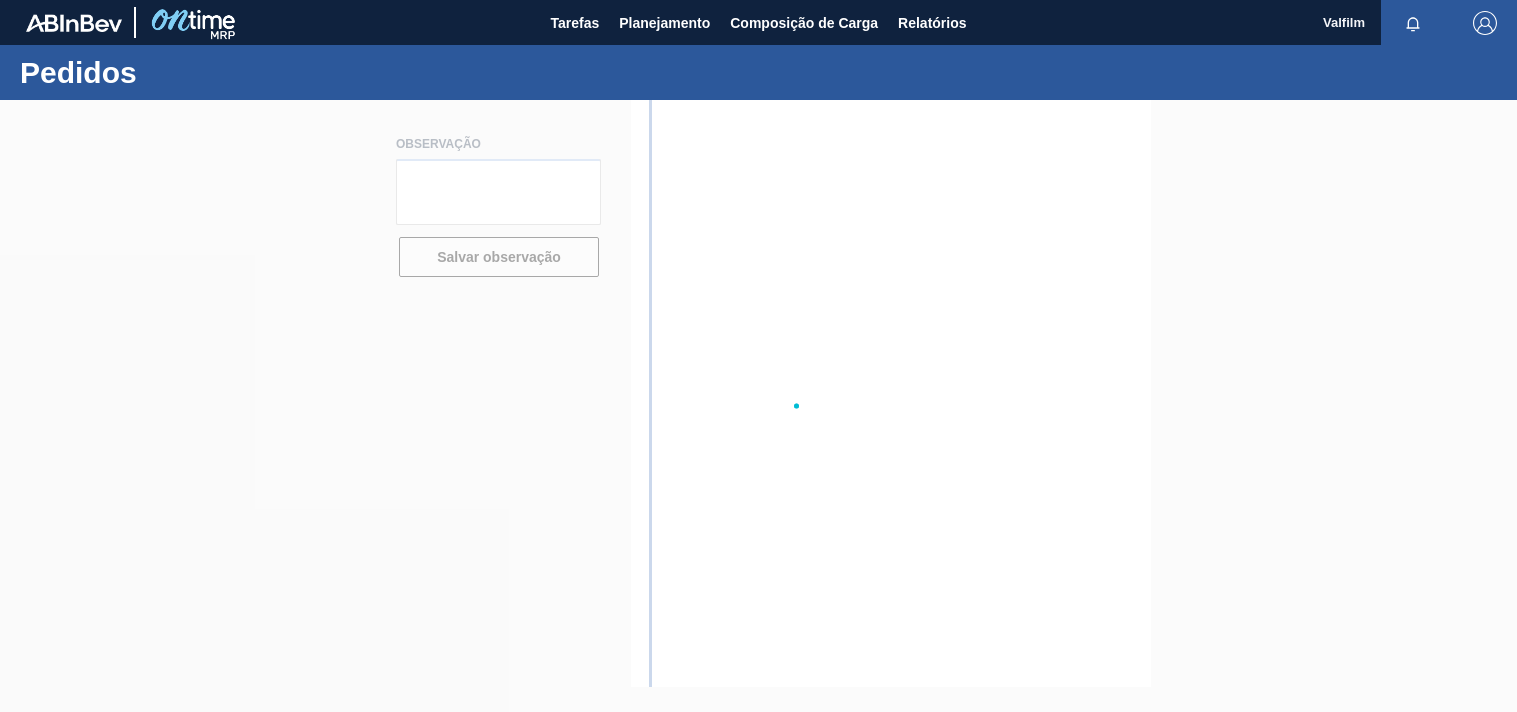 scroll, scrollTop: 0, scrollLeft: 0, axis: both 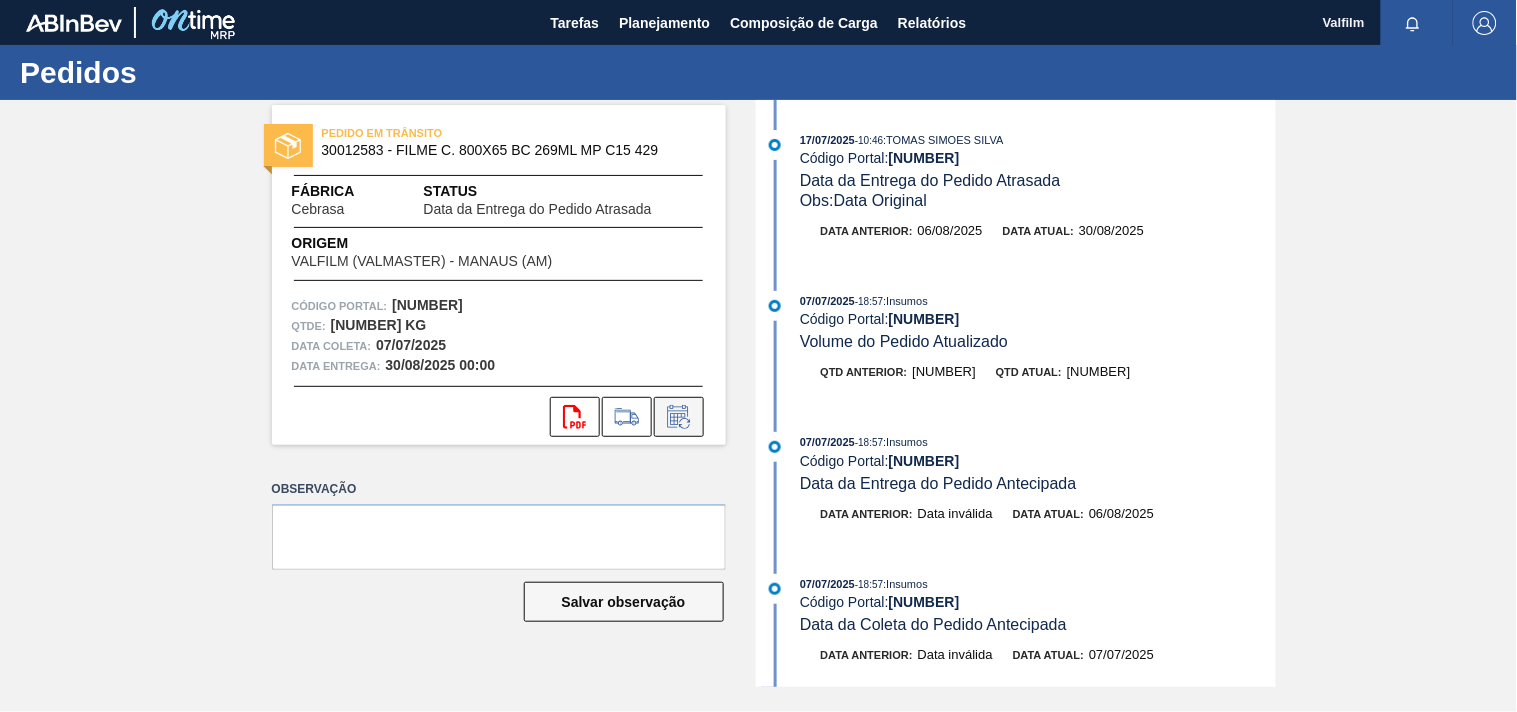 click 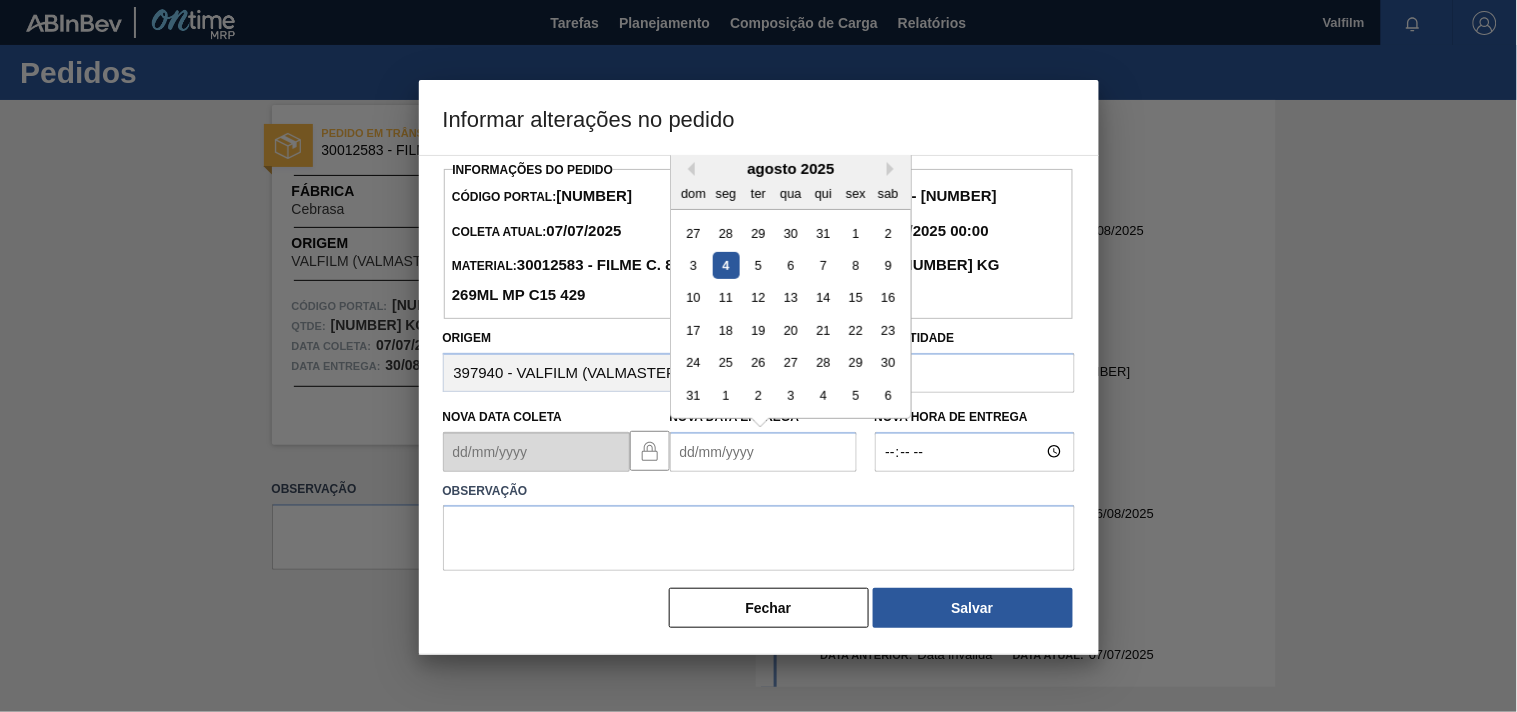 click on "Nova Data Entrega" at bounding box center [763, 452] 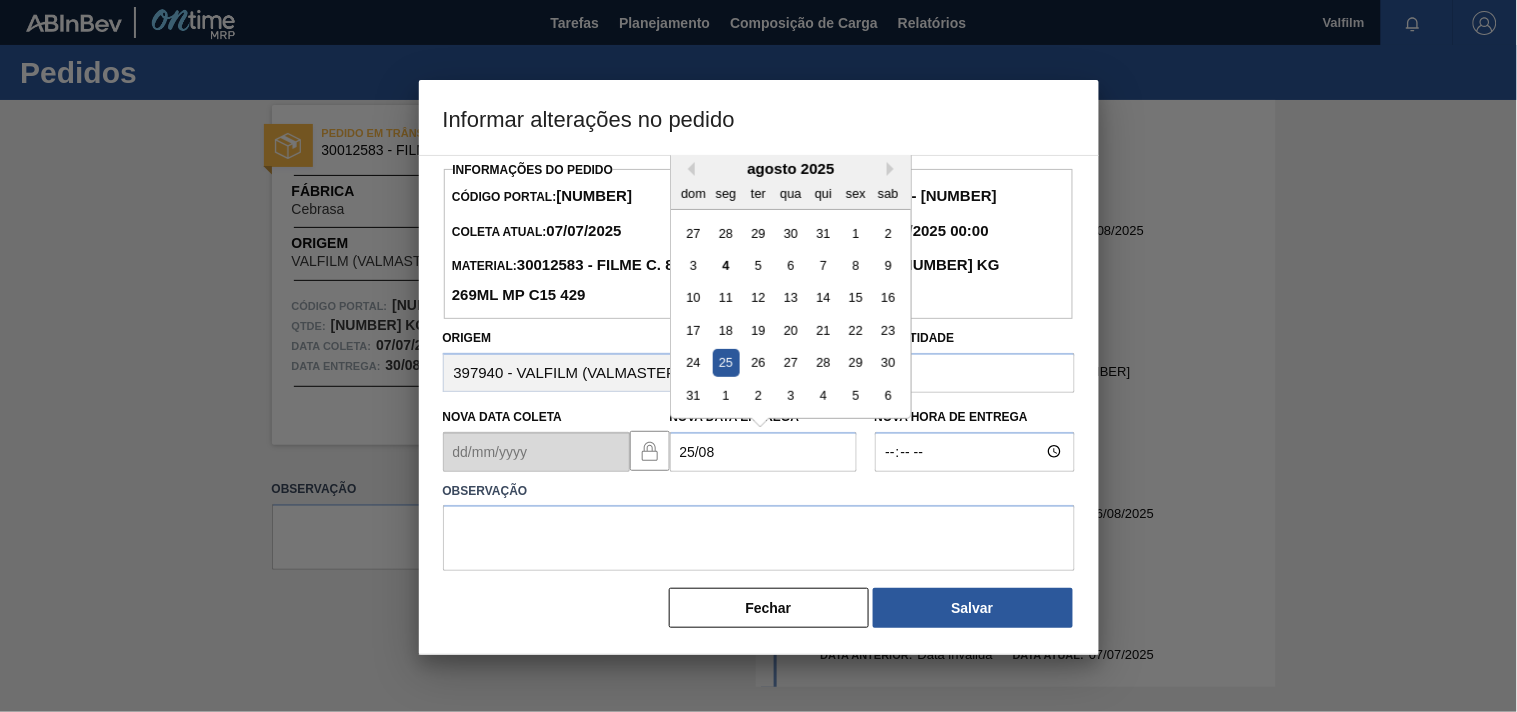 type on "25/08/2025" 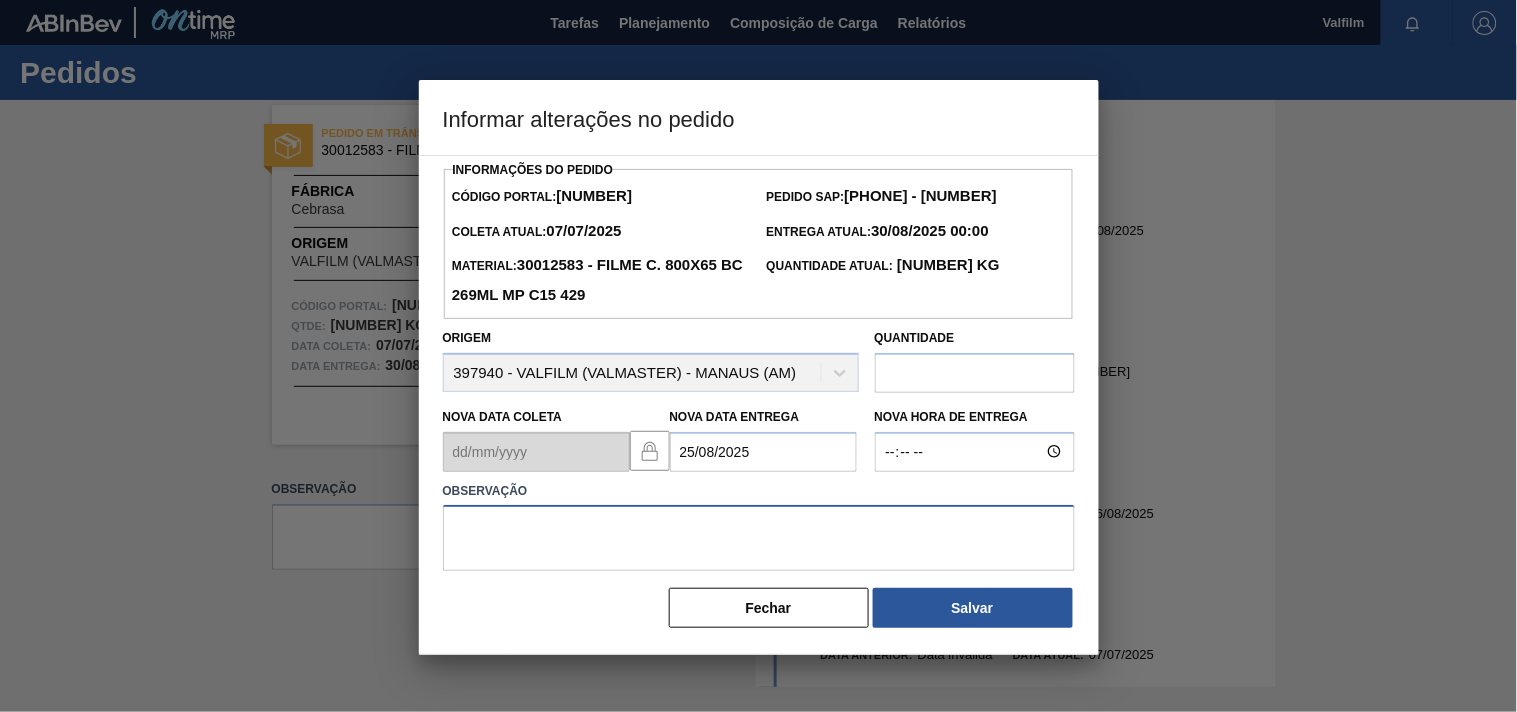 click at bounding box center (759, 538) 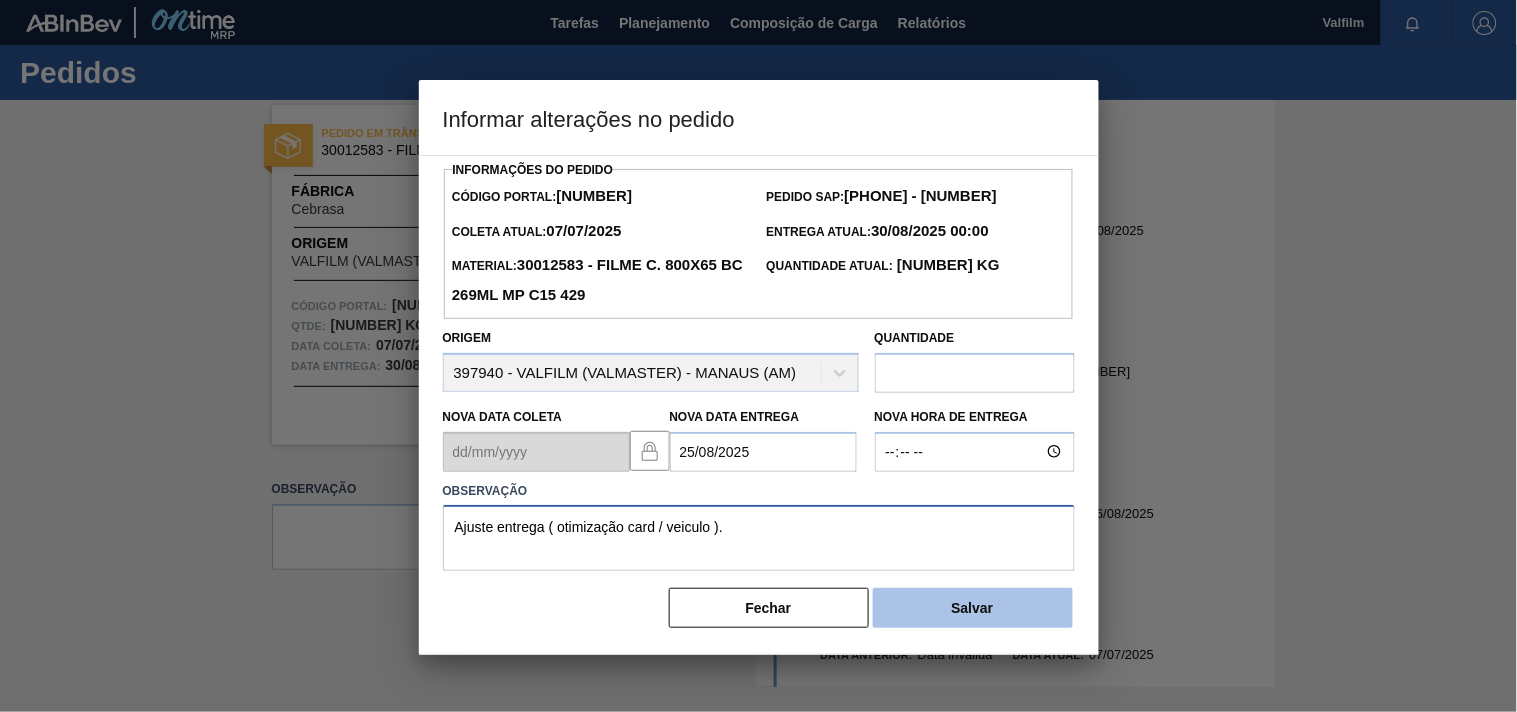 type on "Ajuste entrega ( otimização card / veiculo )." 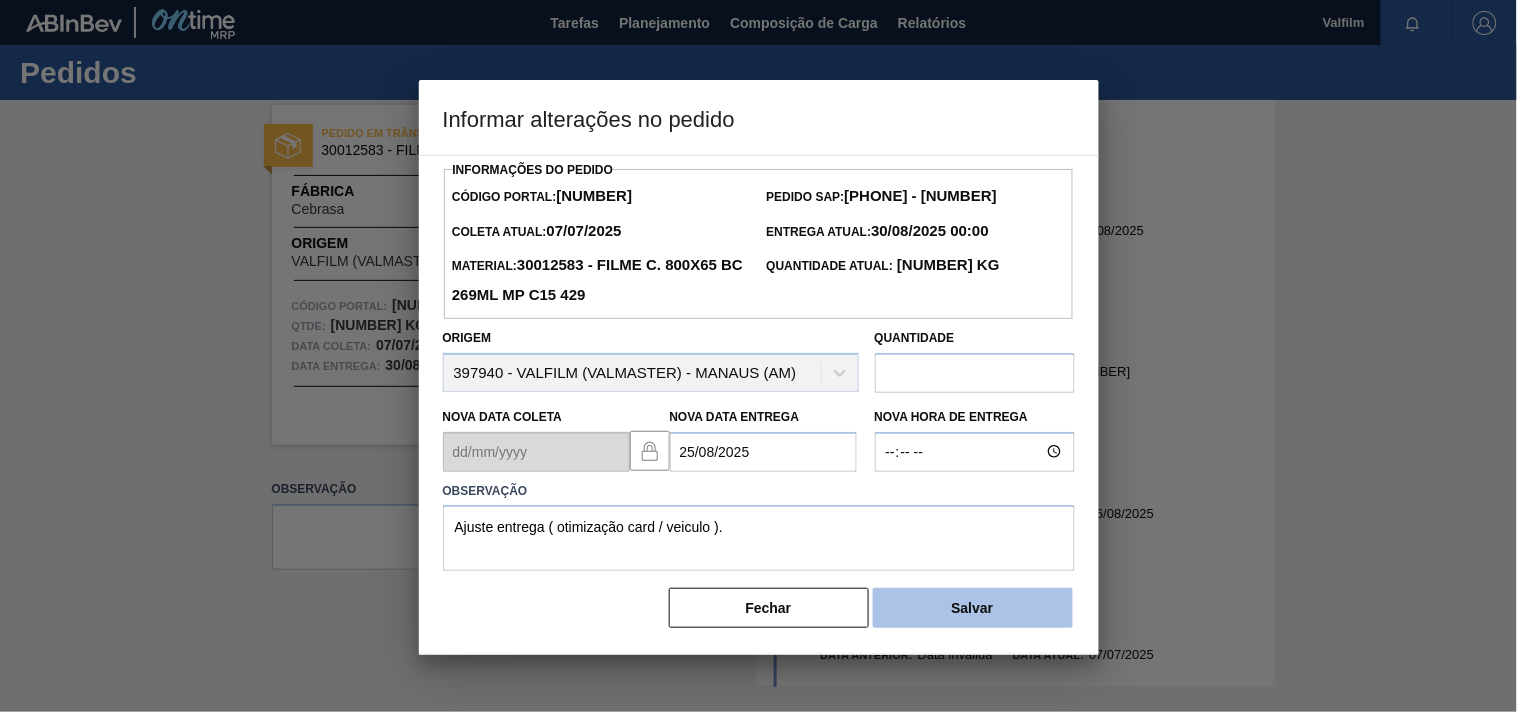 click on "Salvar" at bounding box center (973, 608) 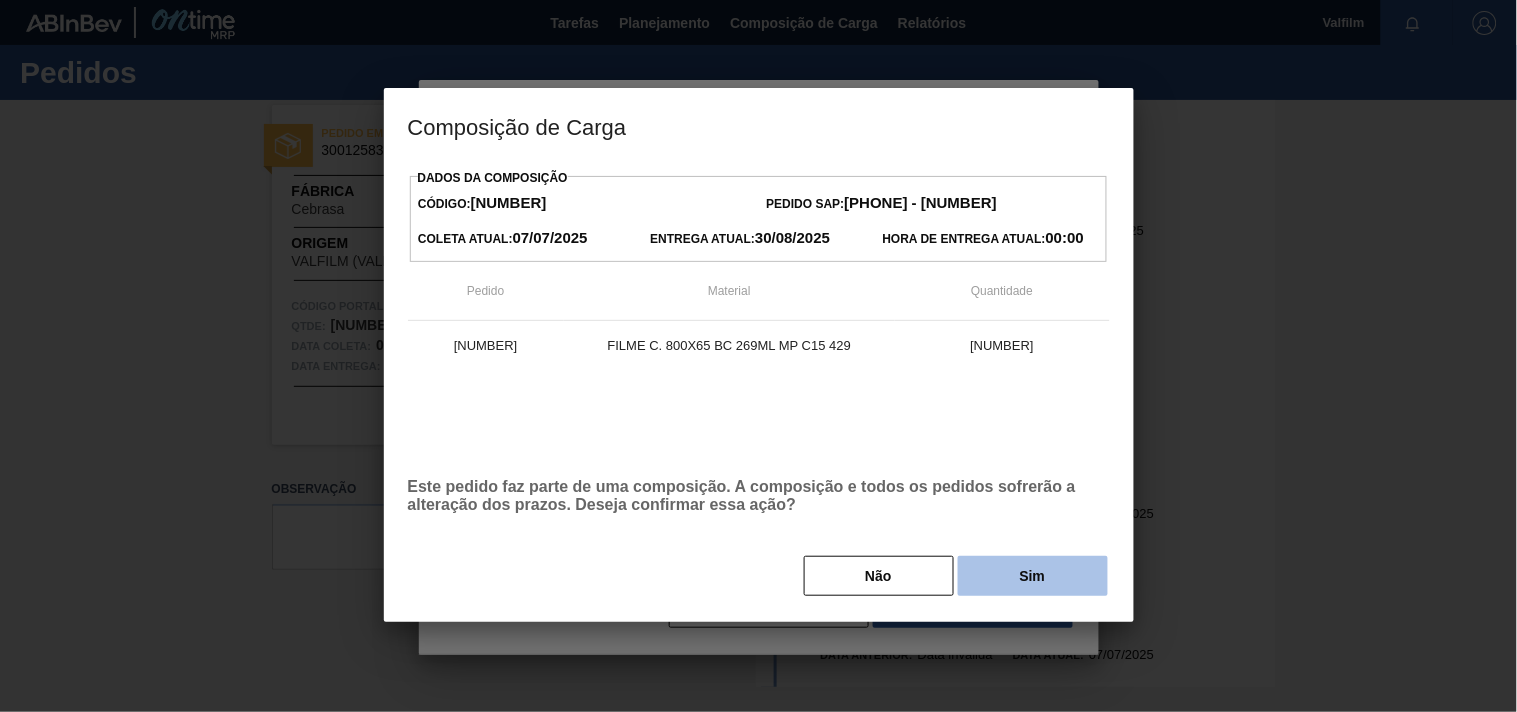 click on "Sim" at bounding box center (1033, 576) 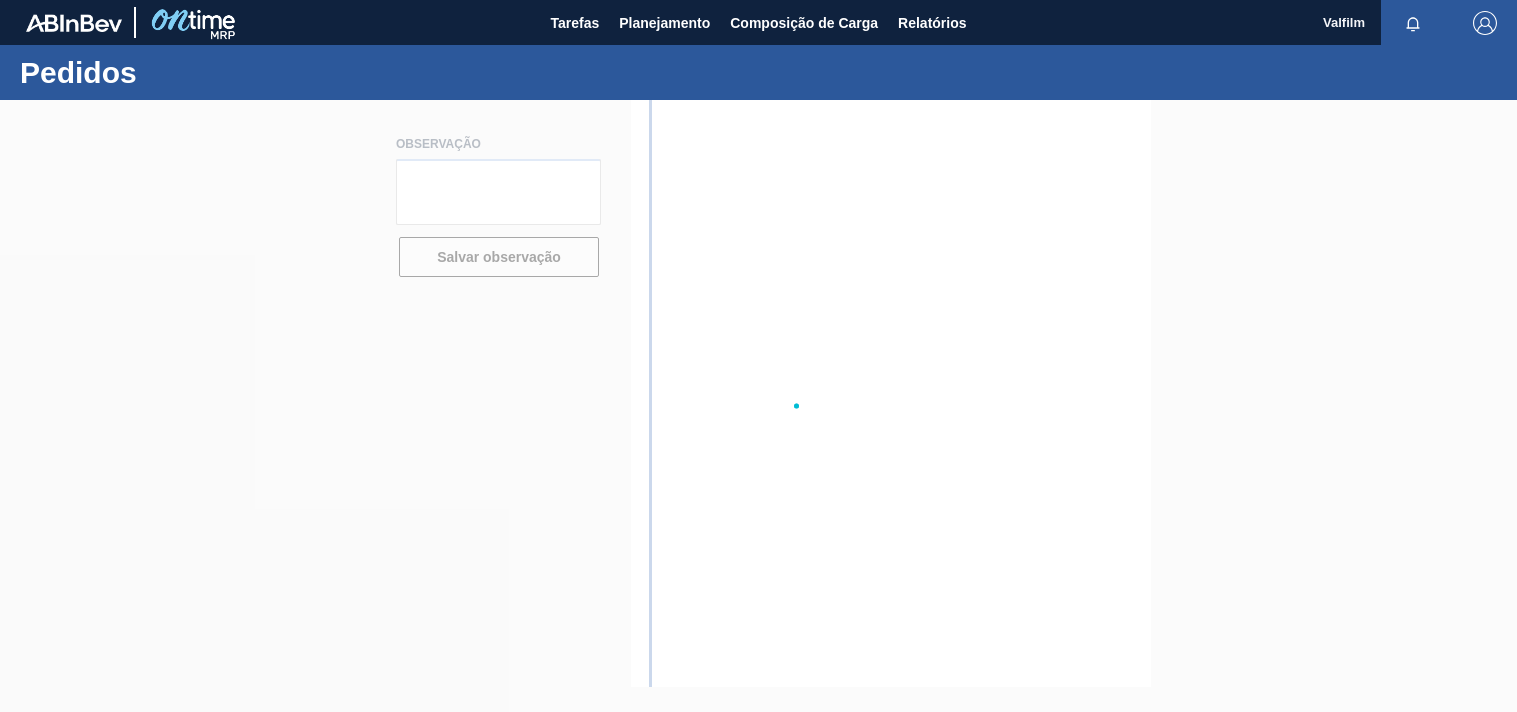 scroll, scrollTop: 0, scrollLeft: 0, axis: both 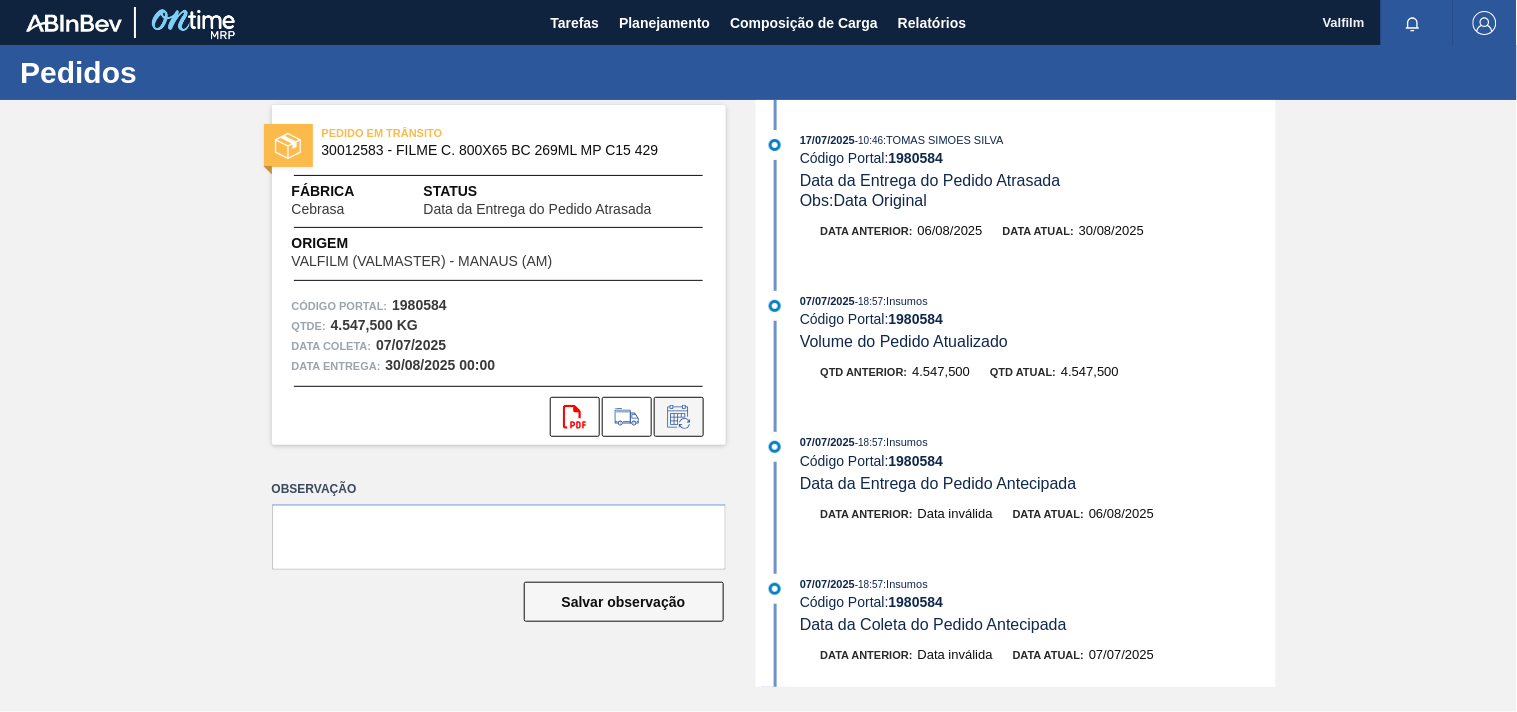 click 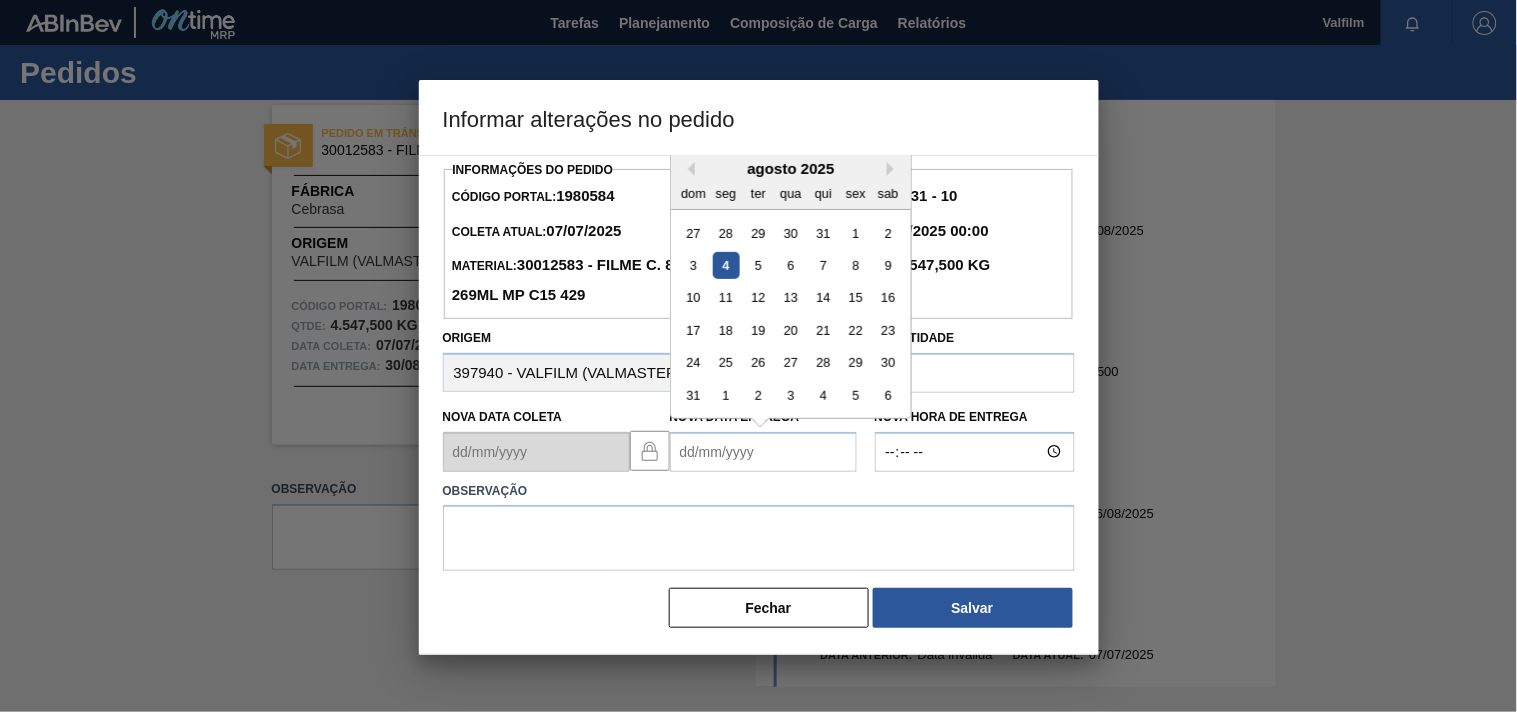 drag, startPoint x: 726, startPoint y: 461, endPoint x: 714, endPoint y: 434, distance: 29.546574 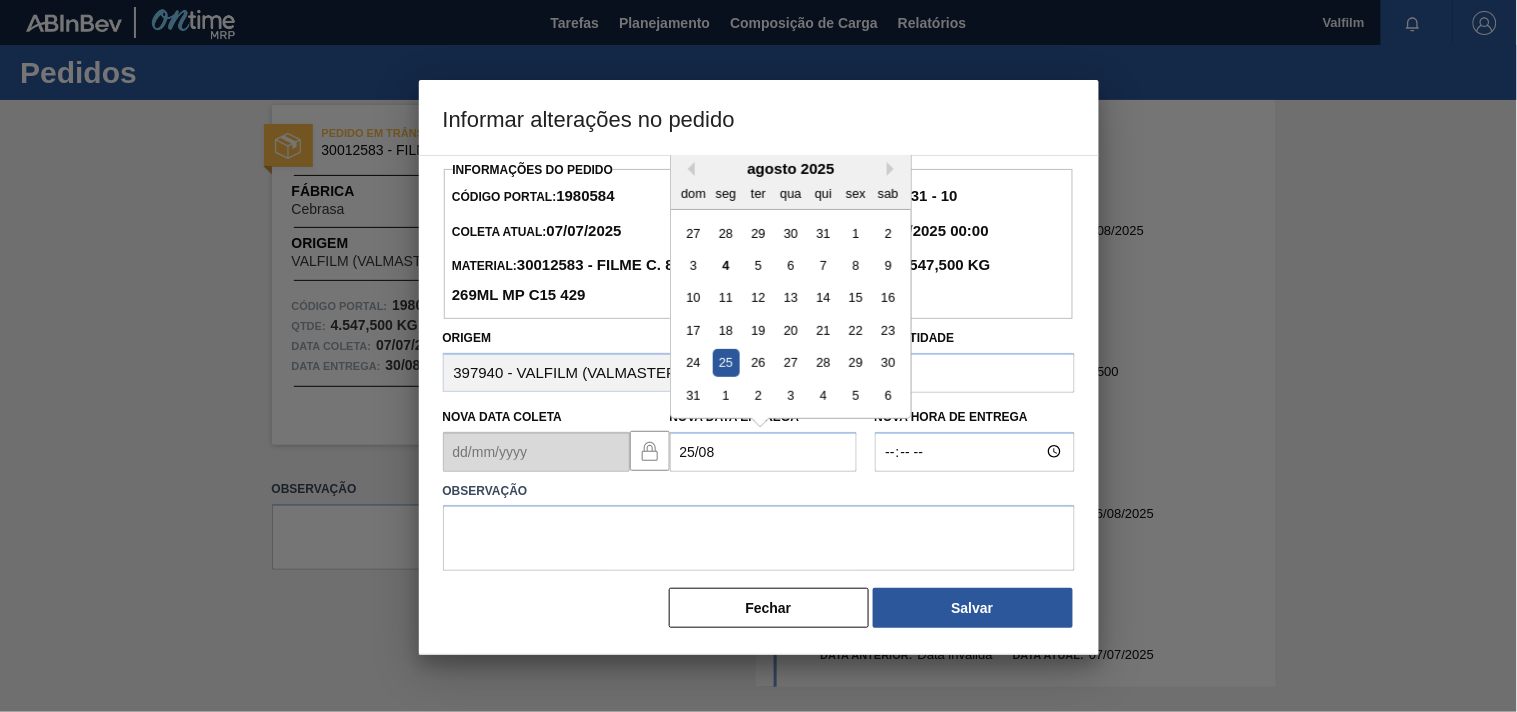 type on "25/08/2025" 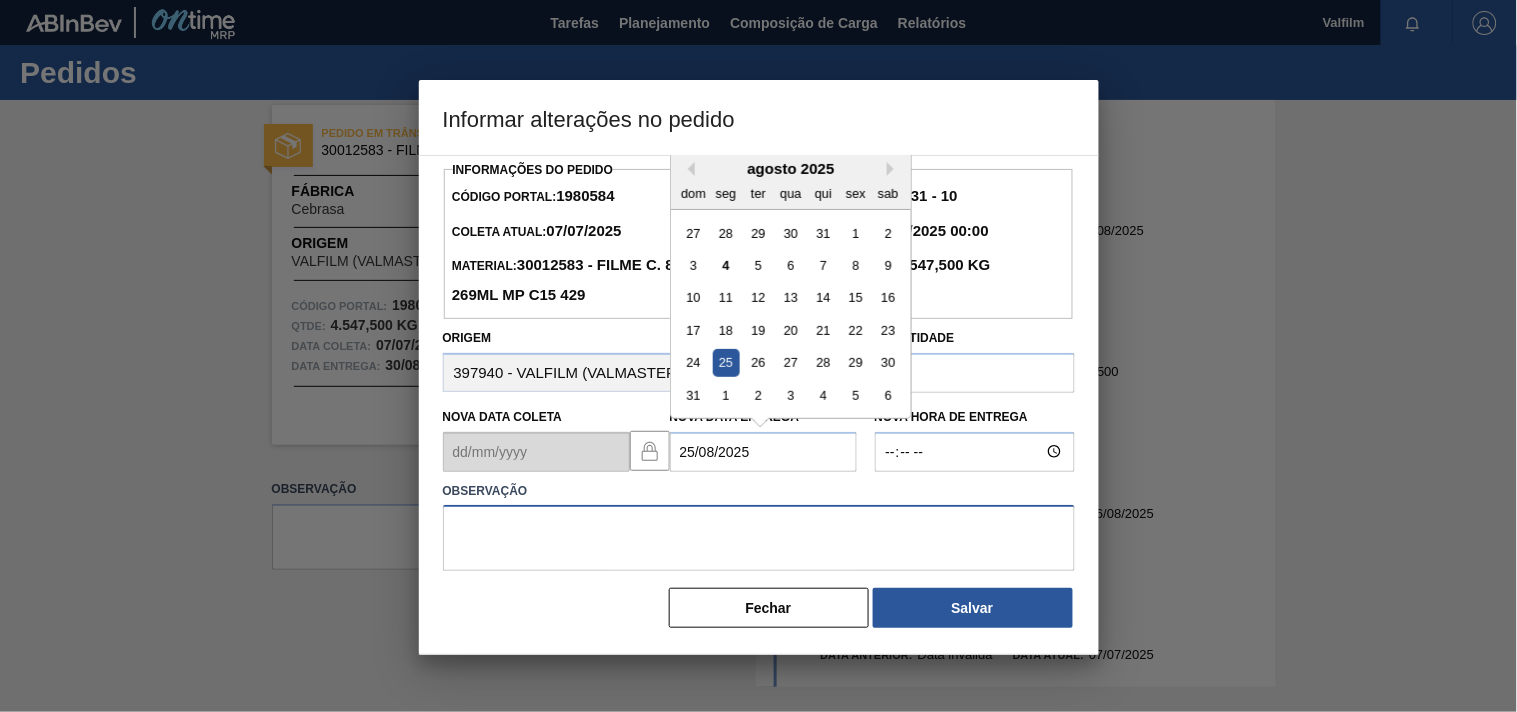 click at bounding box center (759, 538) 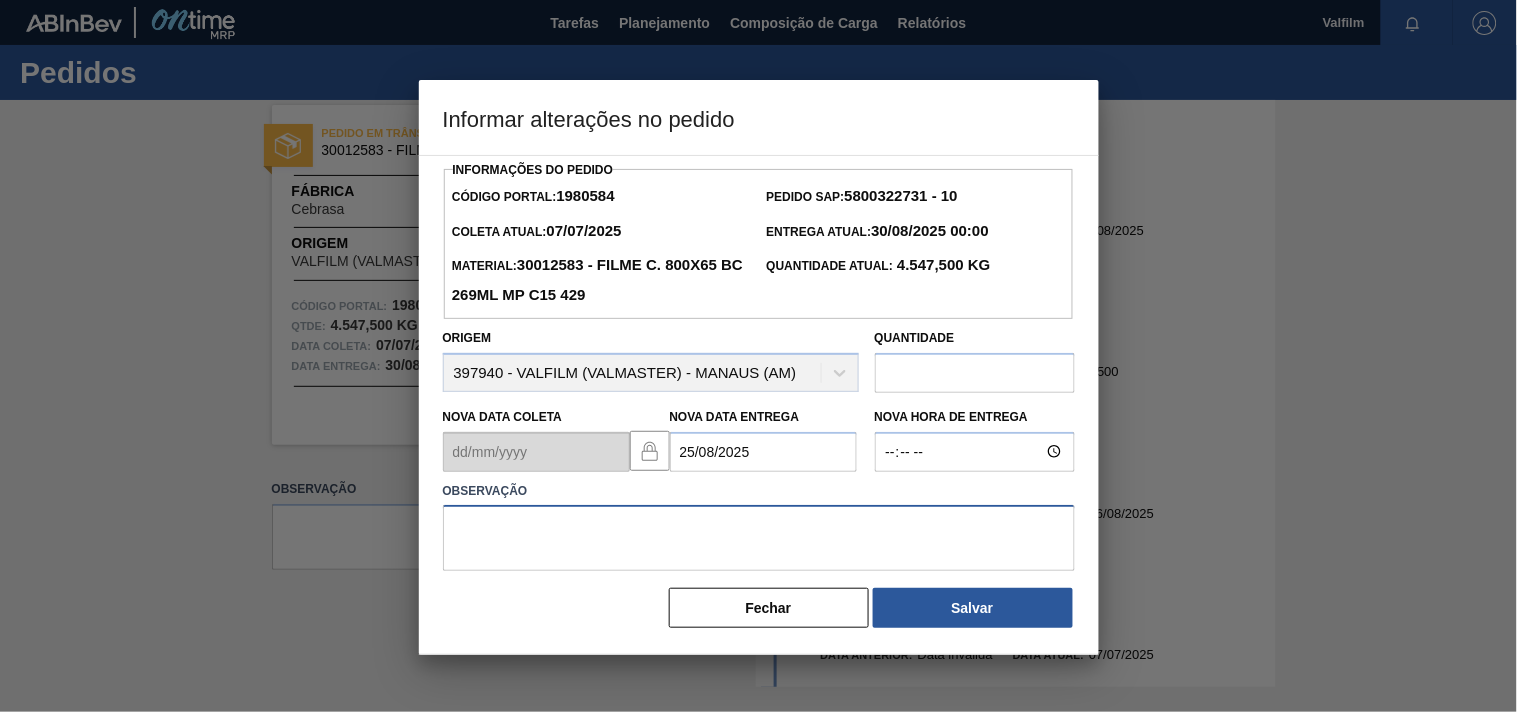 paste on "Ajuste entrega ( otimização card / veiculo )." 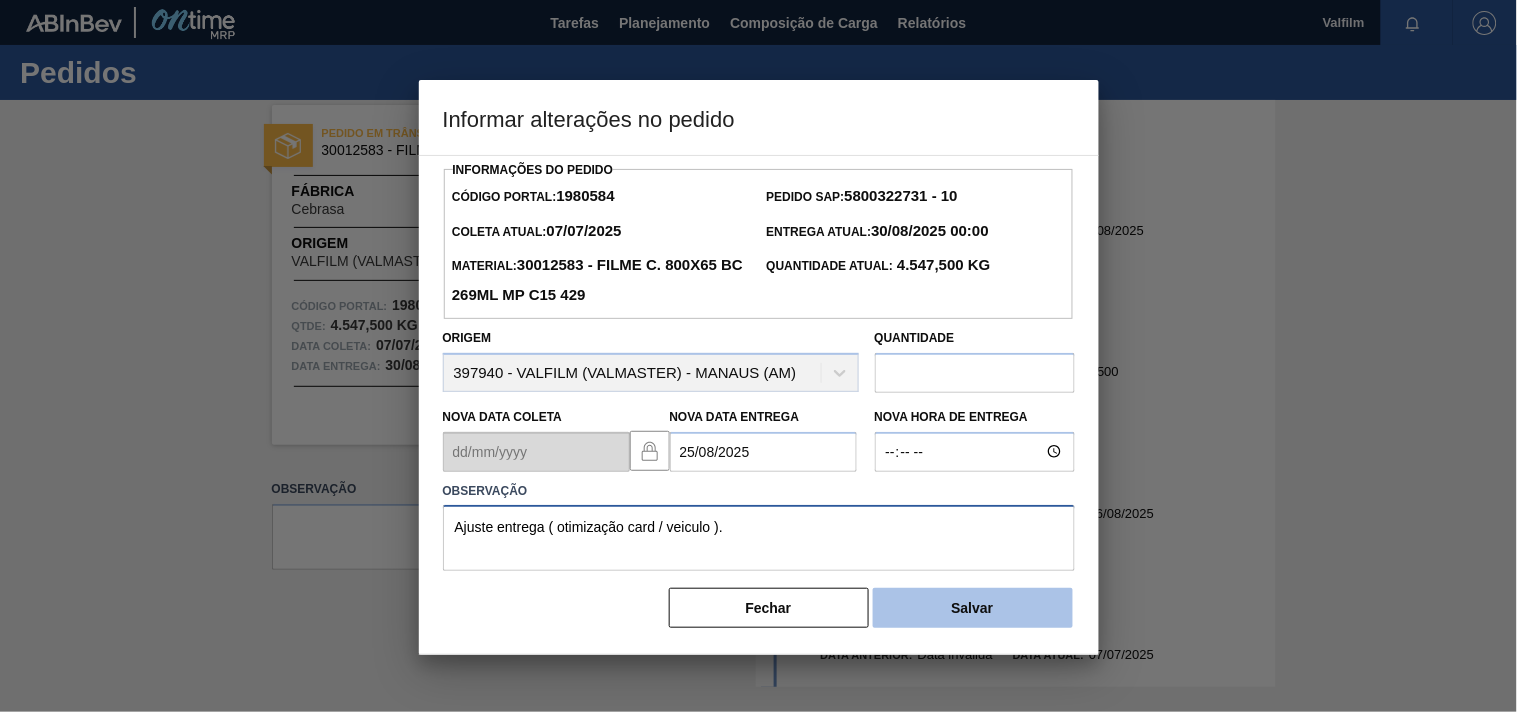 type on "Ajuste entrega ( otimização card / veiculo )." 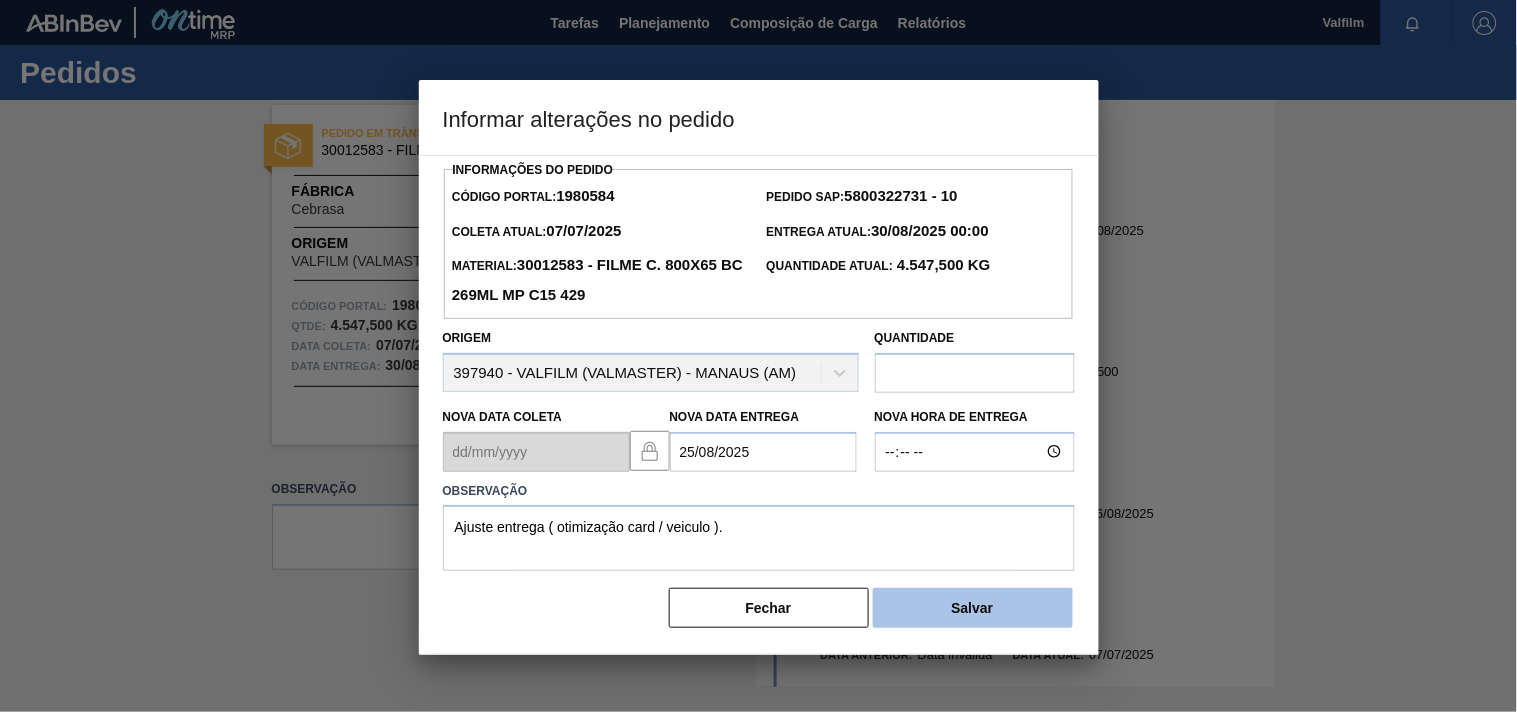 click on "Salvar" at bounding box center [973, 608] 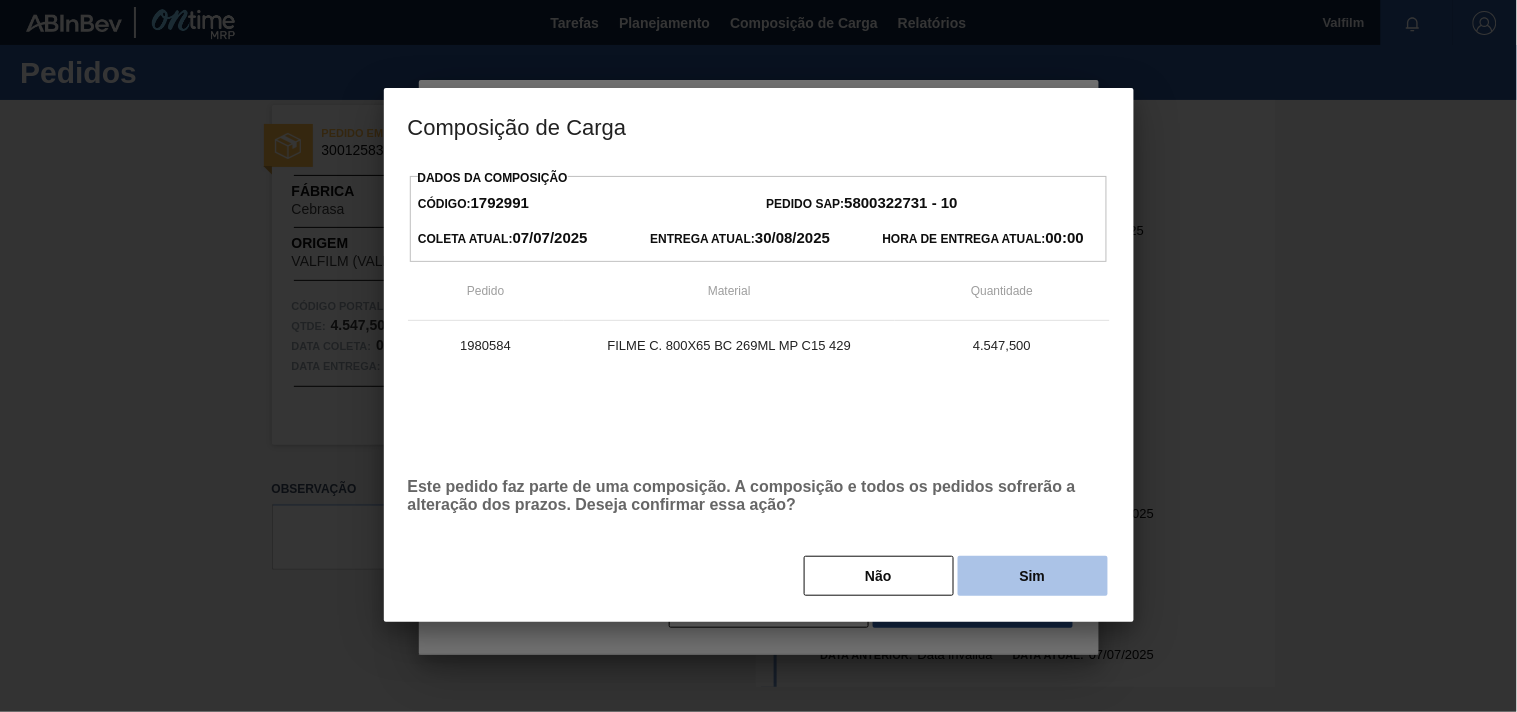 click on "Sim" at bounding box center (1033, 576) 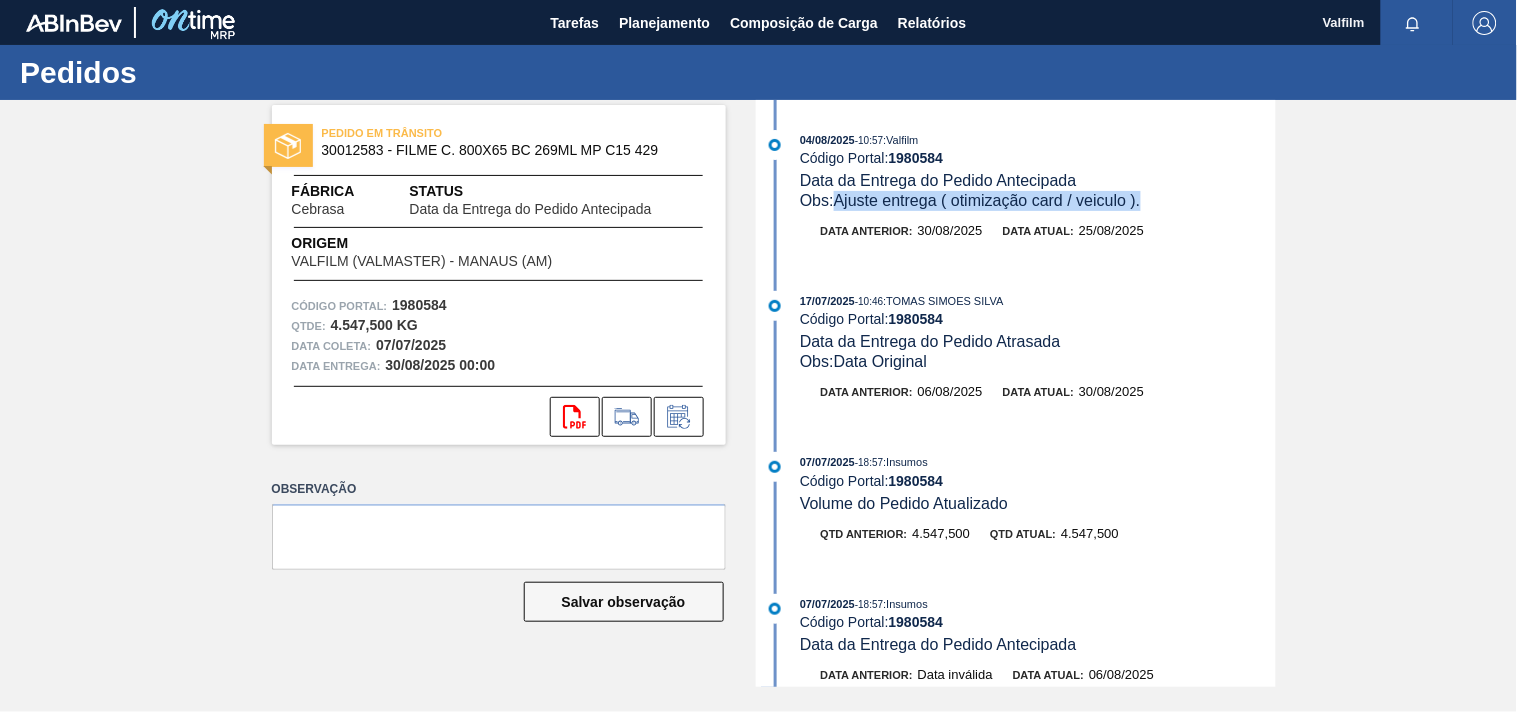 drag, startPoint x: 838, startPoint y: 200, endPoint x: 1152, endPoint y: 215, distance: 314.35806 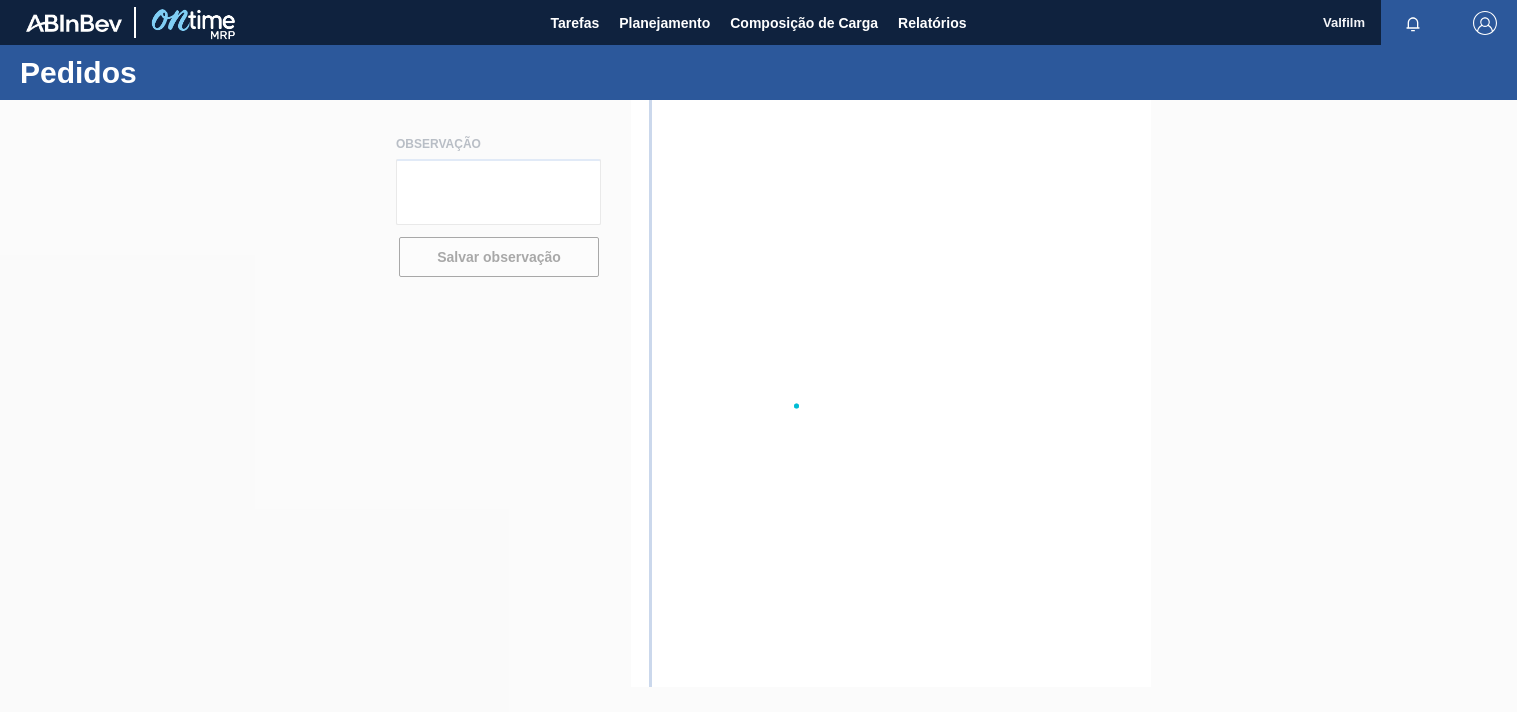 scroll, scrollTop: 0, scrollLeft: 0, axis: both 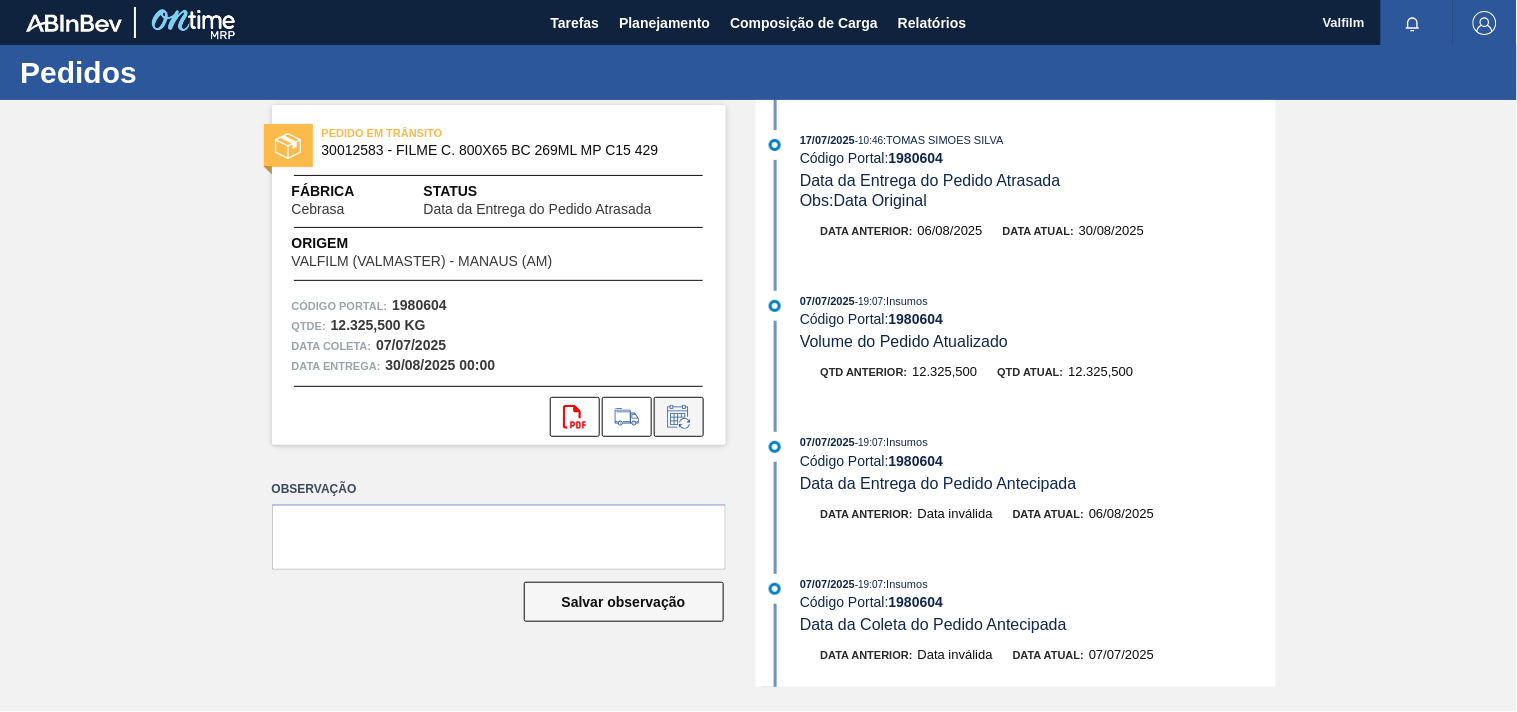 click at bounding box center (679, 417) 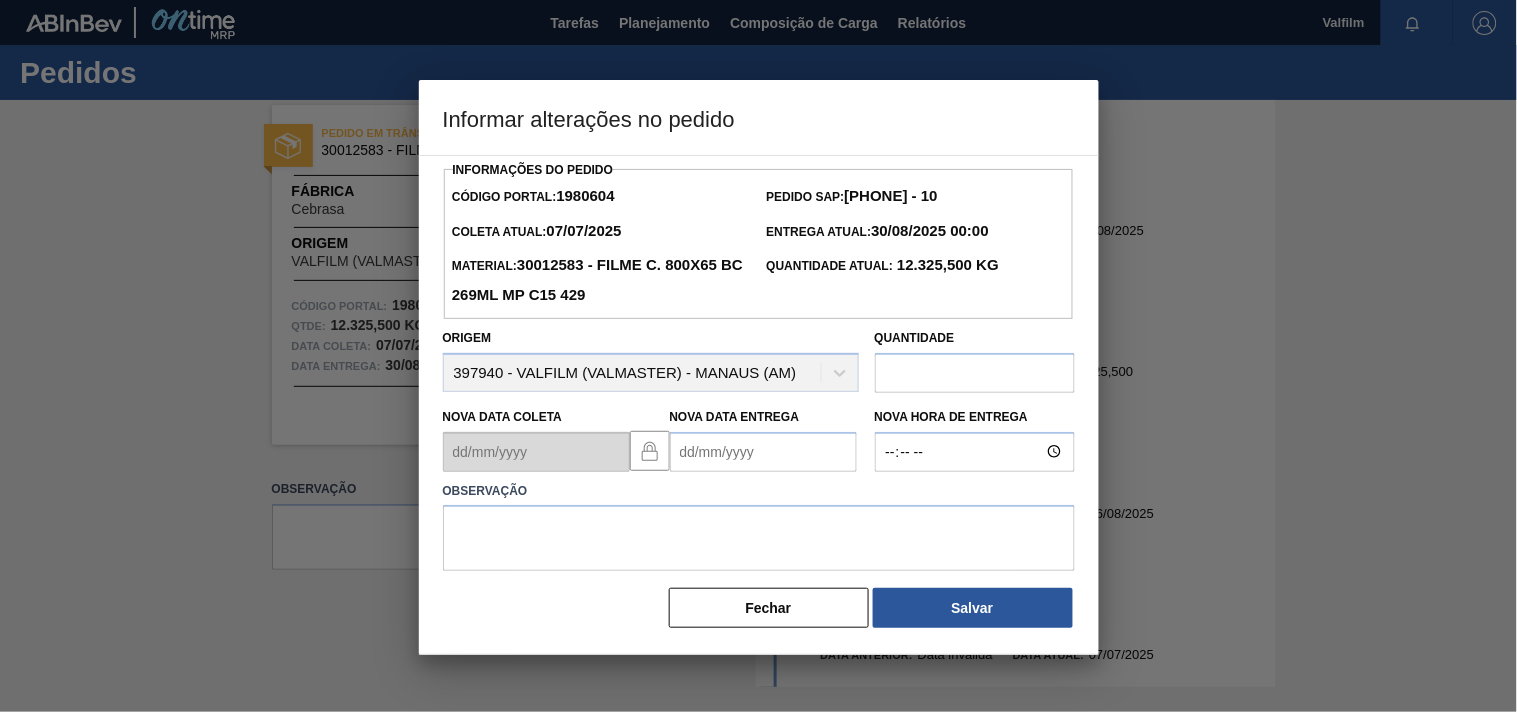 click on "Nova Data Entrega" at bounding box center [763, 452] 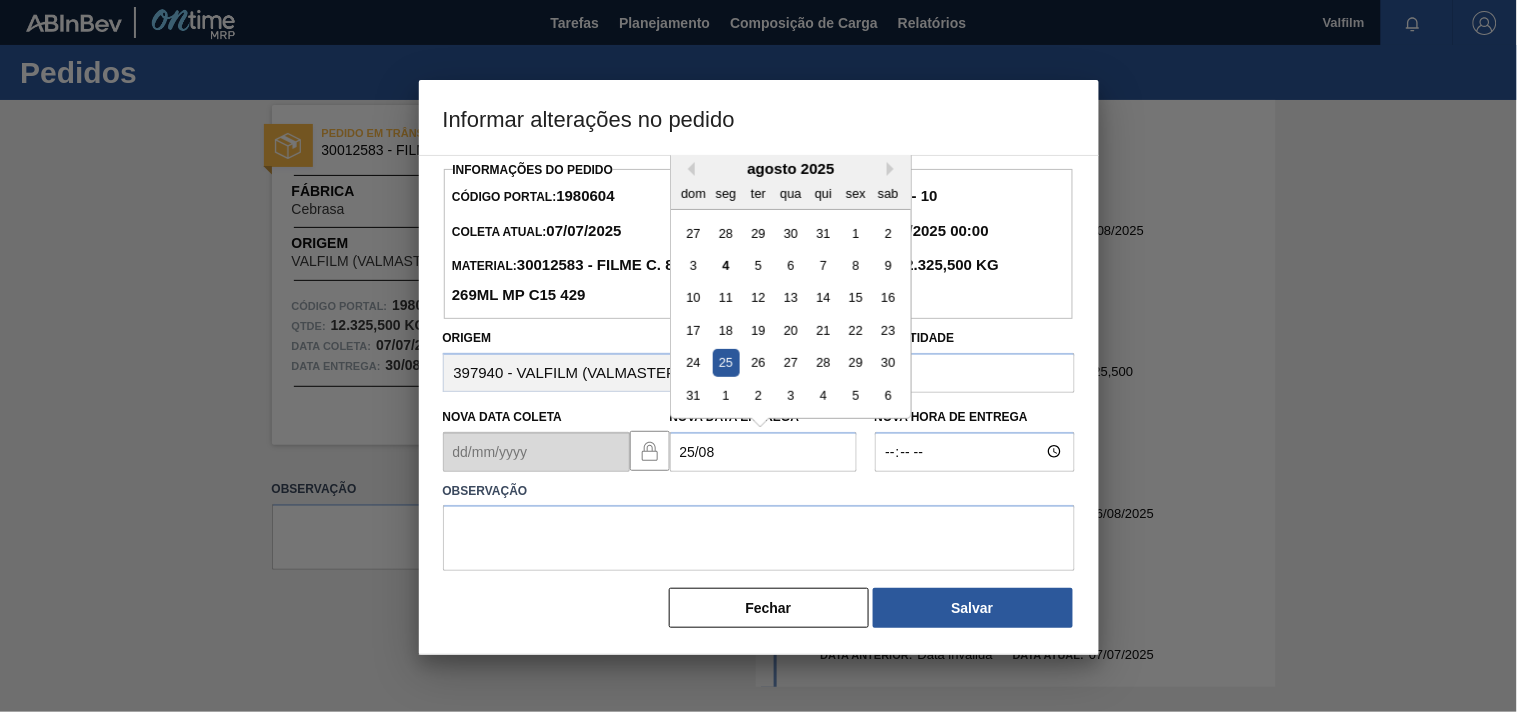 type on "25/08/2025" 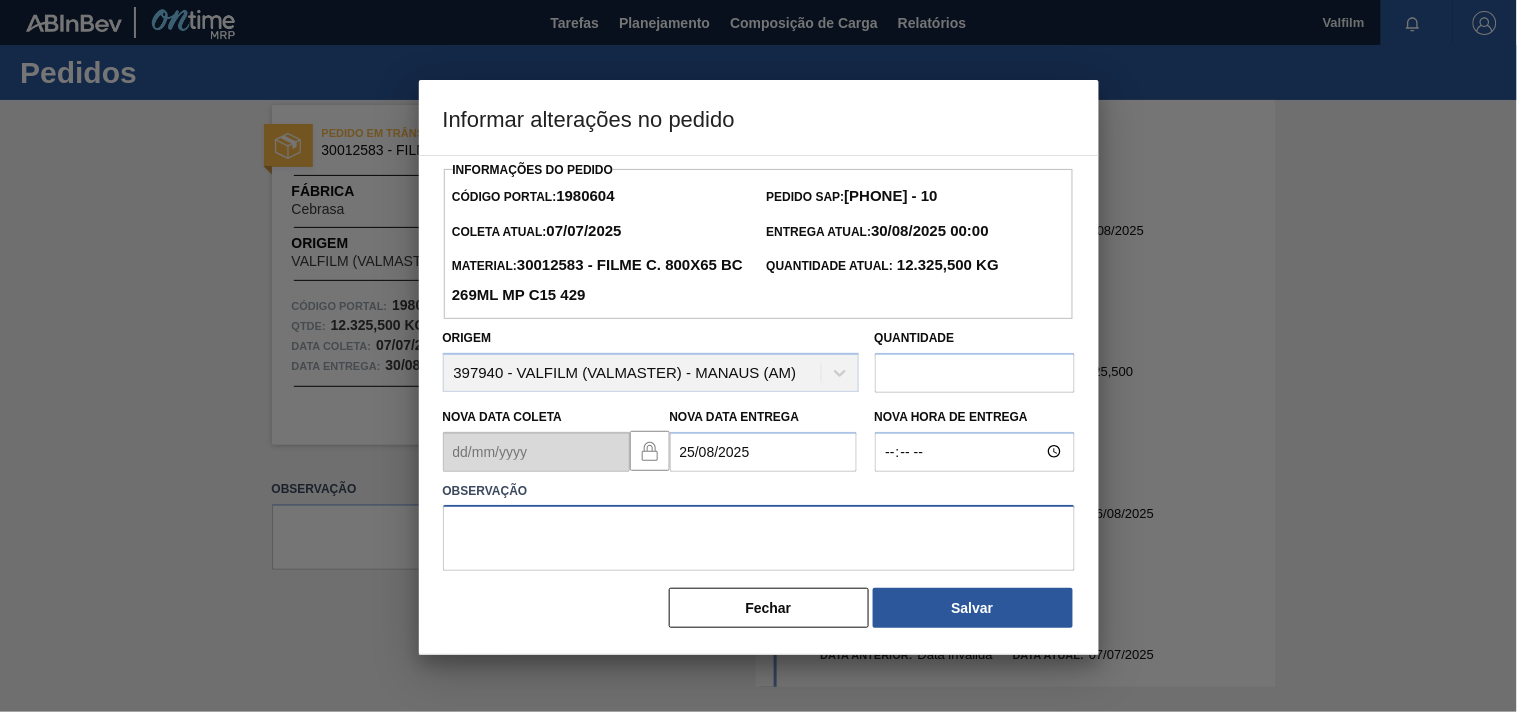 click at bounding box center (759, 538) 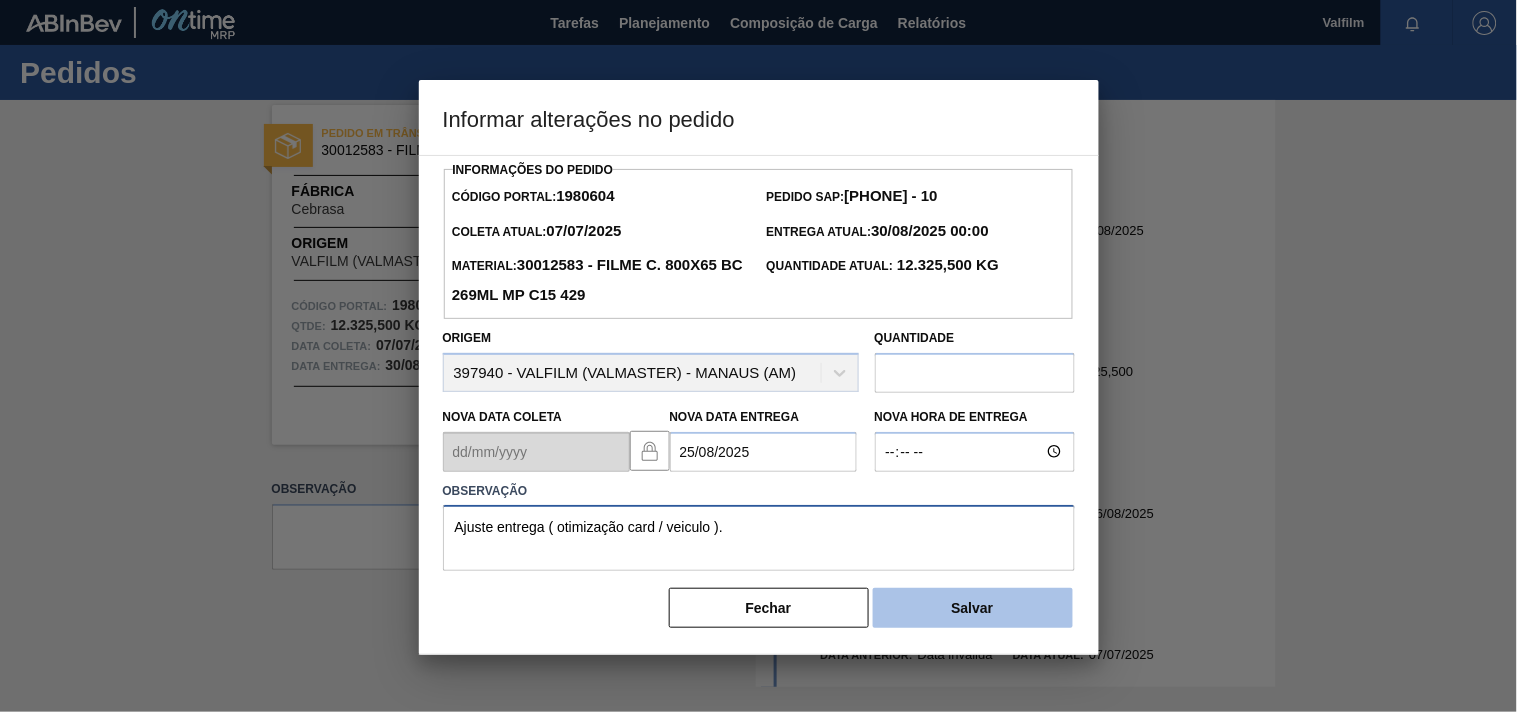 type on "Ajuste entrega ( otimização card / veiculo )." 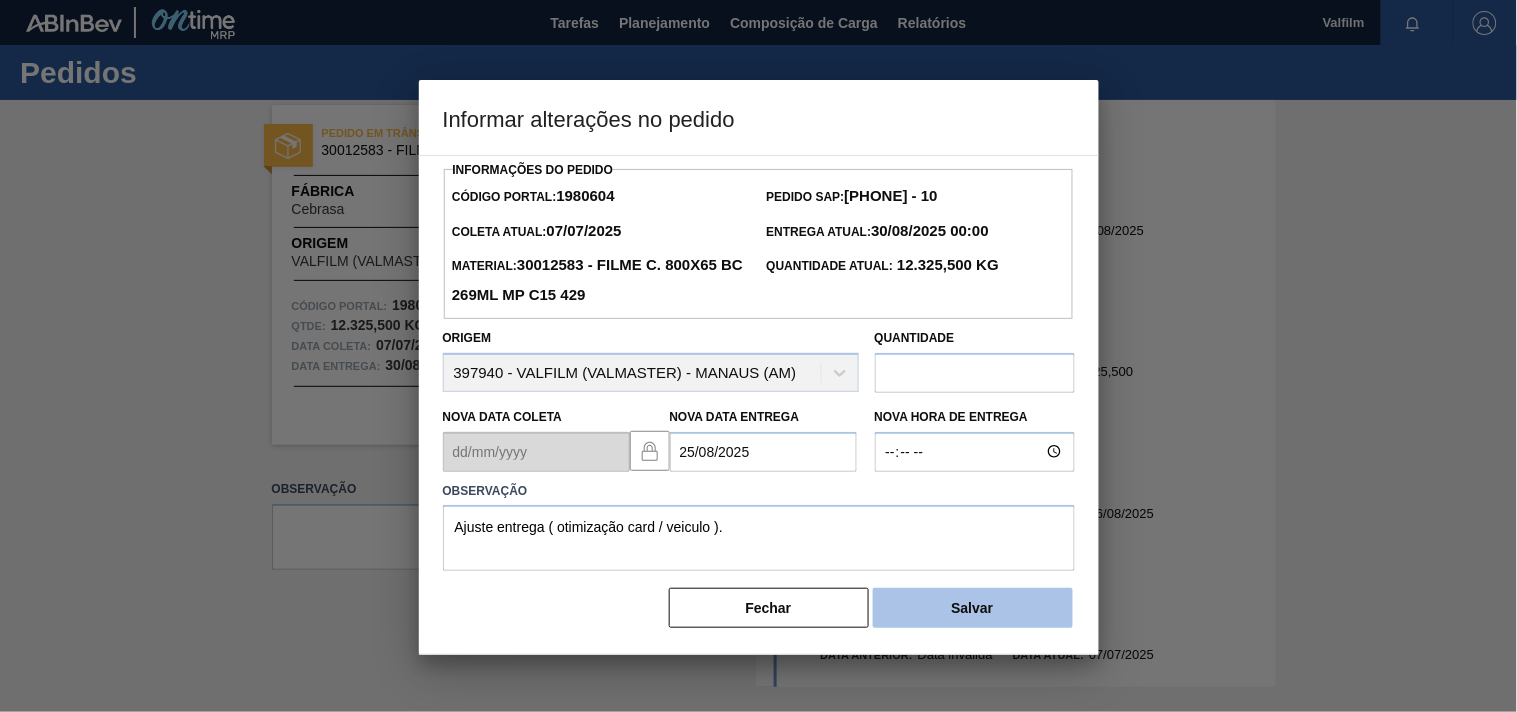 click on "Salvar" at bounding box center (973, 608) 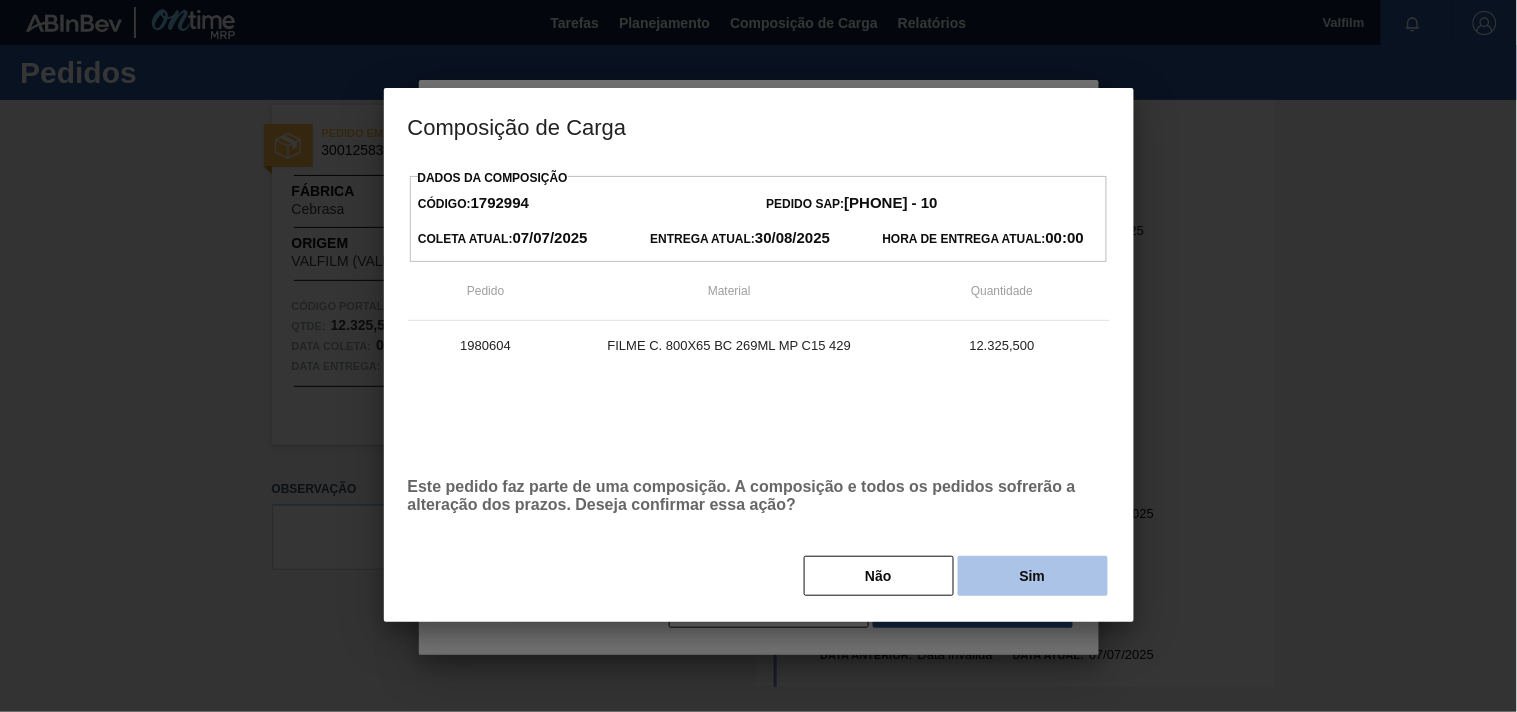 click on "Sim" at bounding box center [1033, 576] 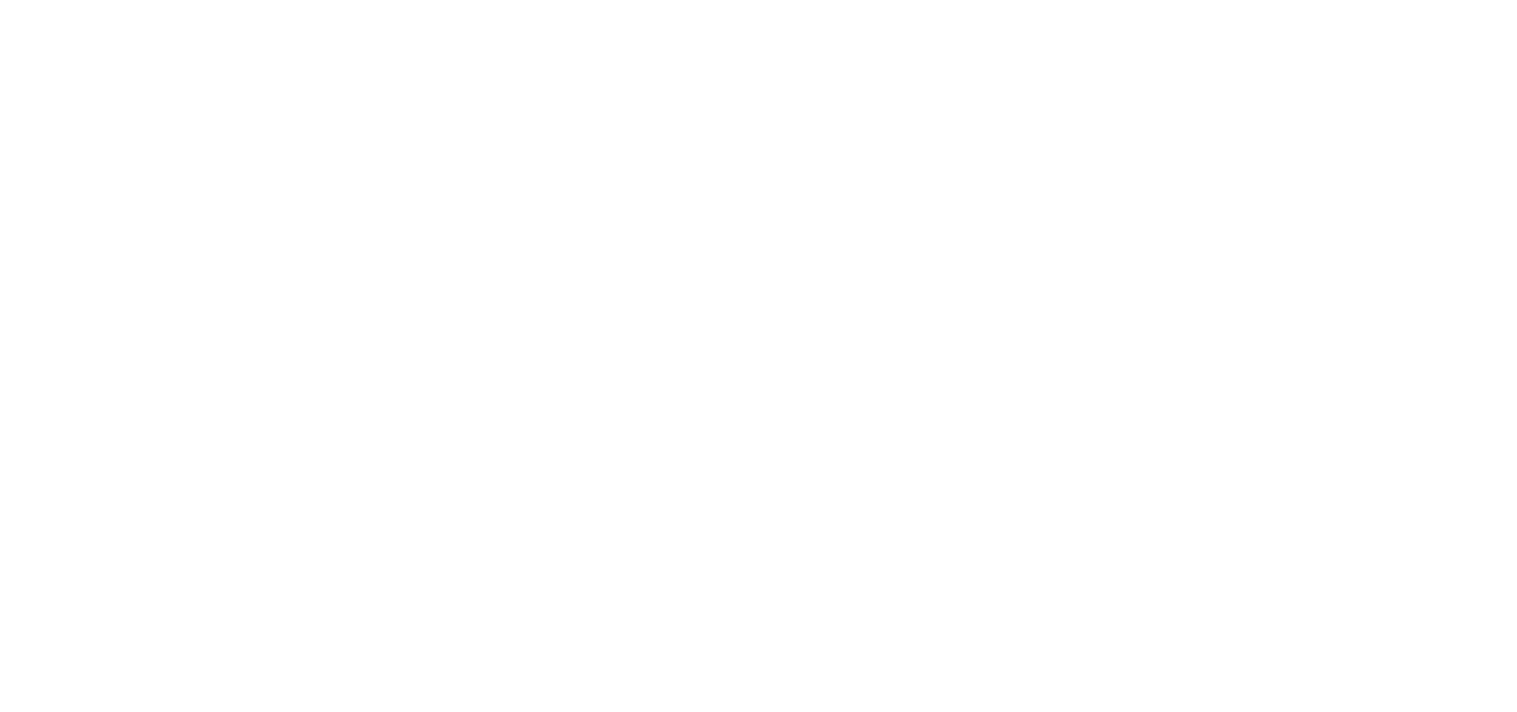 scroll, scrollTop: 0, scrollLeft: 0, axis: both 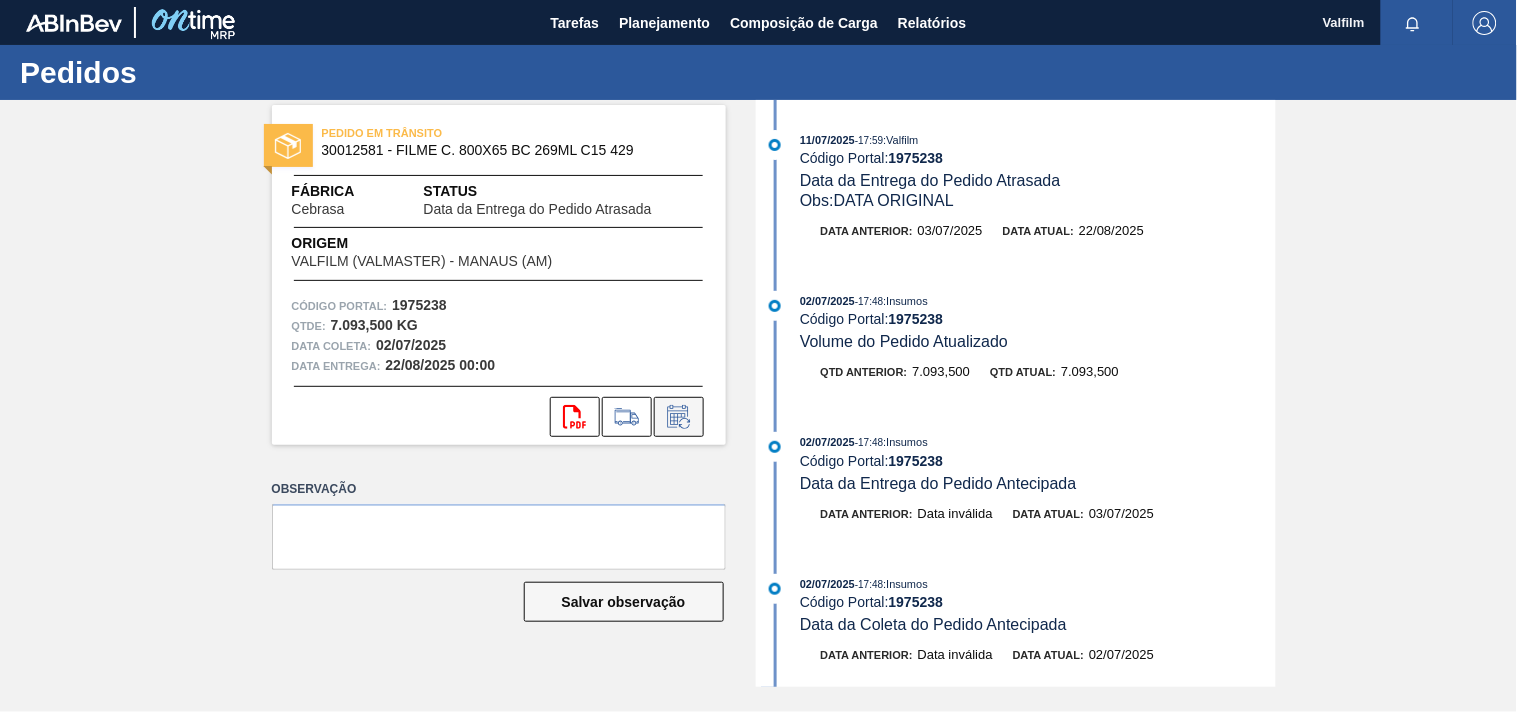 click 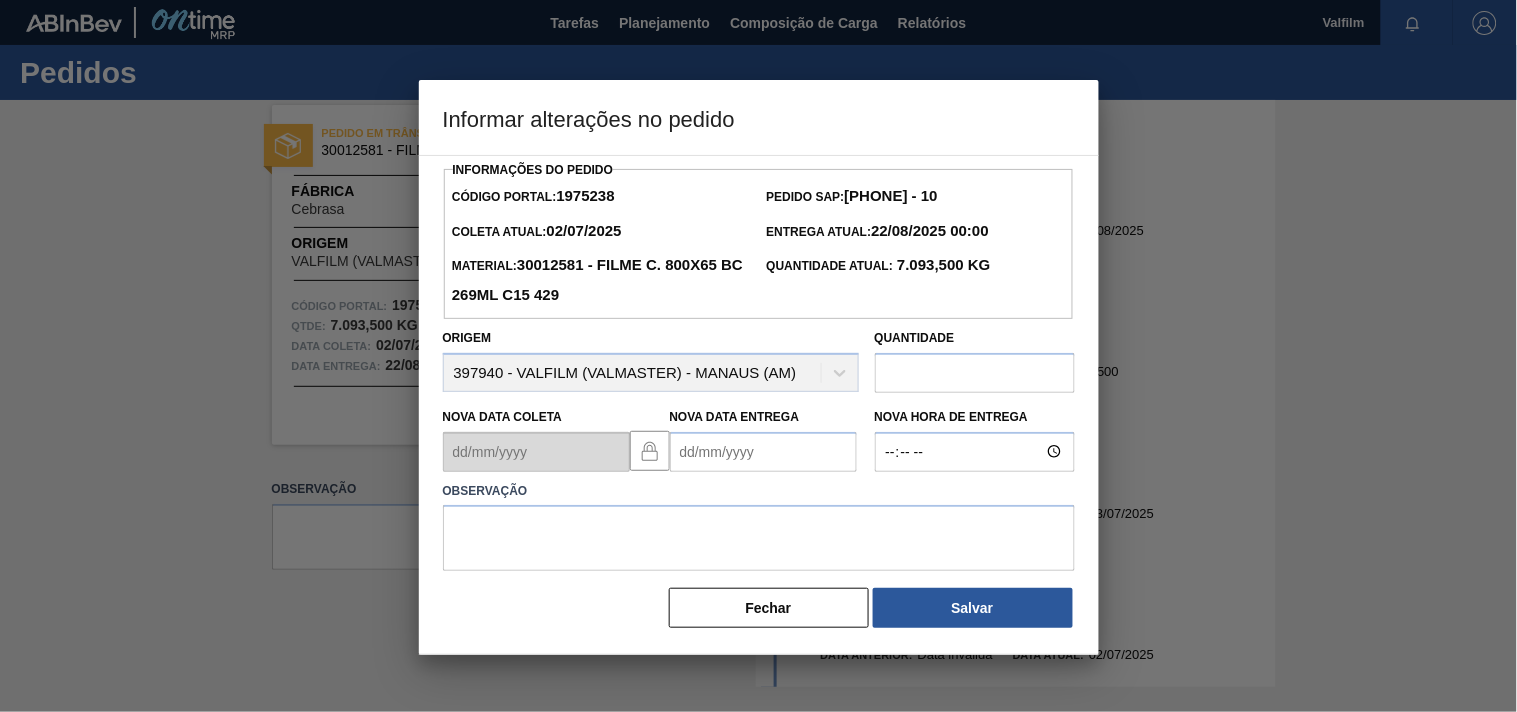 drag, startPoint x: 701, startPoint y: 454, endPoint x: 706, endPoint y: 432, distance: 22.561028 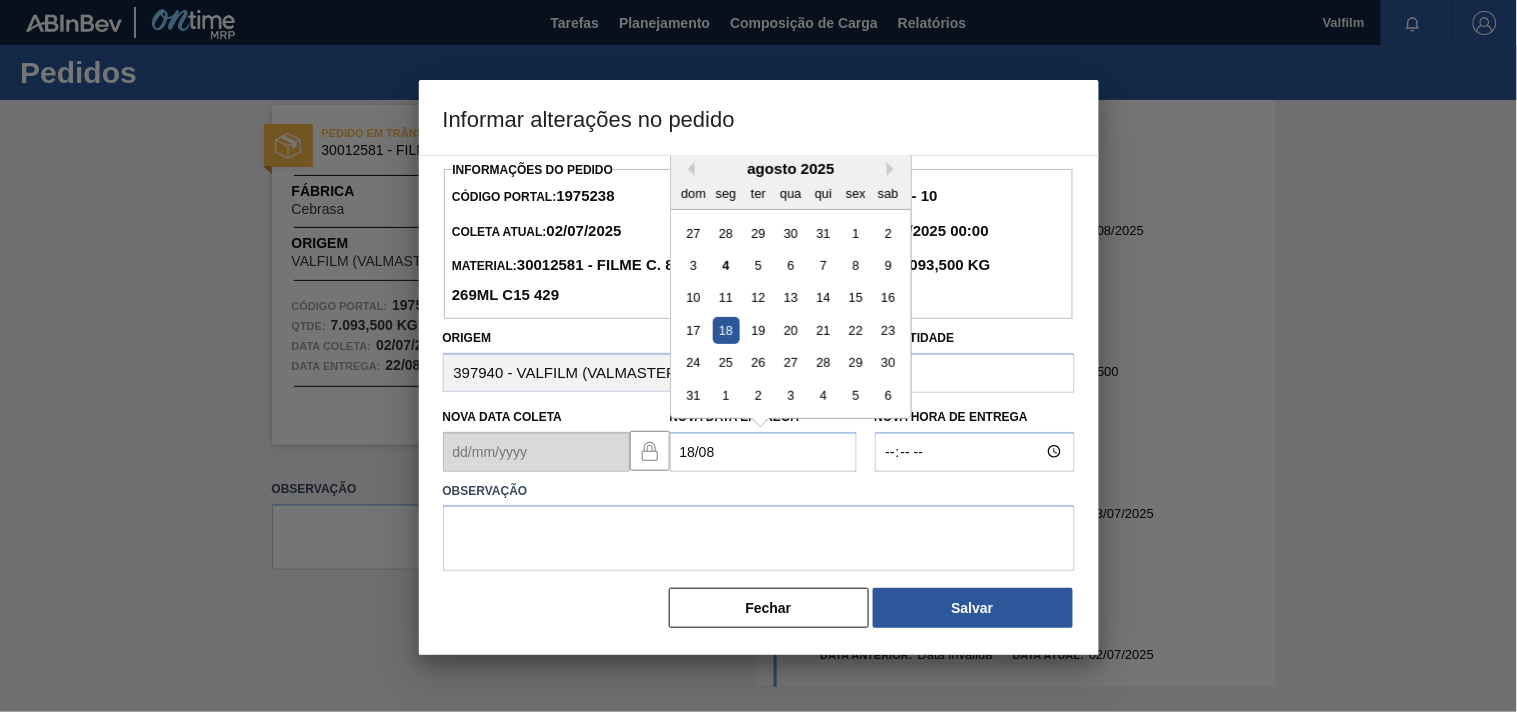 type on "18/08/2025" 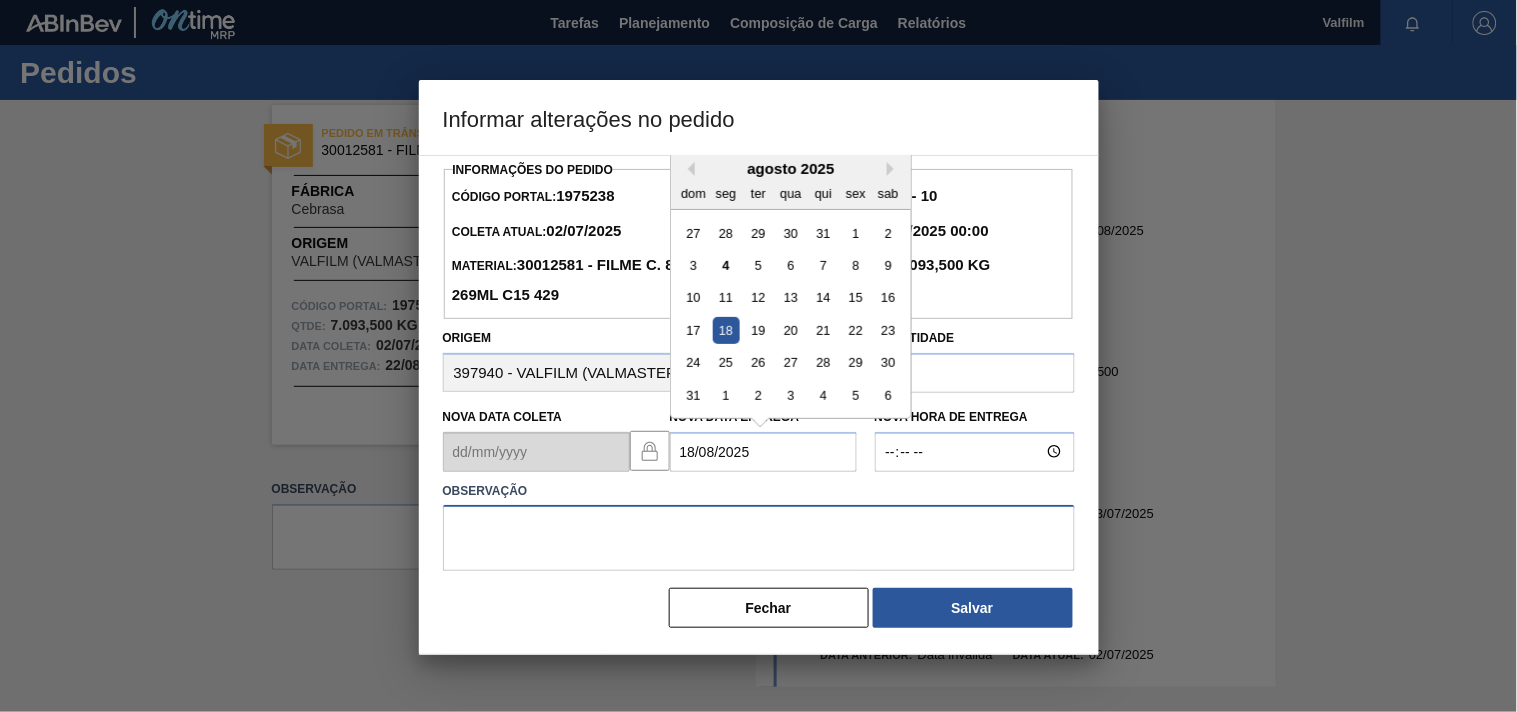 click at bounding box center (759, 538) 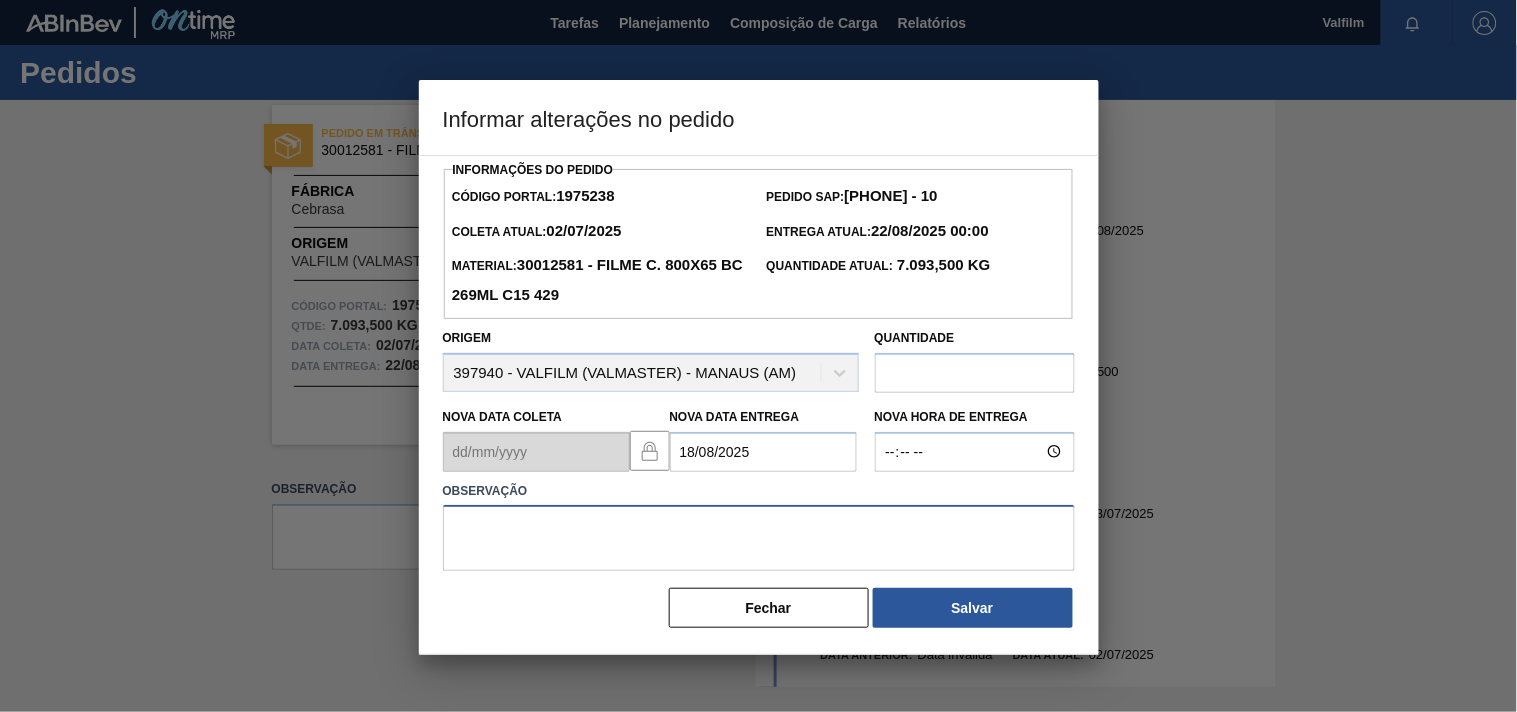 paste on "Ajuste entrega ( otimização card / veiculo )." 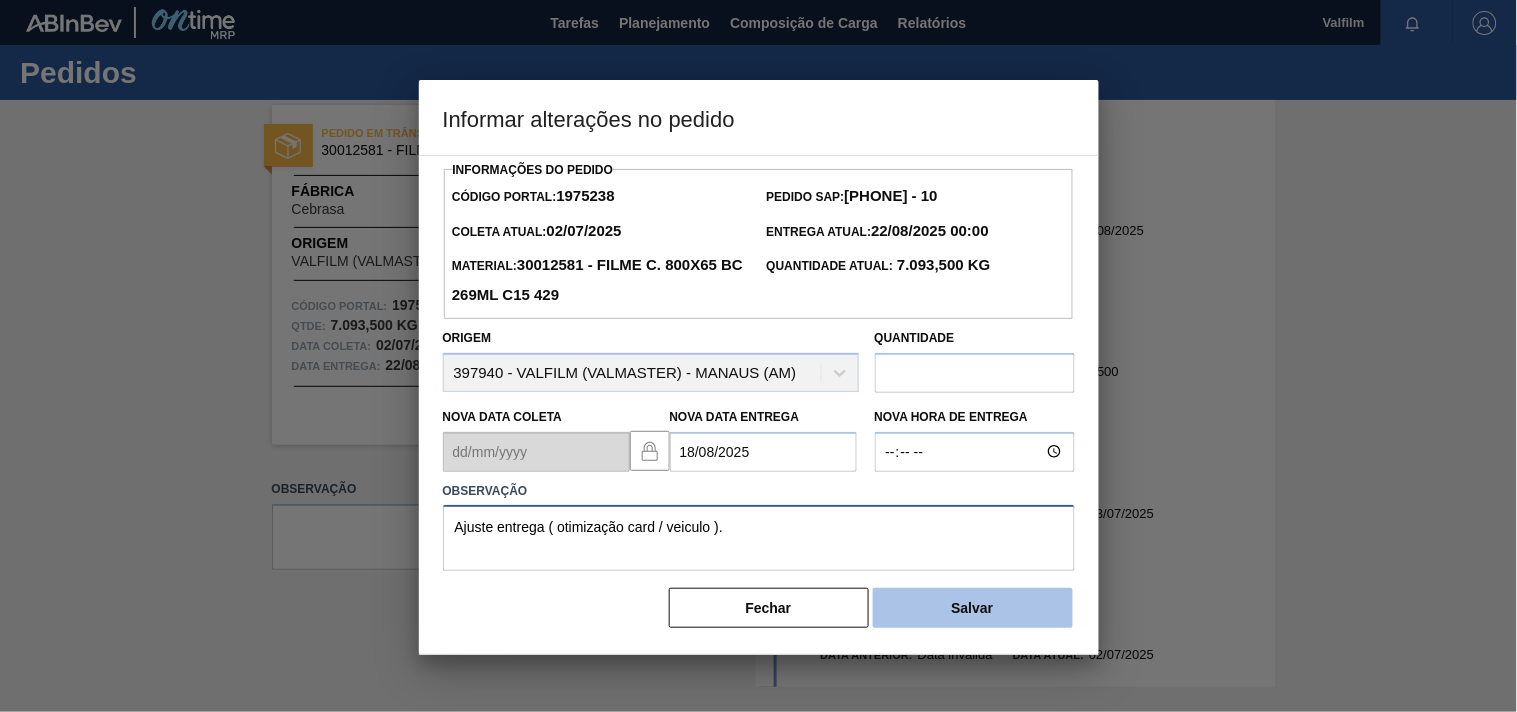 type on "Ajuste entrega ( otimização card / veiculo )." 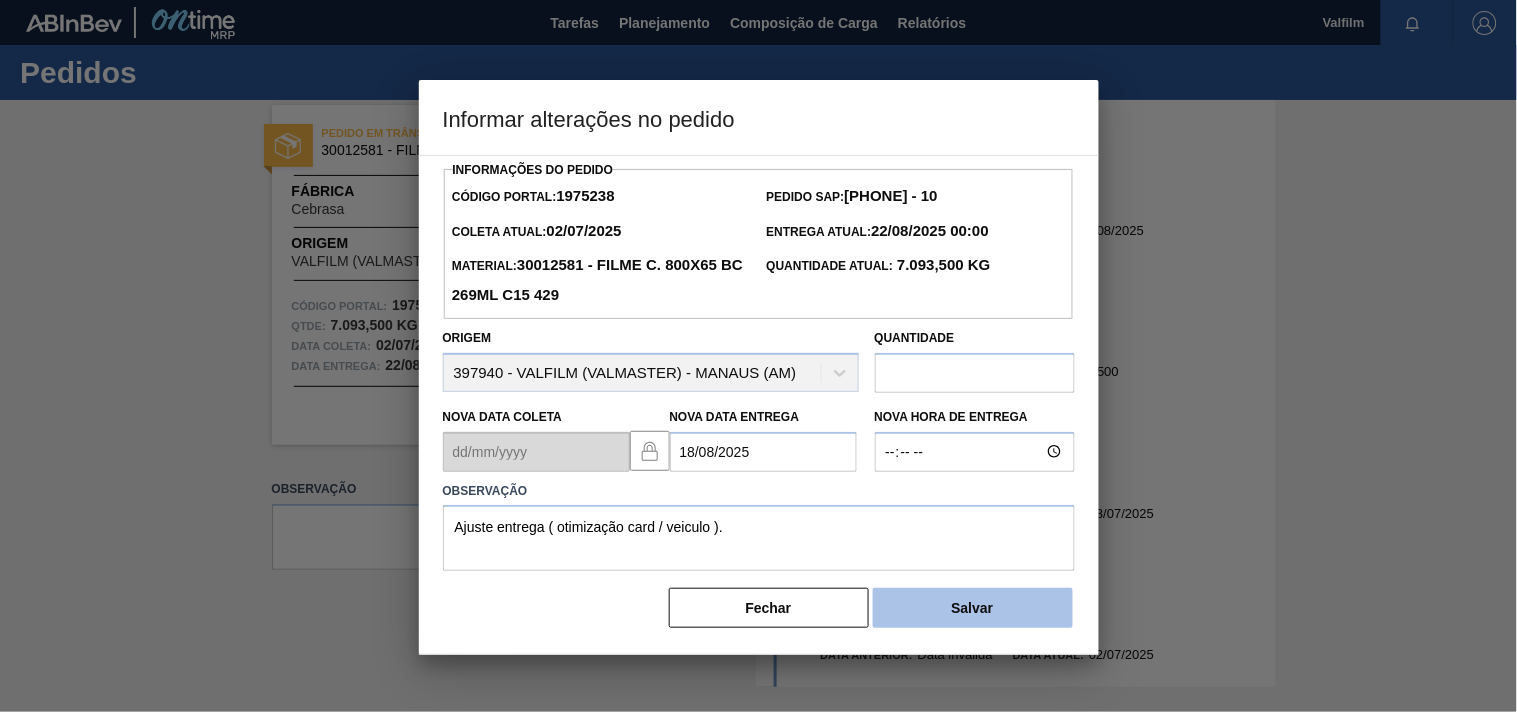 click on "Salvar" at bounding box center [973, 608] 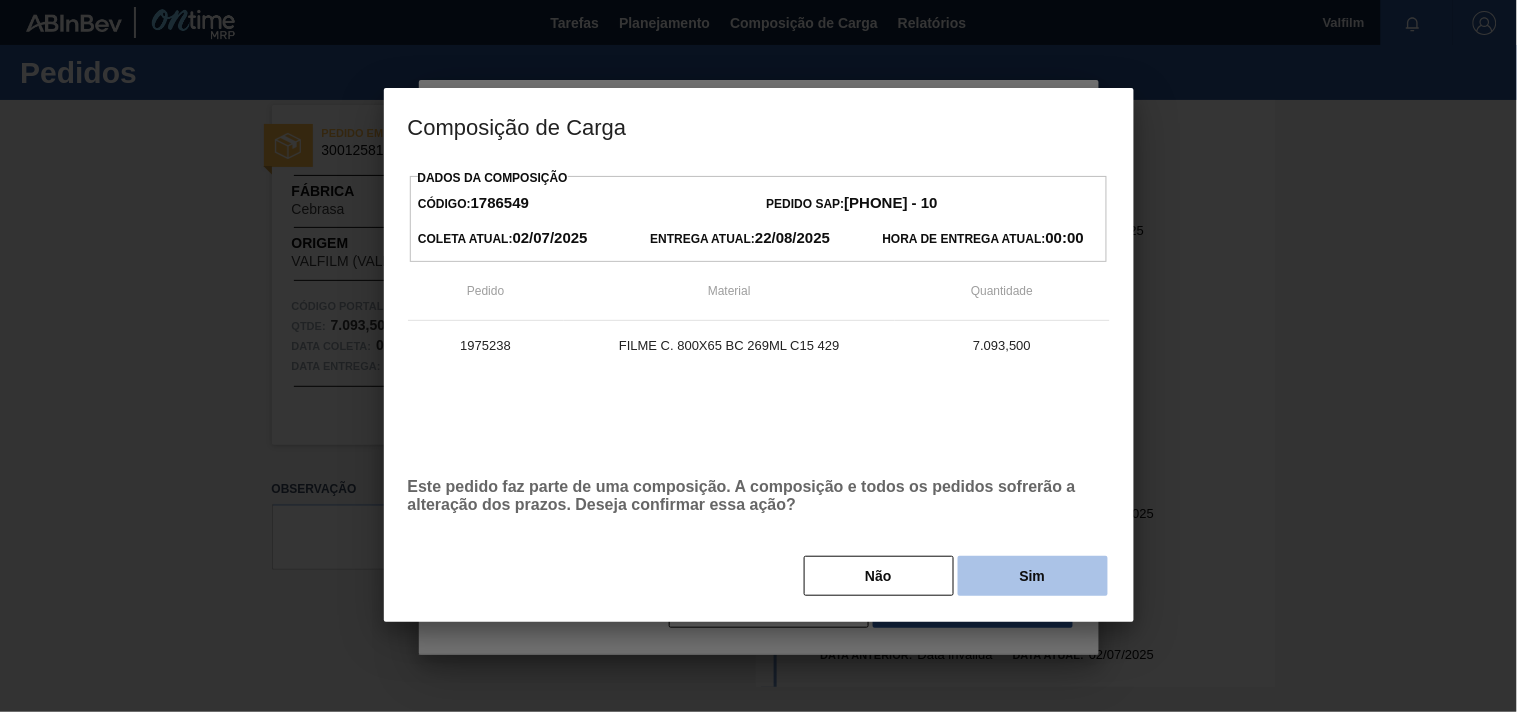 click on "Sim" at bounding box center [1033, 576] 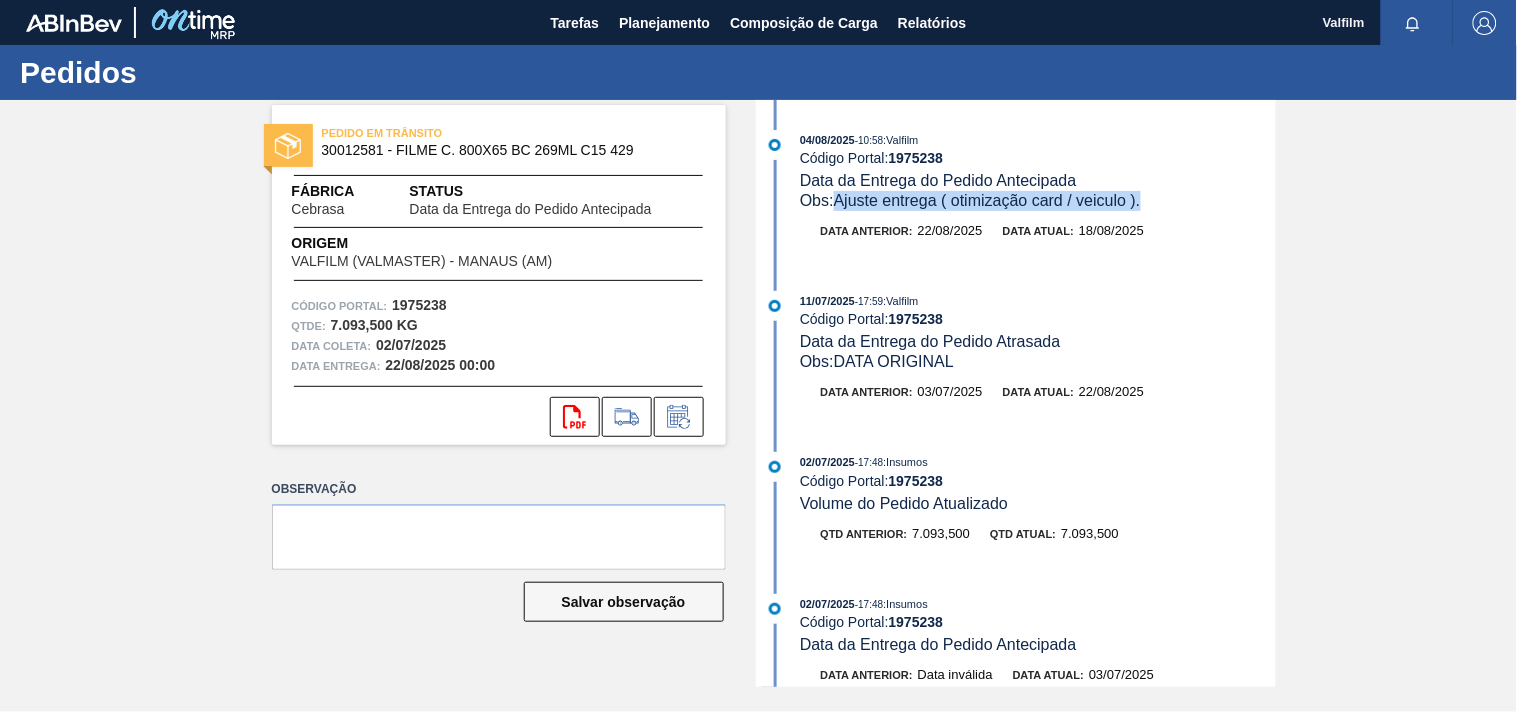 drag, startPoint x: 965, startPoint y: 201, endPoint x: 1165, endPoint y: 201, distance: 200 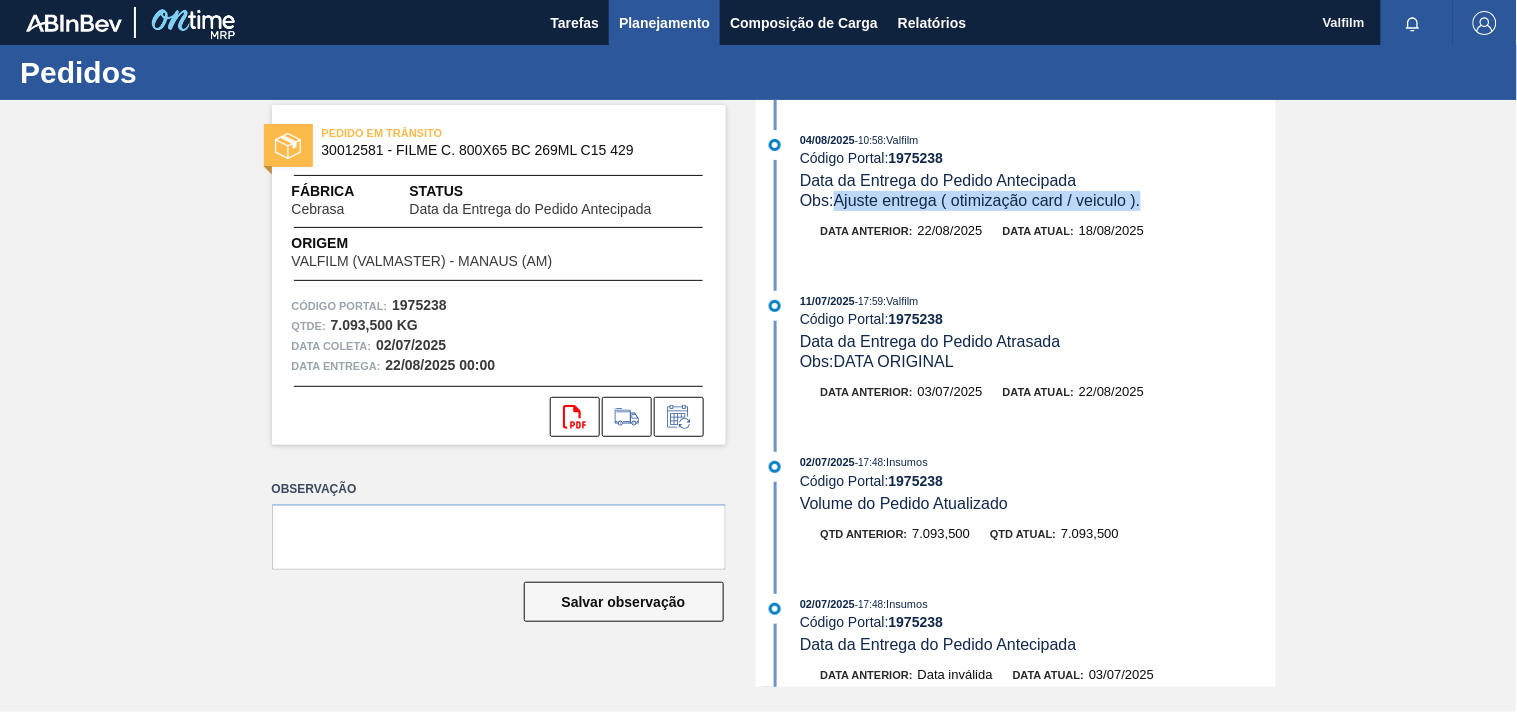 copy on "Ajuste entrega ( otimização card / veiculo )." 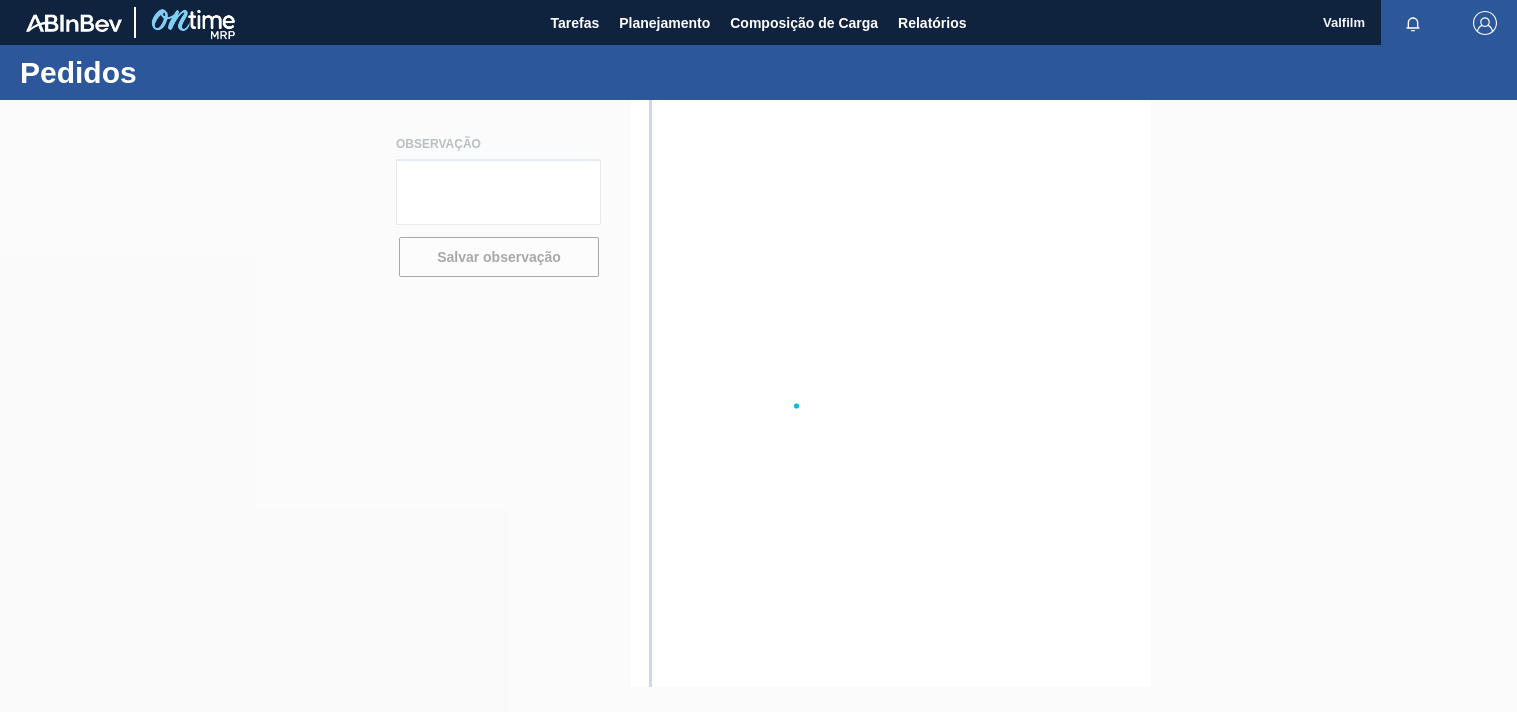scroll, scrollTop: 0, scrollLeft: 0, axis: both 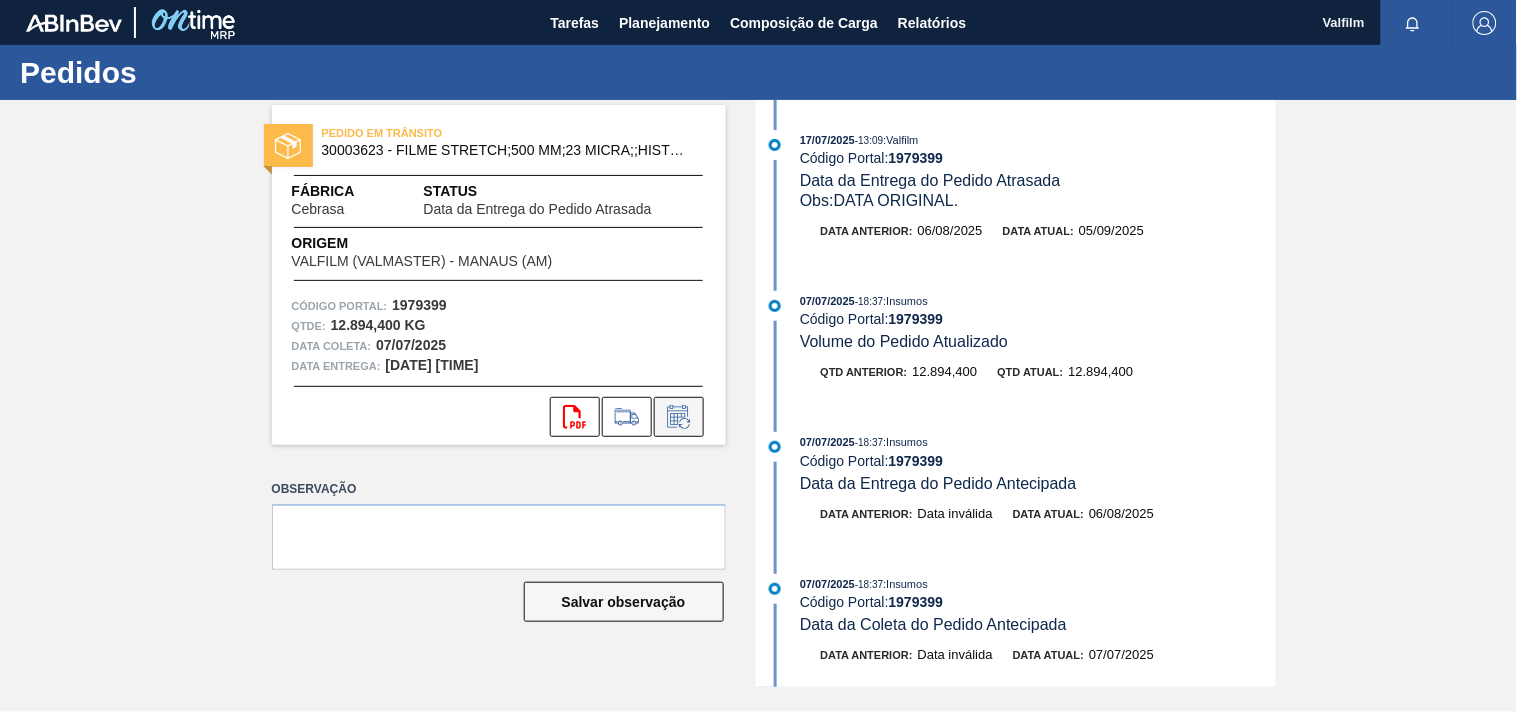 click 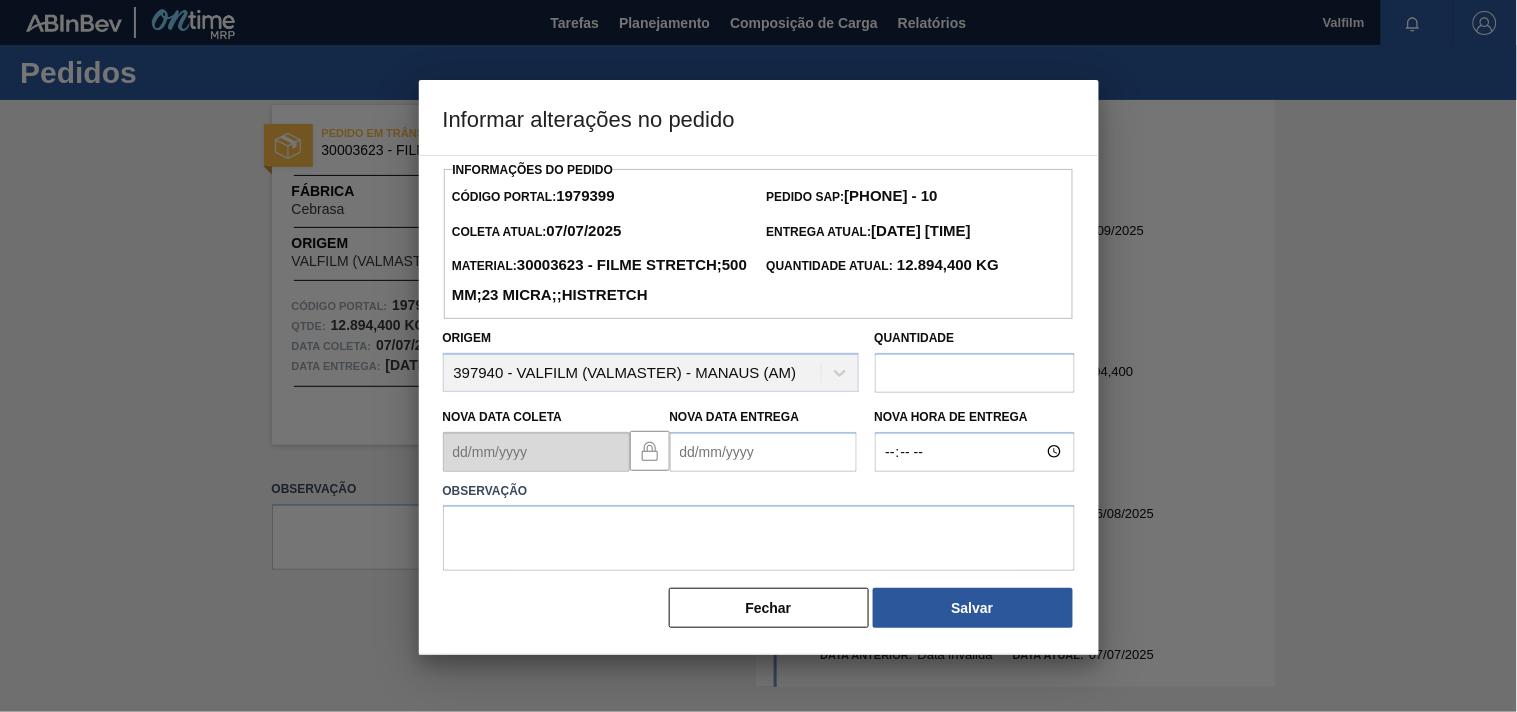 click on "Nova Data Entrega" at bounding box center (763, 452) 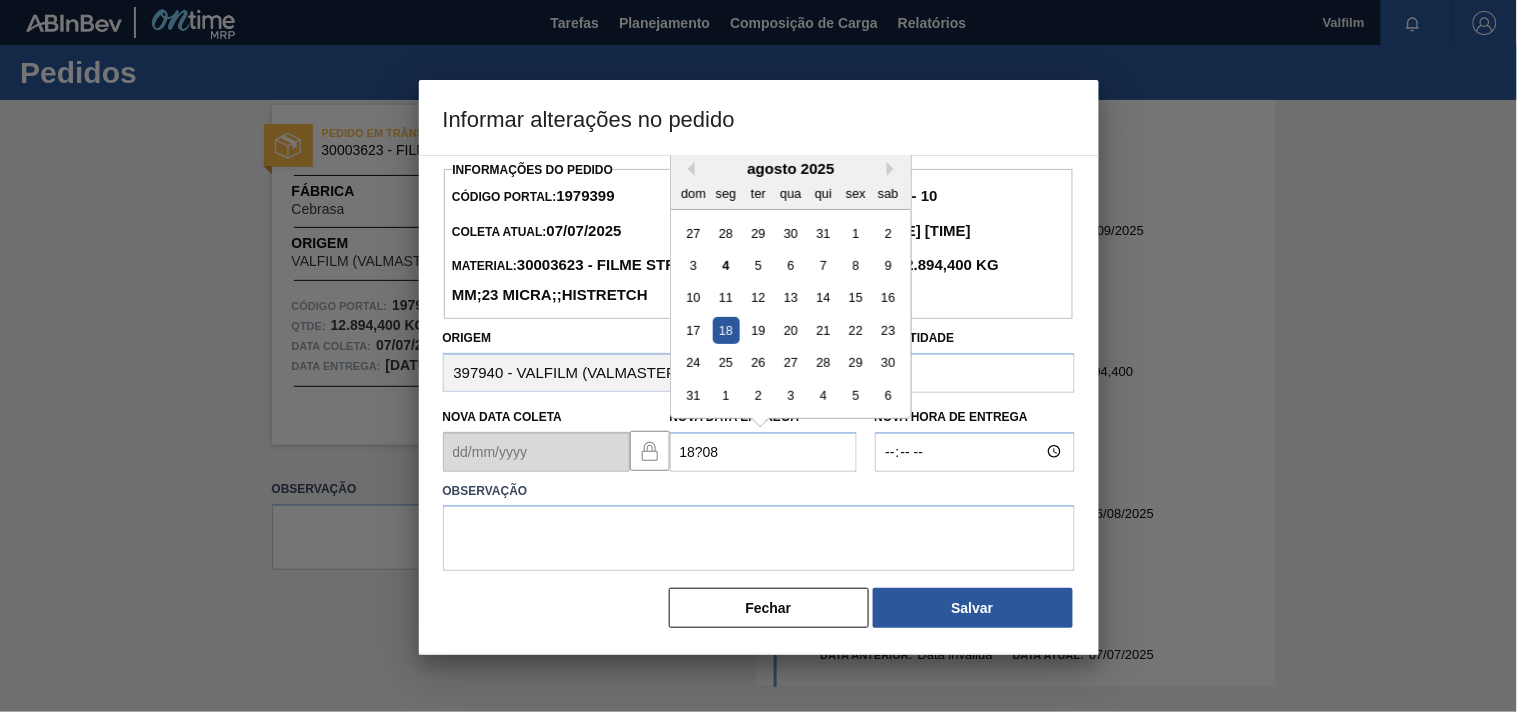 click on "18" at bounding box center [725, 330] 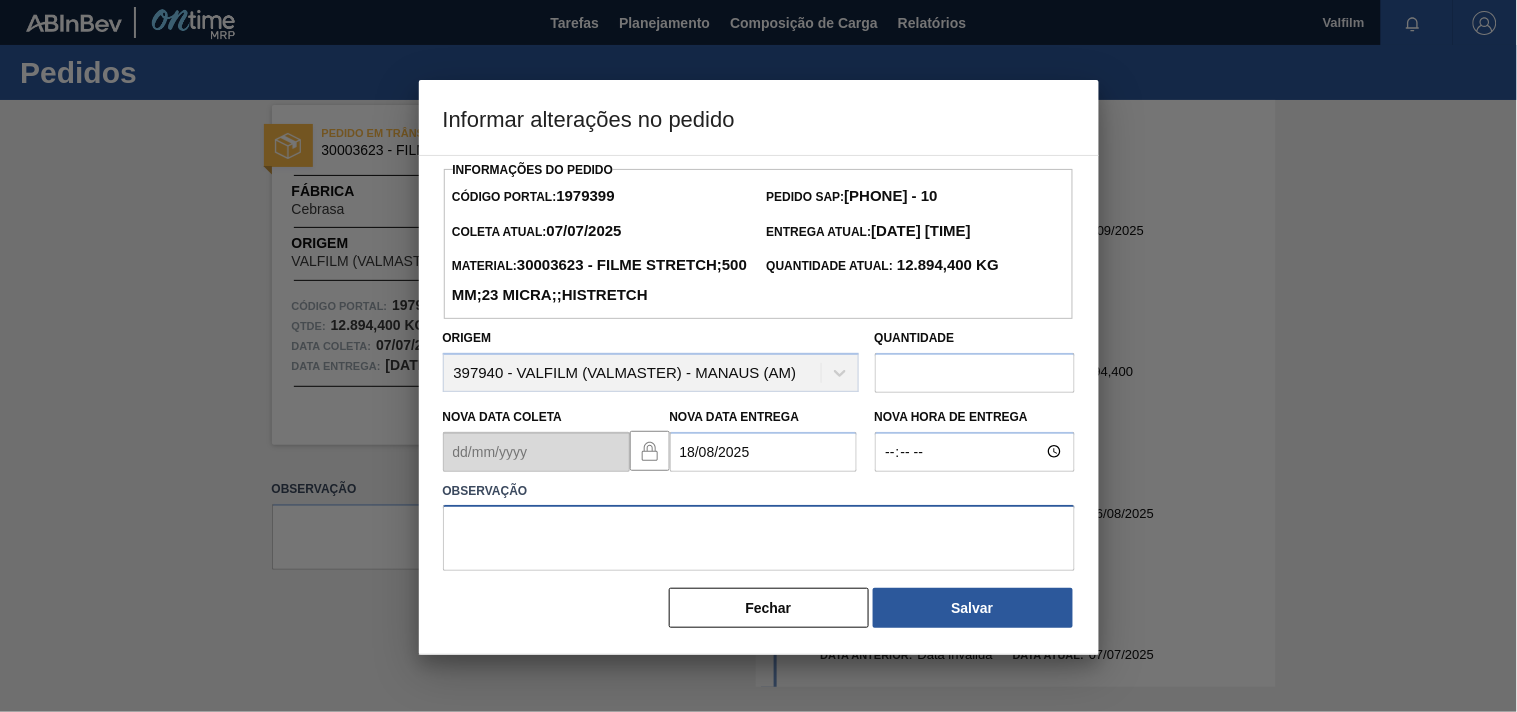 click at bounding box center (759, 538) 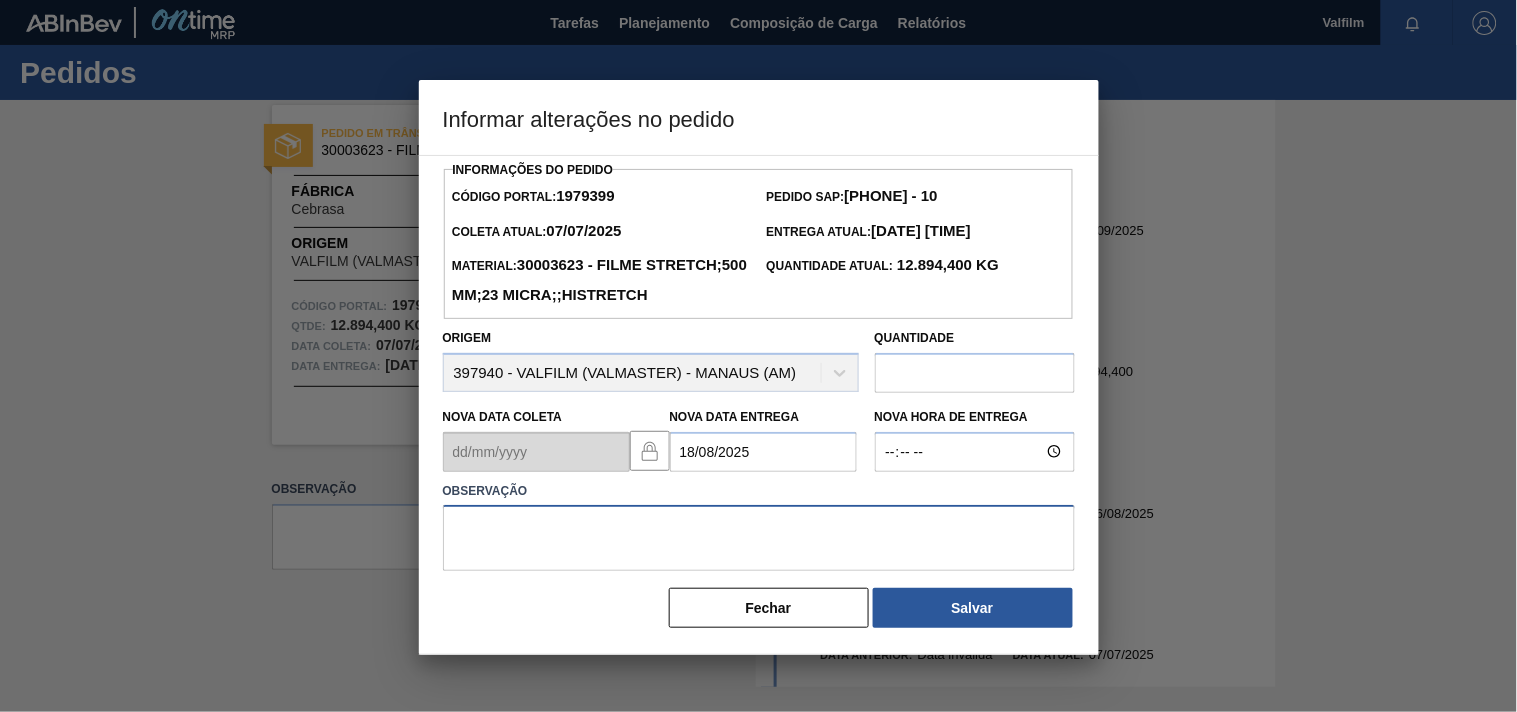 paste on "Ajuste entrega ( otimização card / veiculo )." 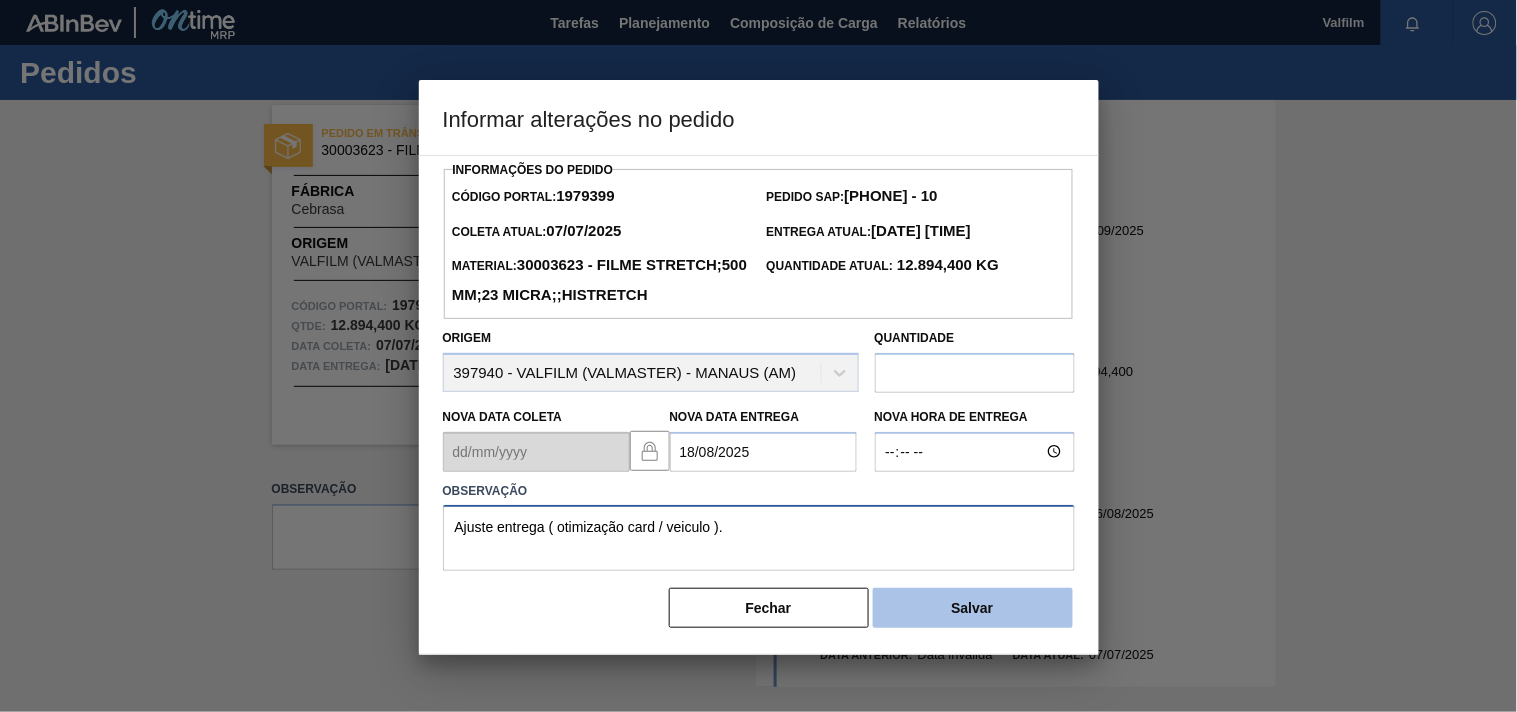 type on "Ajuste entrega ( otimização card / veiculo )." 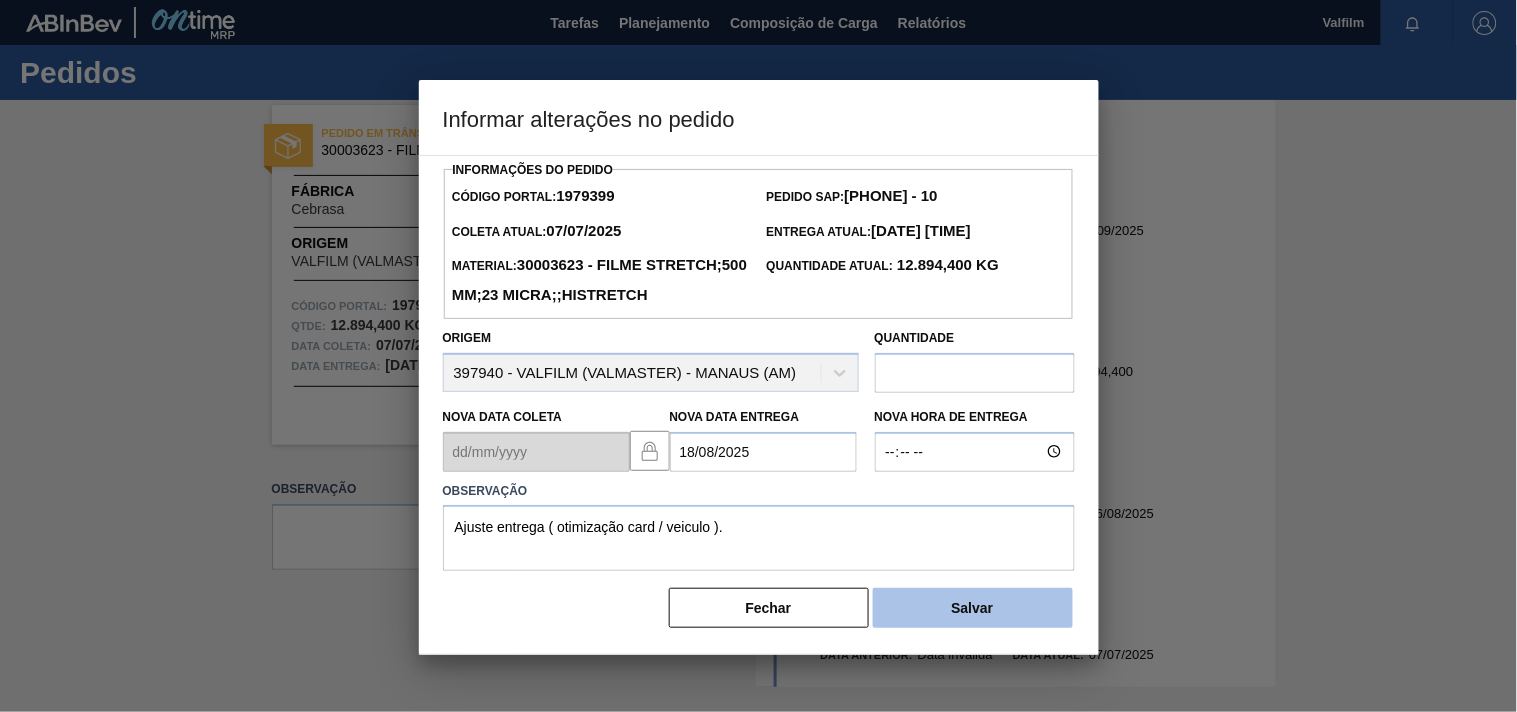 click on "Salvar" at bounding box center (973, 608) 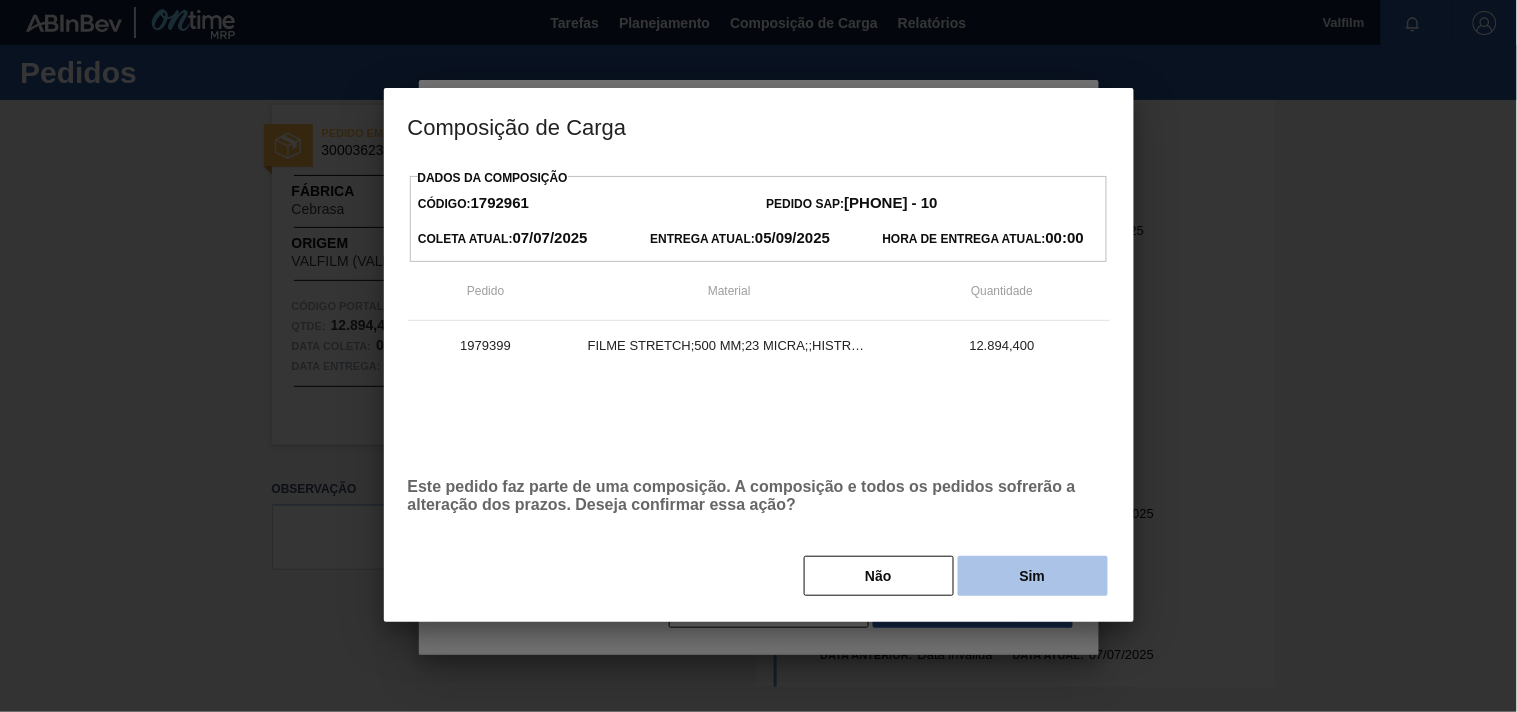 click on "Sim" at bounding box center [1033, 576] 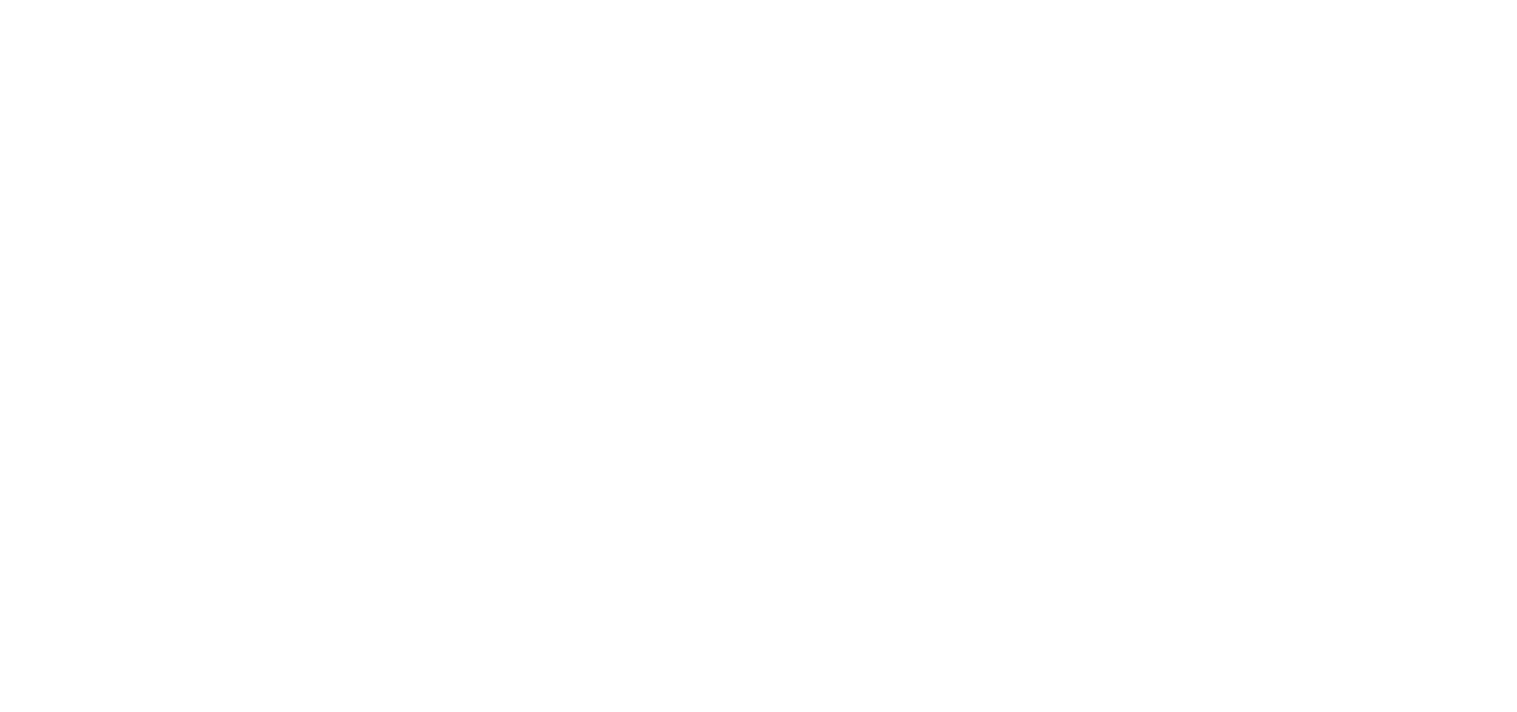 scroll, scrollTop: 0, scrollLeft: 0, axis: both 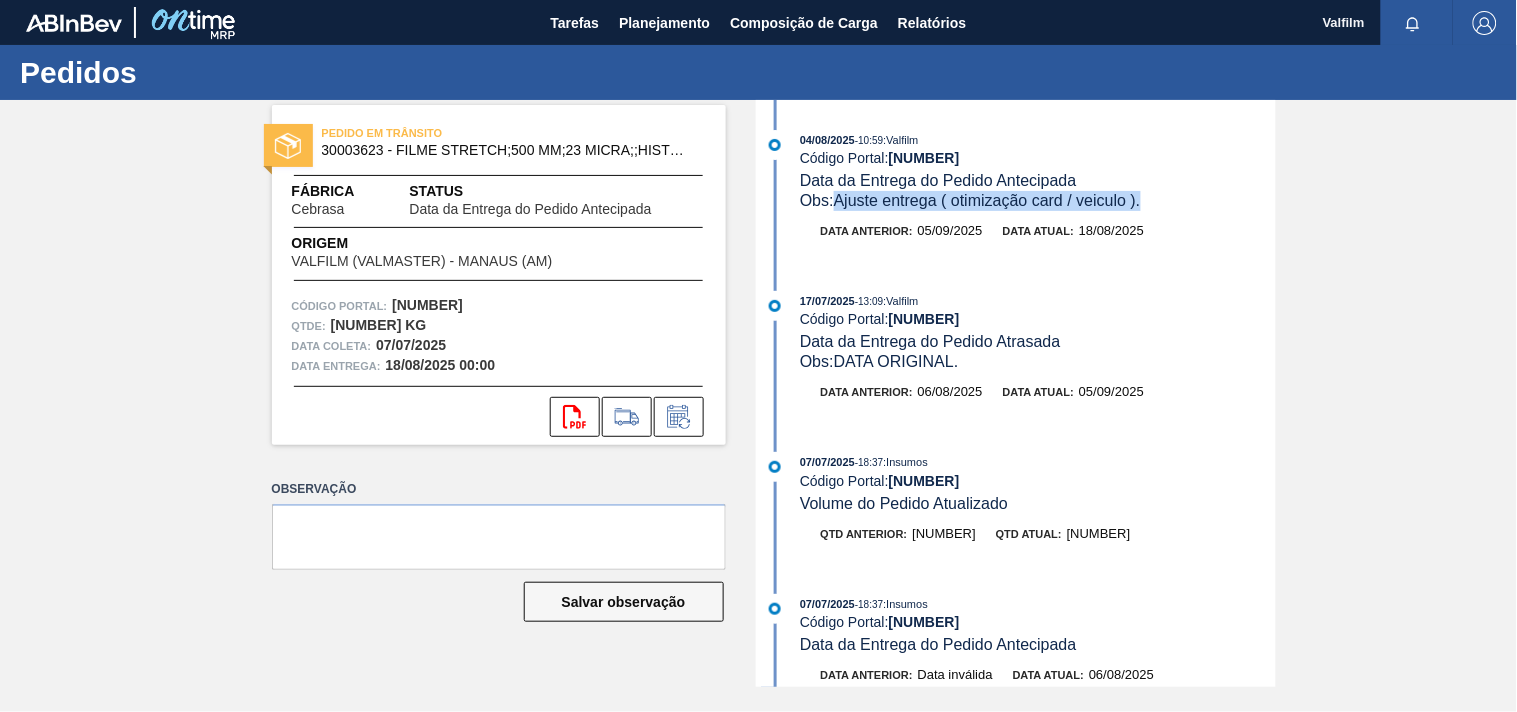 drag, startPoint x: 1153, startPoint y: 205, endPoint x: 842, endPoint y: 202, distance: 311.01447 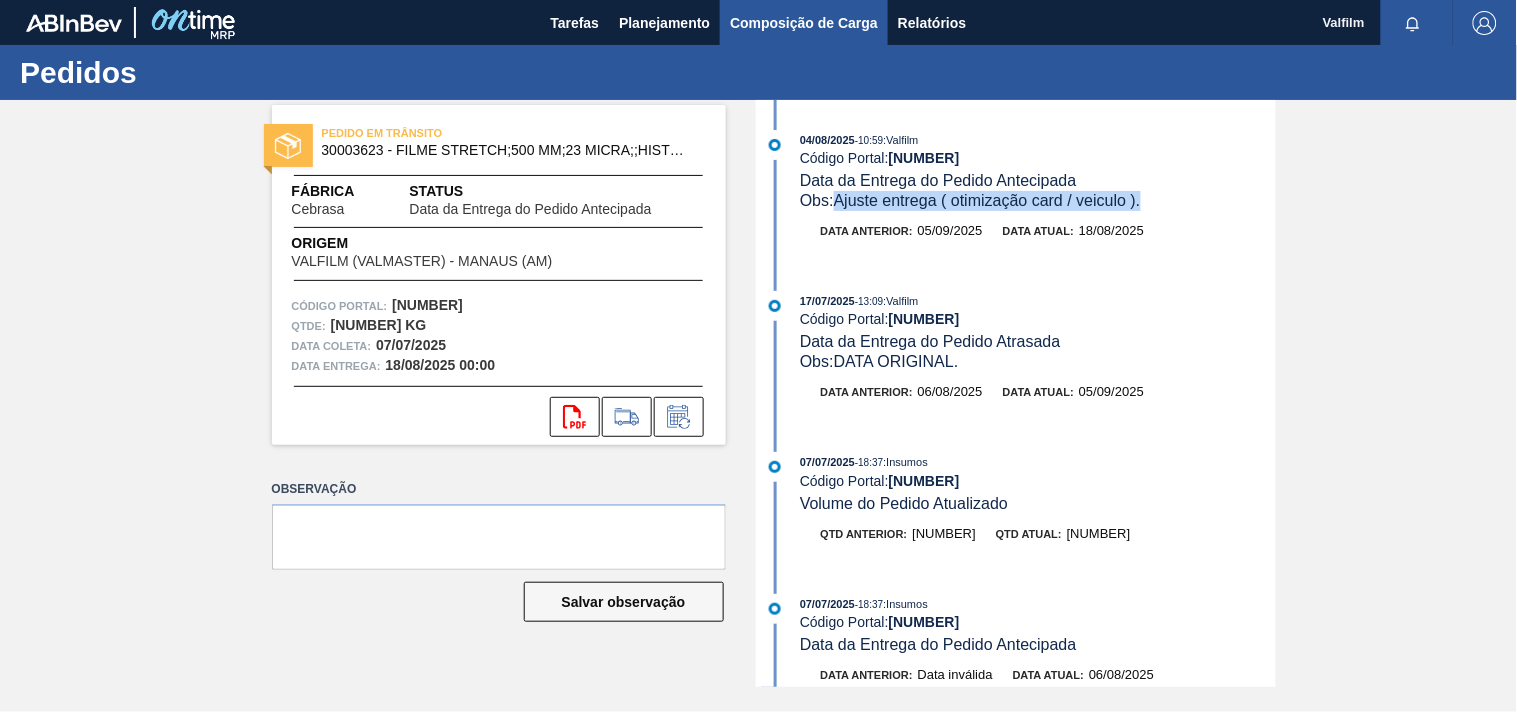 copy on "Ajuste entrega ( otimização card / veiculo )." 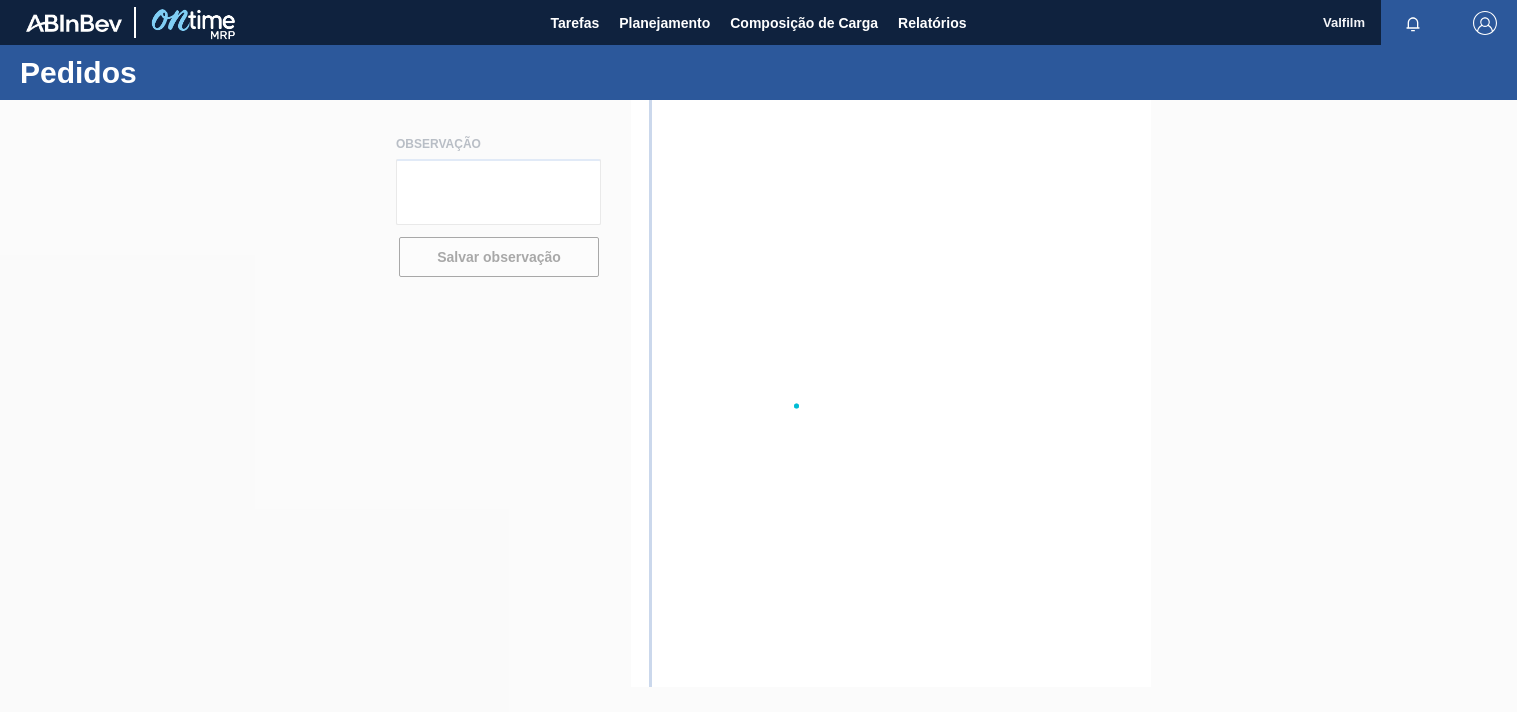 scroll, scrollTop: 0, scrollLeft: 0, axis: both 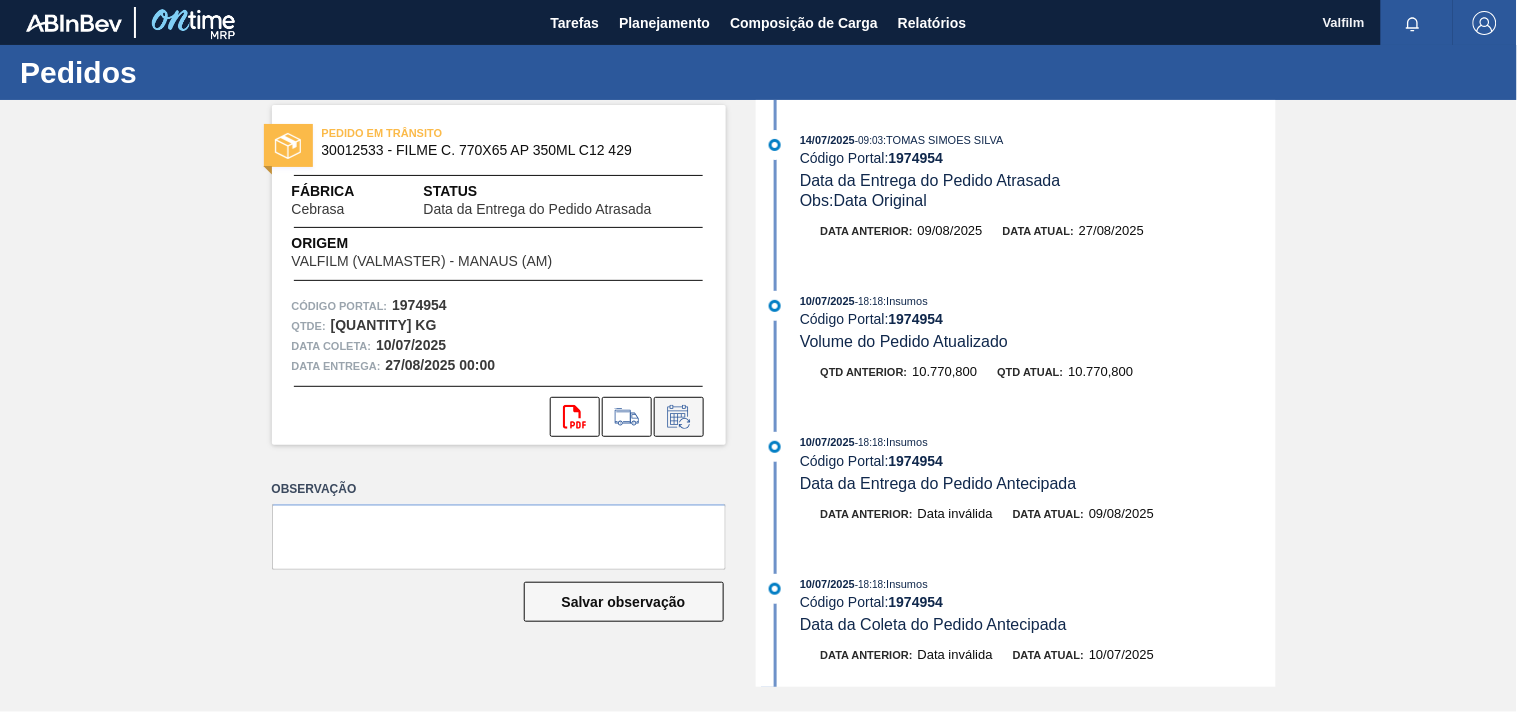 click 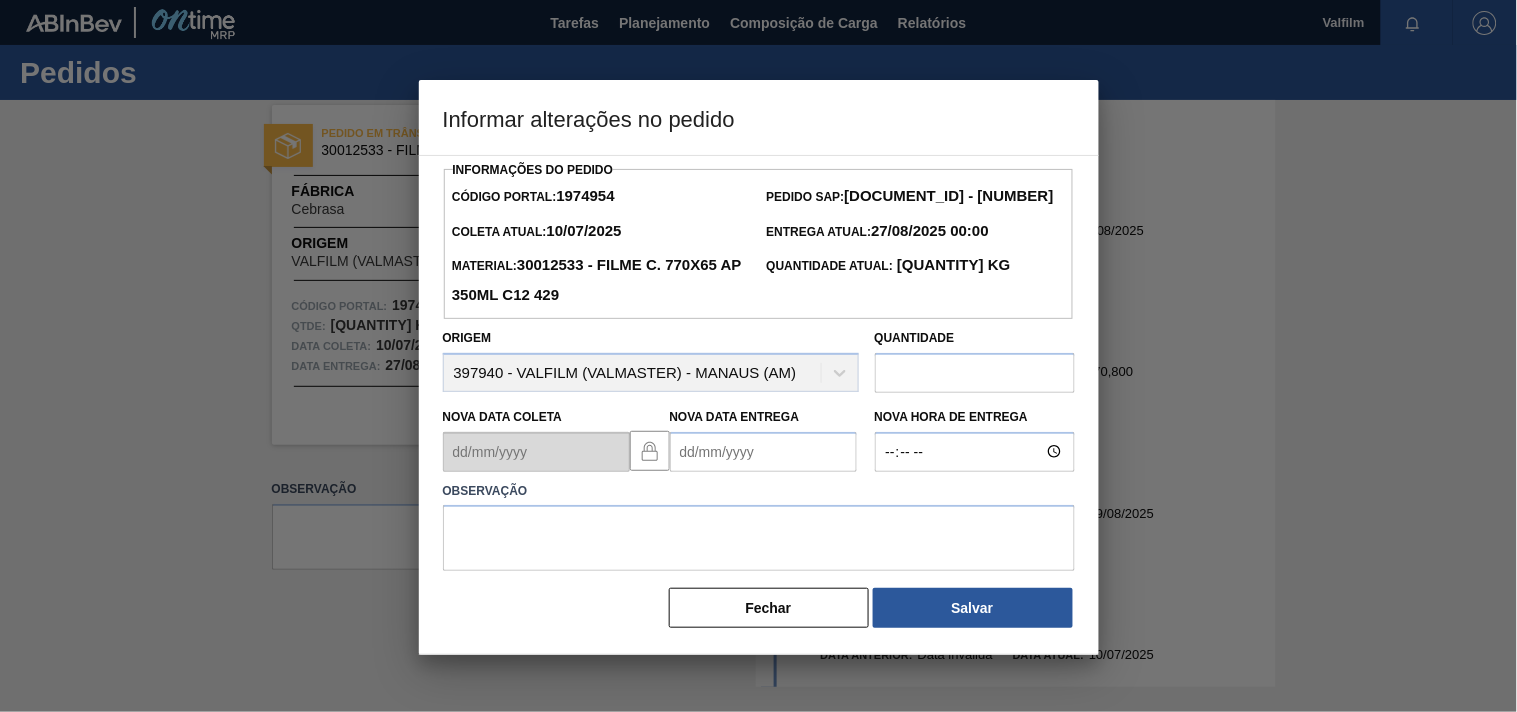 drag, startPoint x: 688, startPoint y: 470, endPoint x: 692, endPoint y: 450, distance: 20.396078 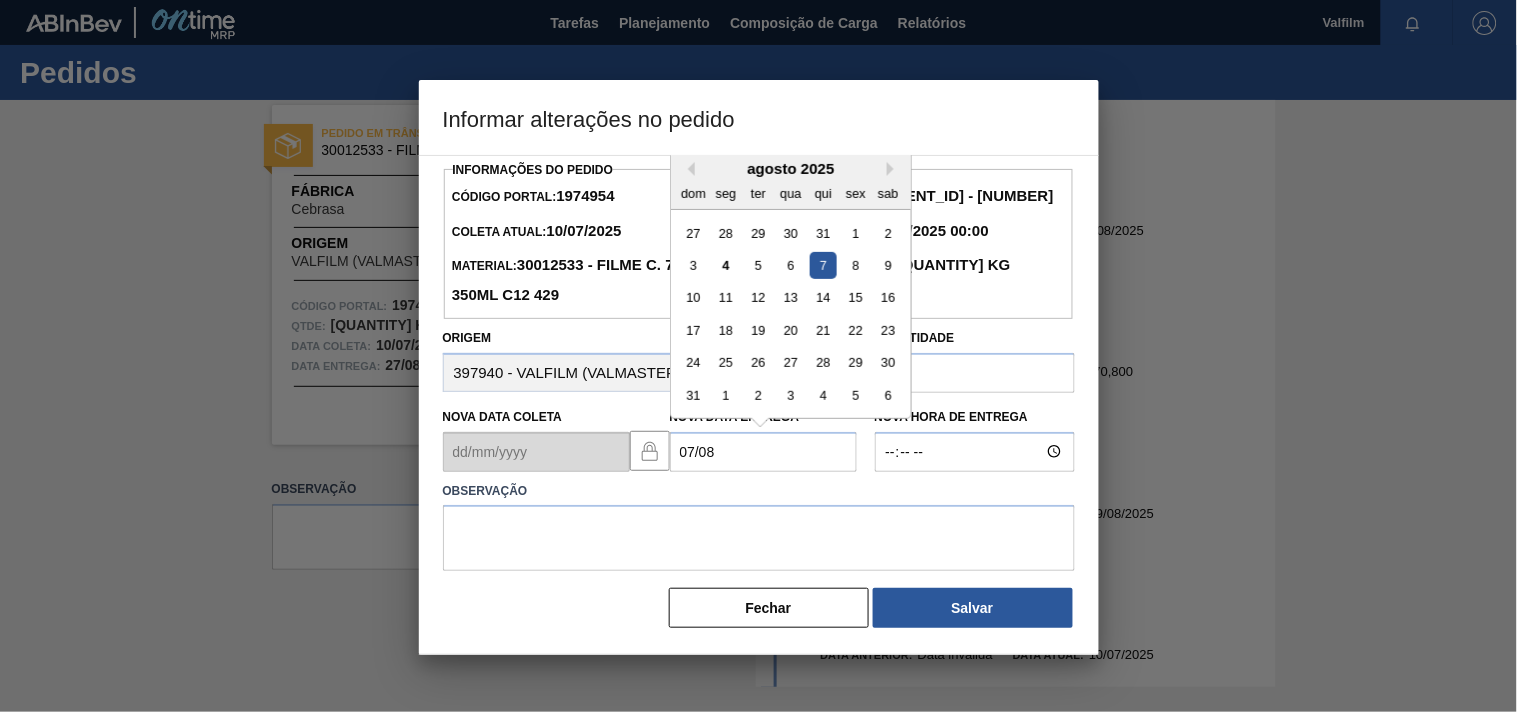 type on "07/08/2025" 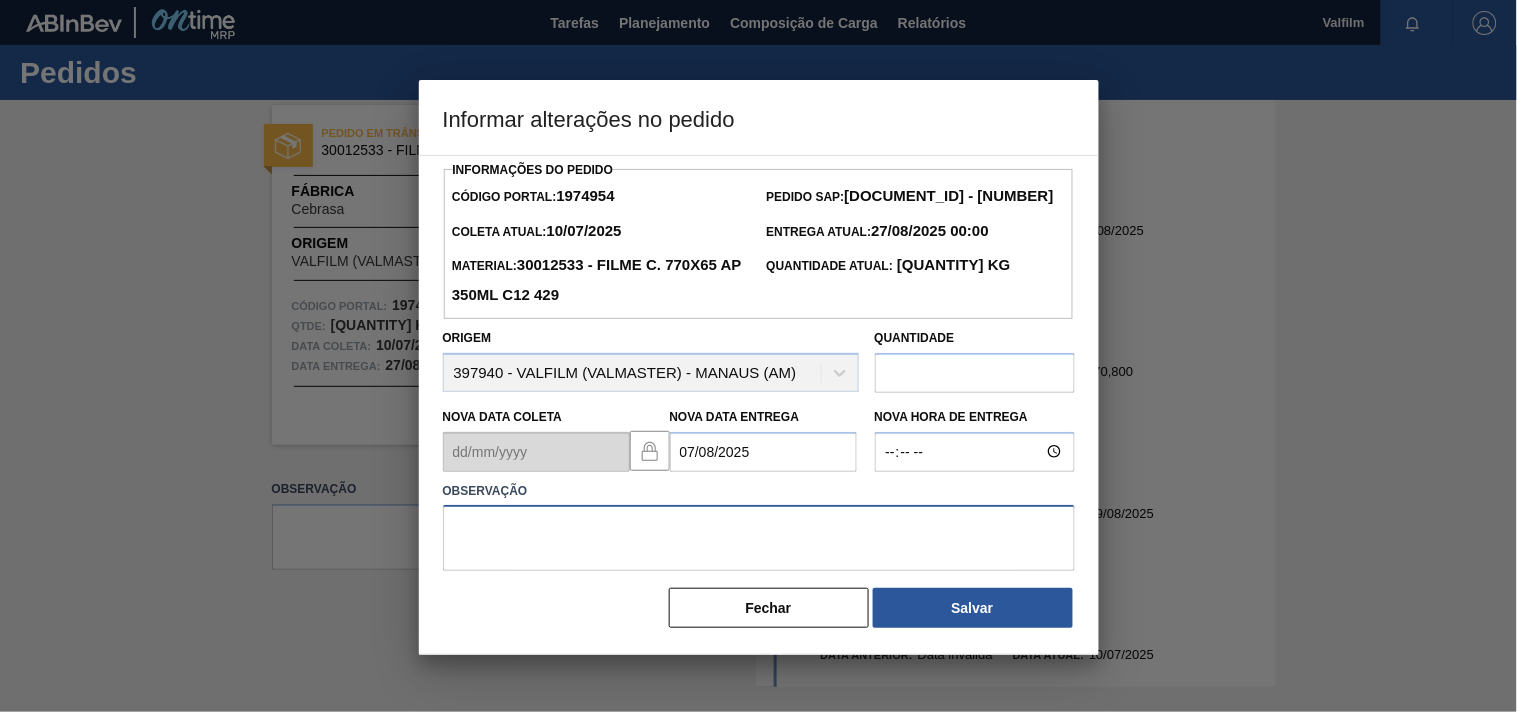 click at bounding box center [759, 538] 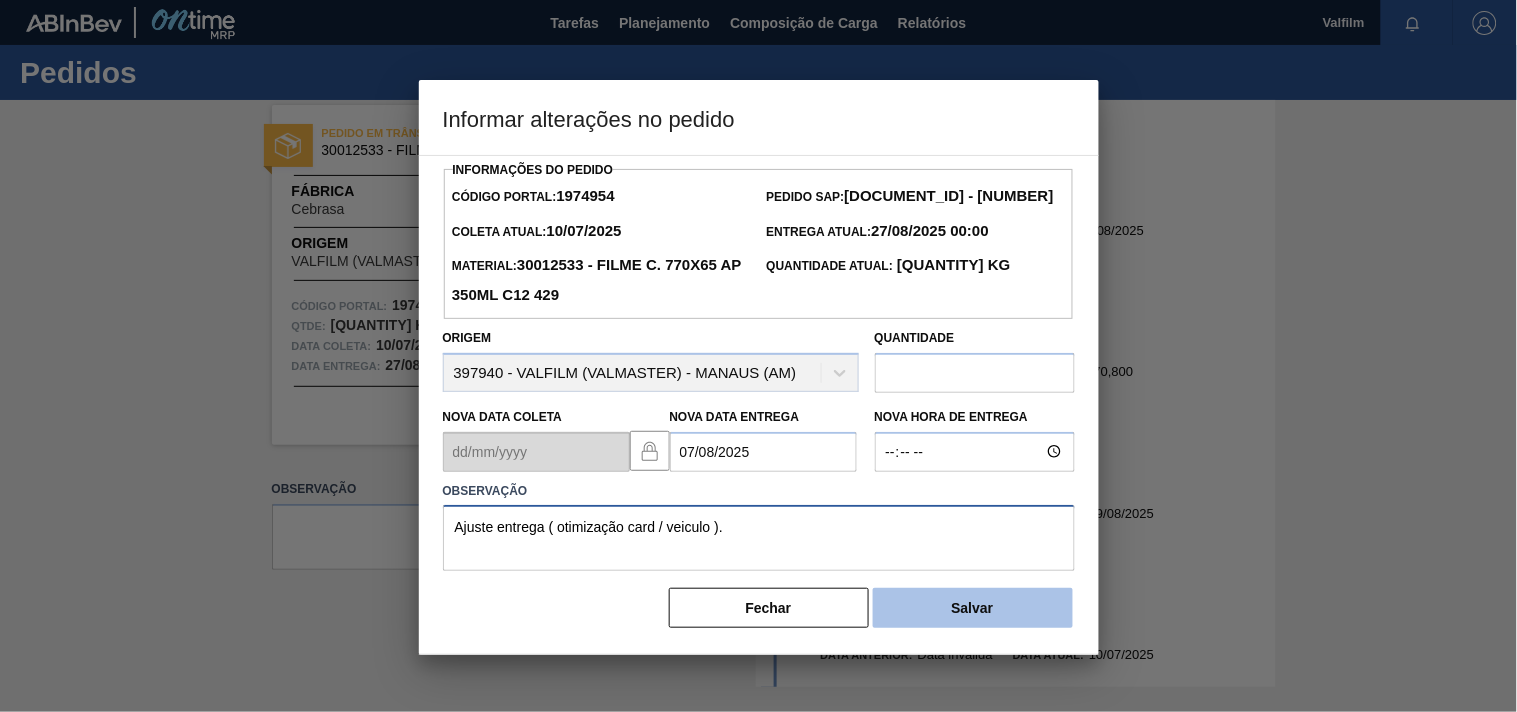 type on "Ajuste entrega ( otimização card / veiculo )." 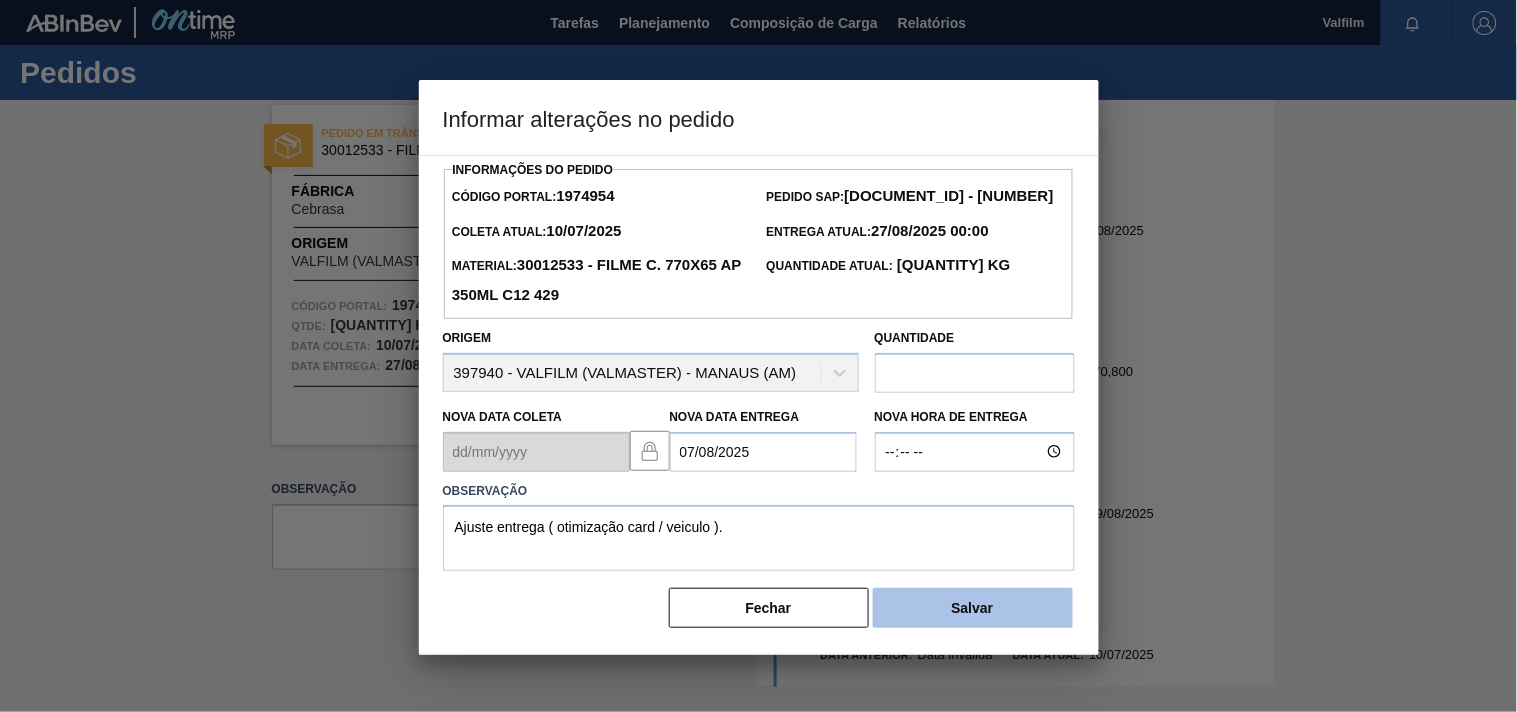 click on "Salvar" at bounding box center (973, 608) 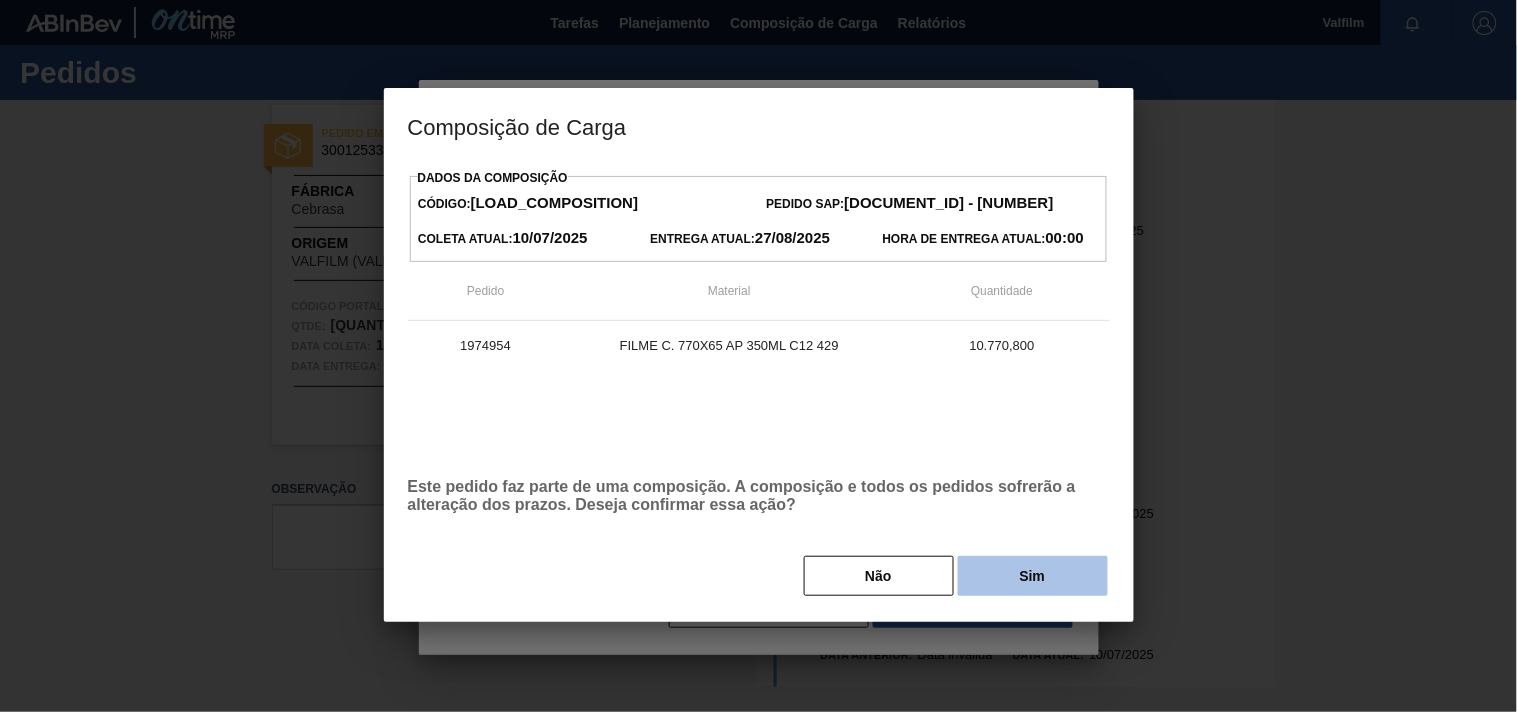 click on "Sim" at bounding box center (1033, 576) 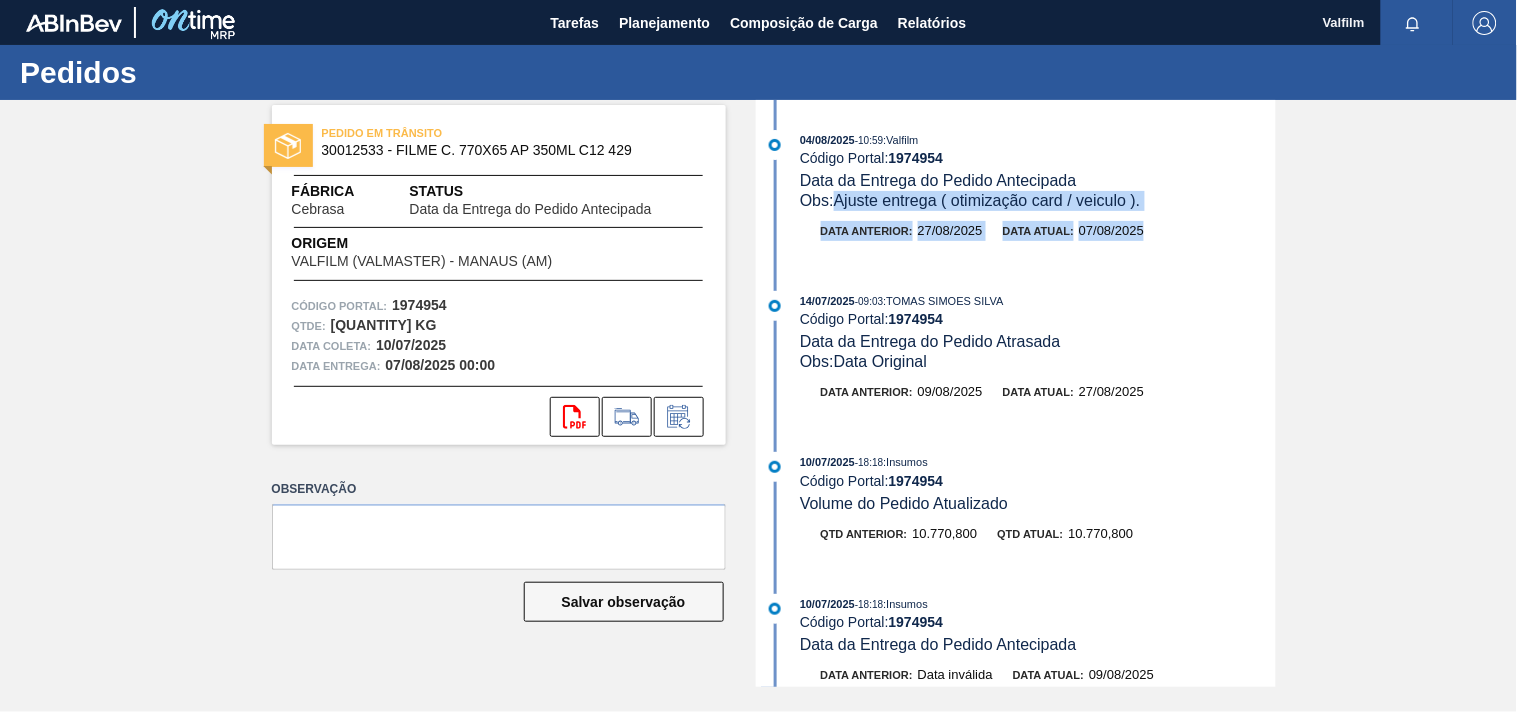 drag, startPoint x: 835, startPoint y: 203, endPoint x: 1156, endPoint y: 218, distance: 321.35028 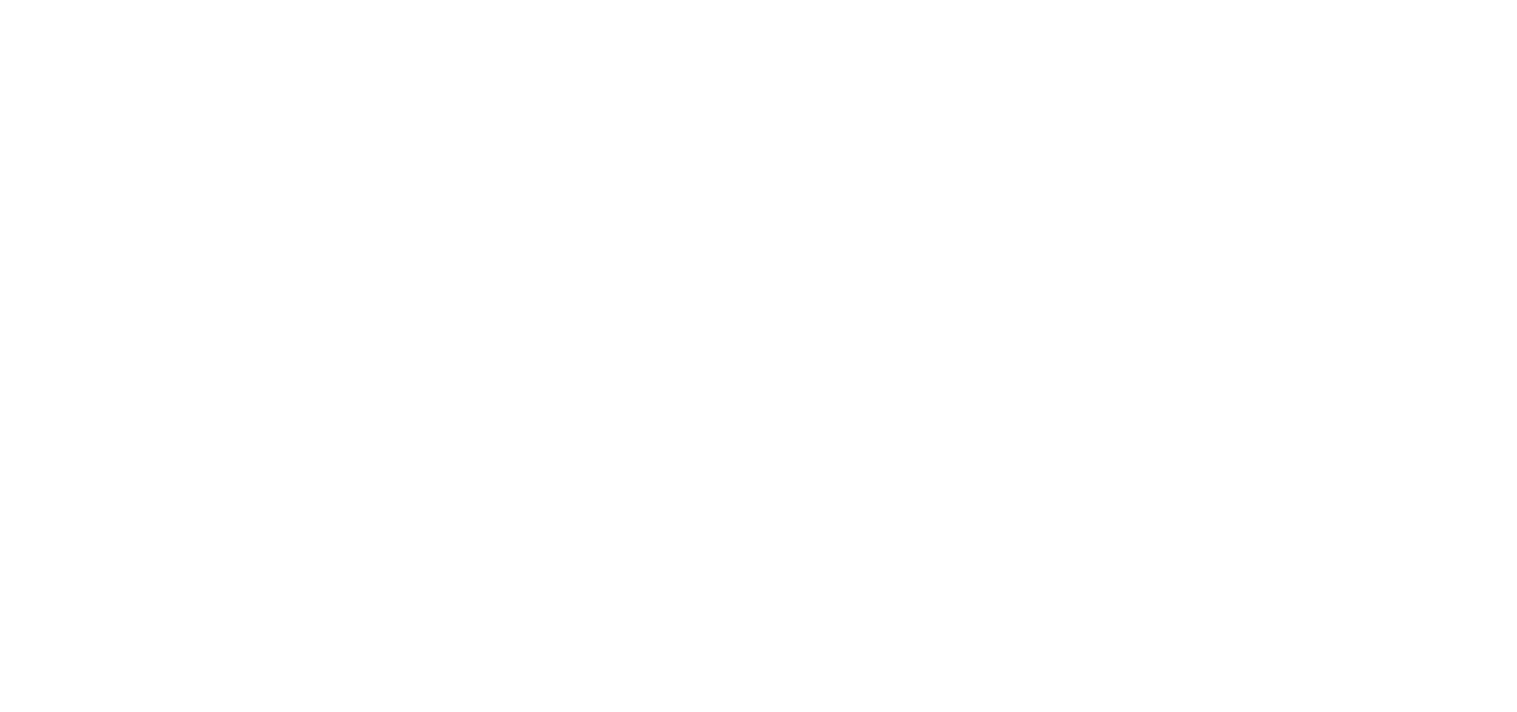 scroll, scrollTop: 0, scrollLeft: 0, axis: both 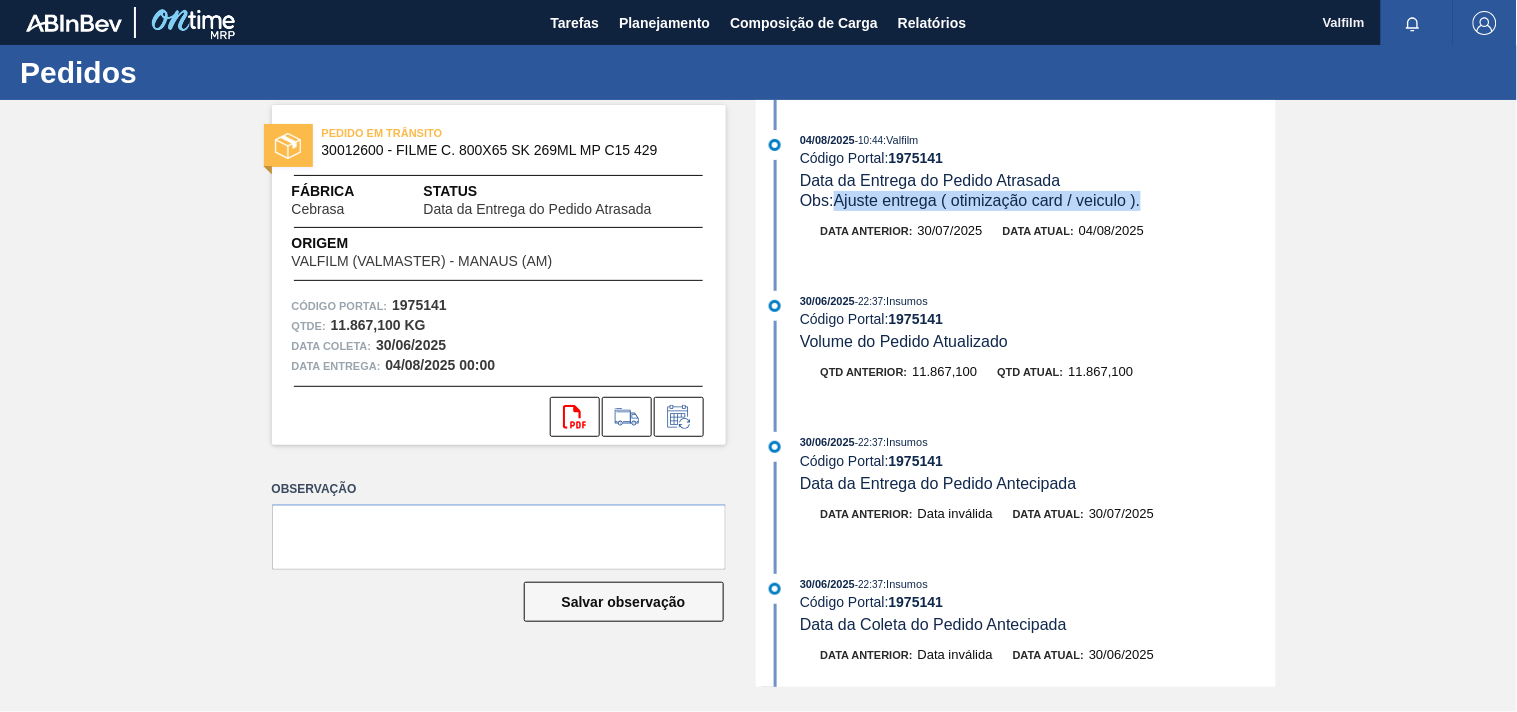 drag, startPoint x: 841, startPoint y: 201, endPoint x: 1154, endPoint y: 205, distance: 313.02554 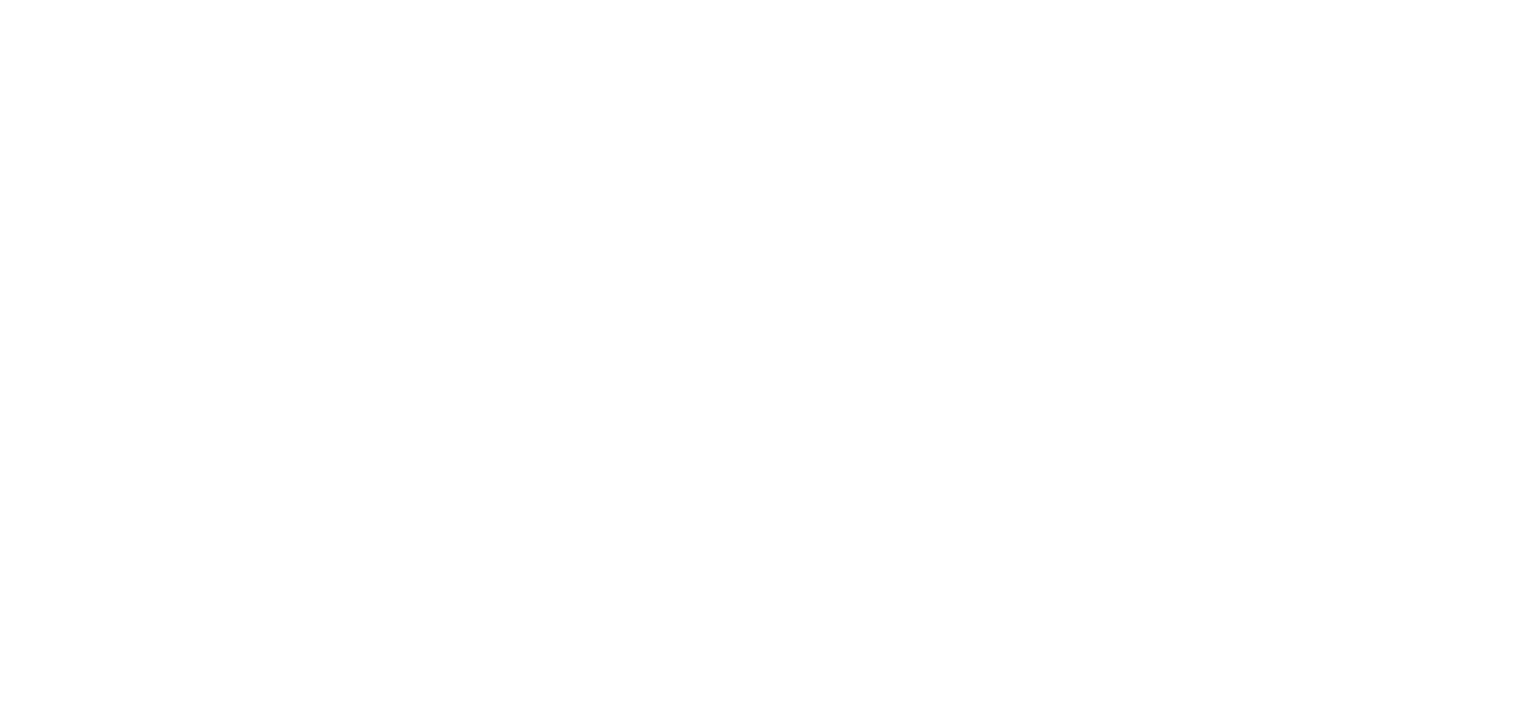 scroll, scrollTop: 0, scrollLeft: 0, axis: both 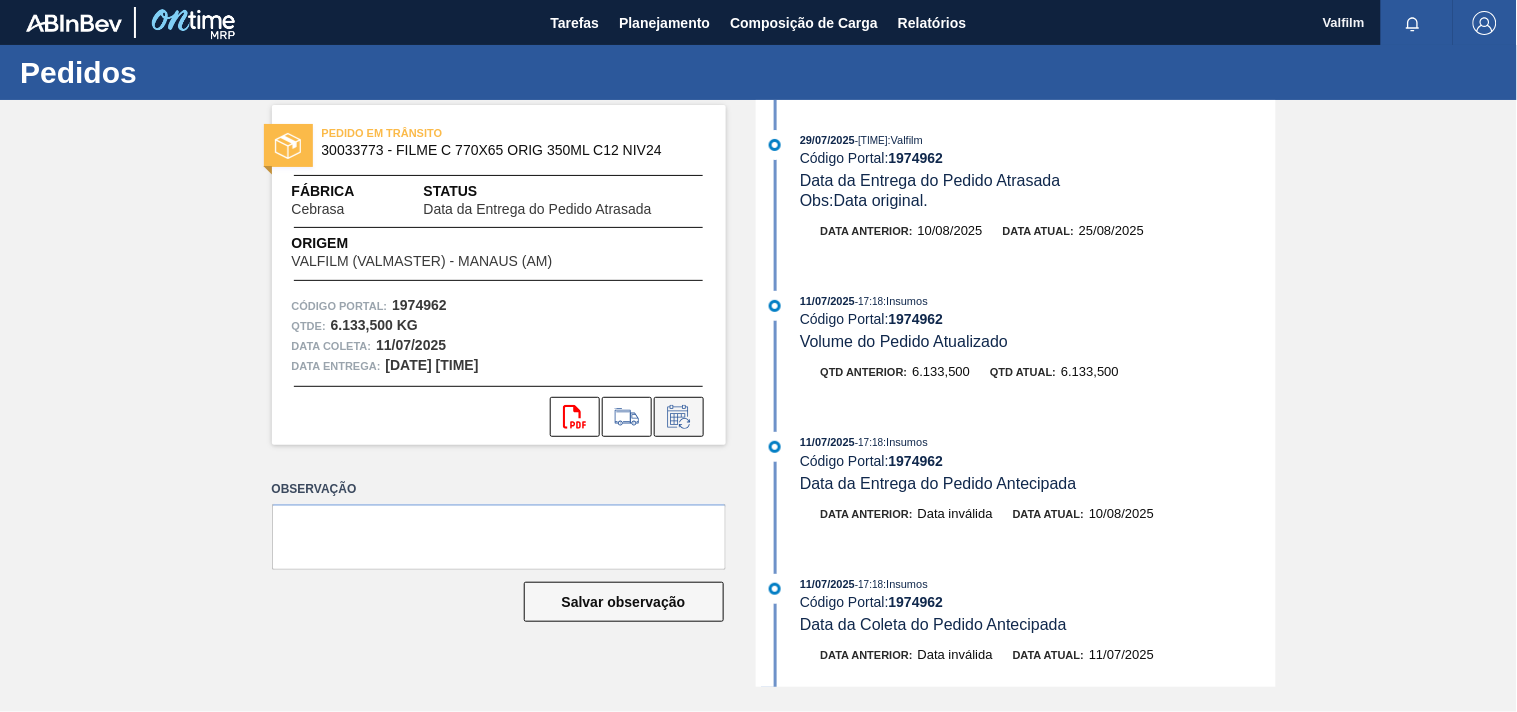 click 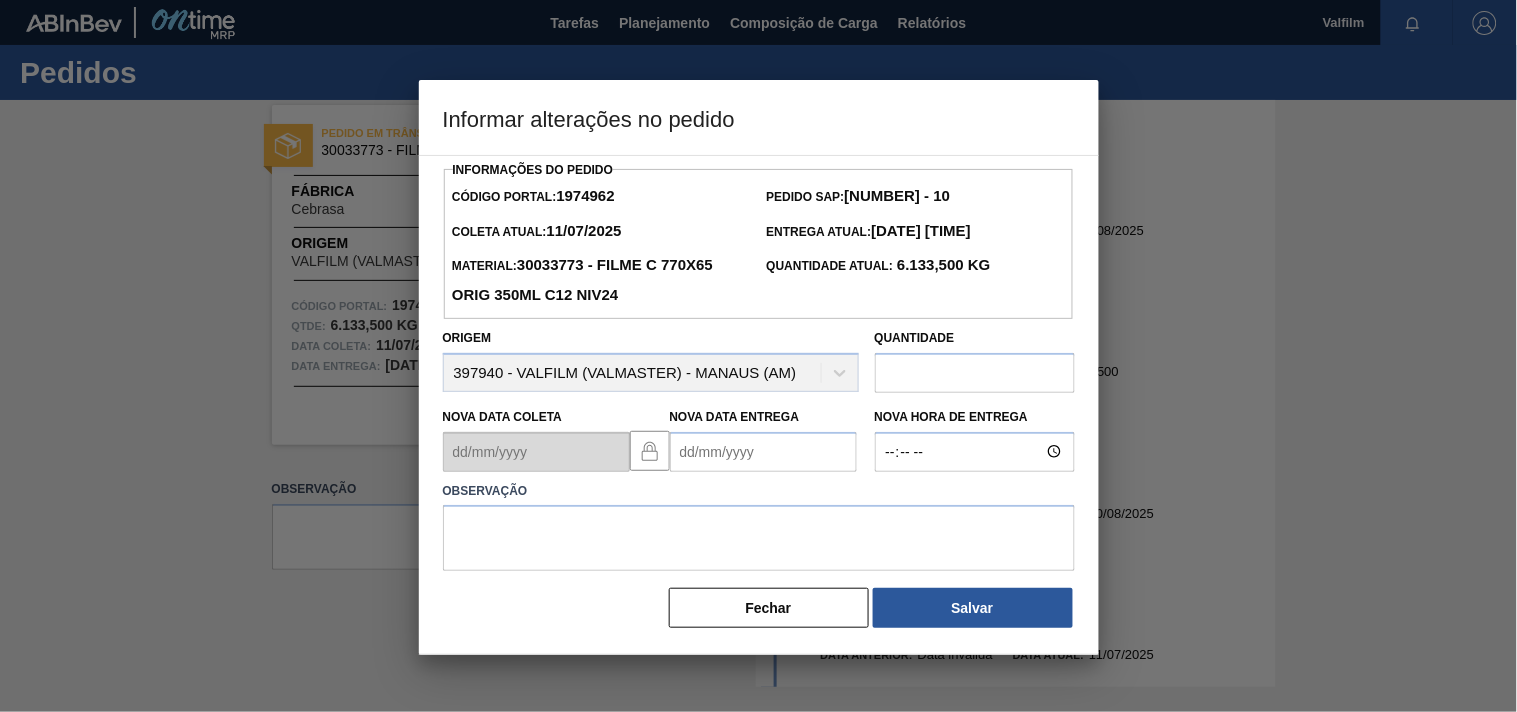 click on "Nova Data Entrega" at bounding box center (763, 452) 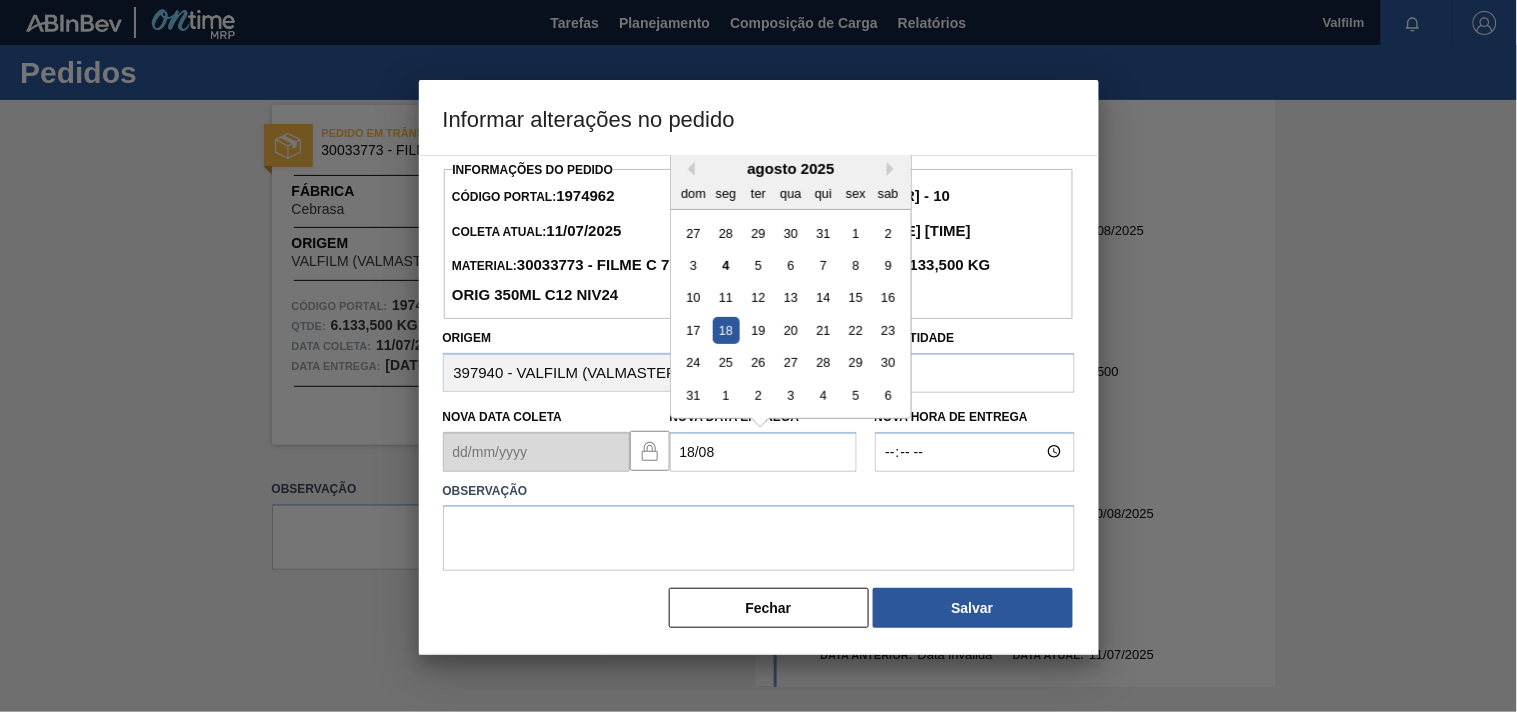 type on "18/08/2025" 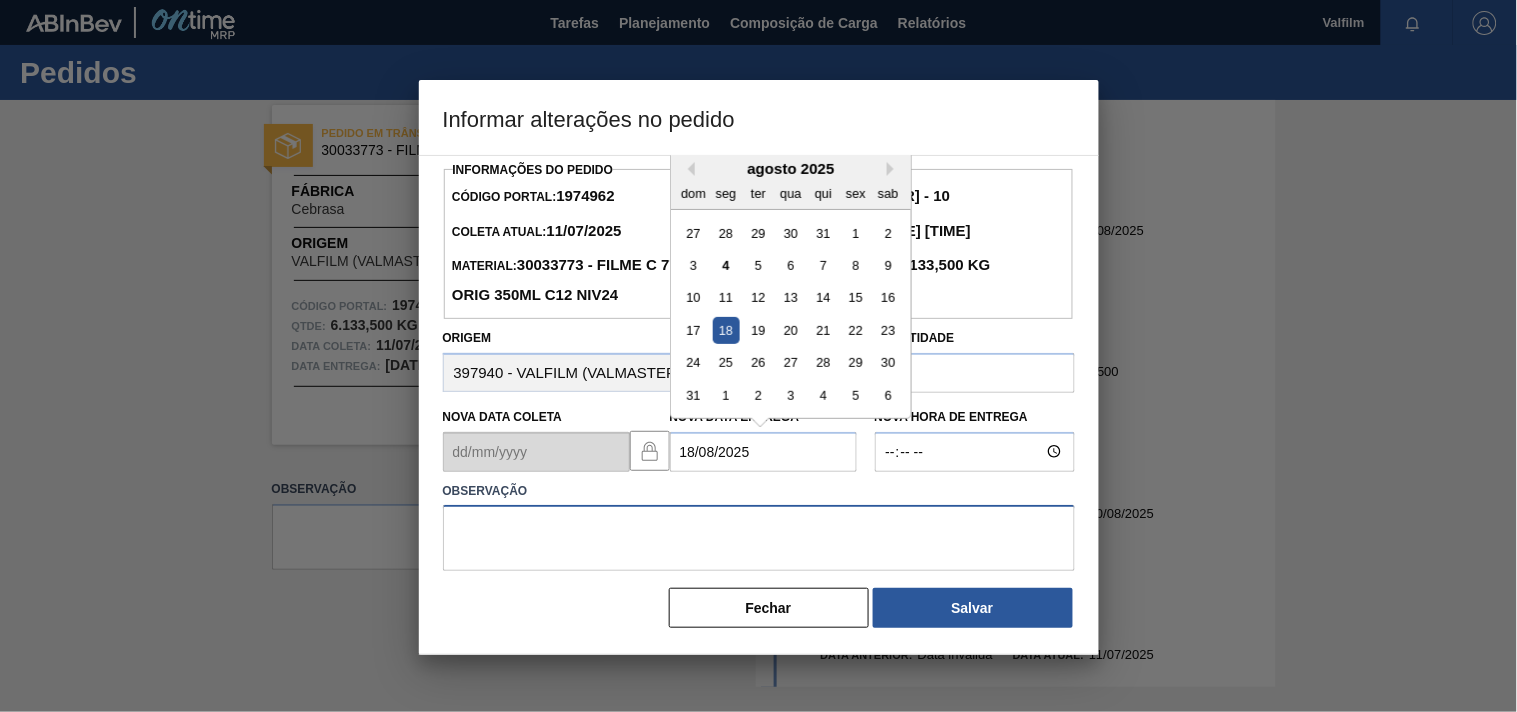 click at bounding box center (759, 538) 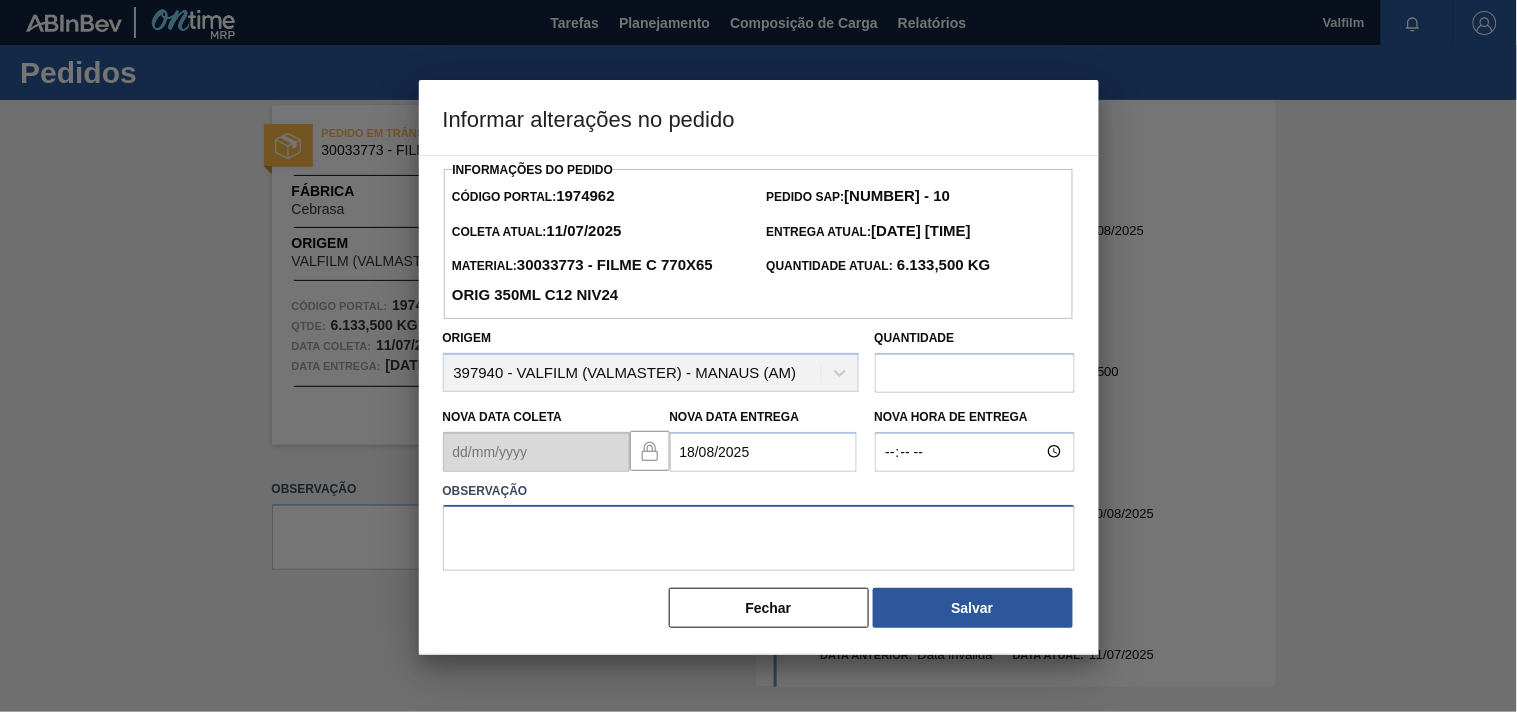 paste on "Ajuste entrega ( otimização card / veiculo )." 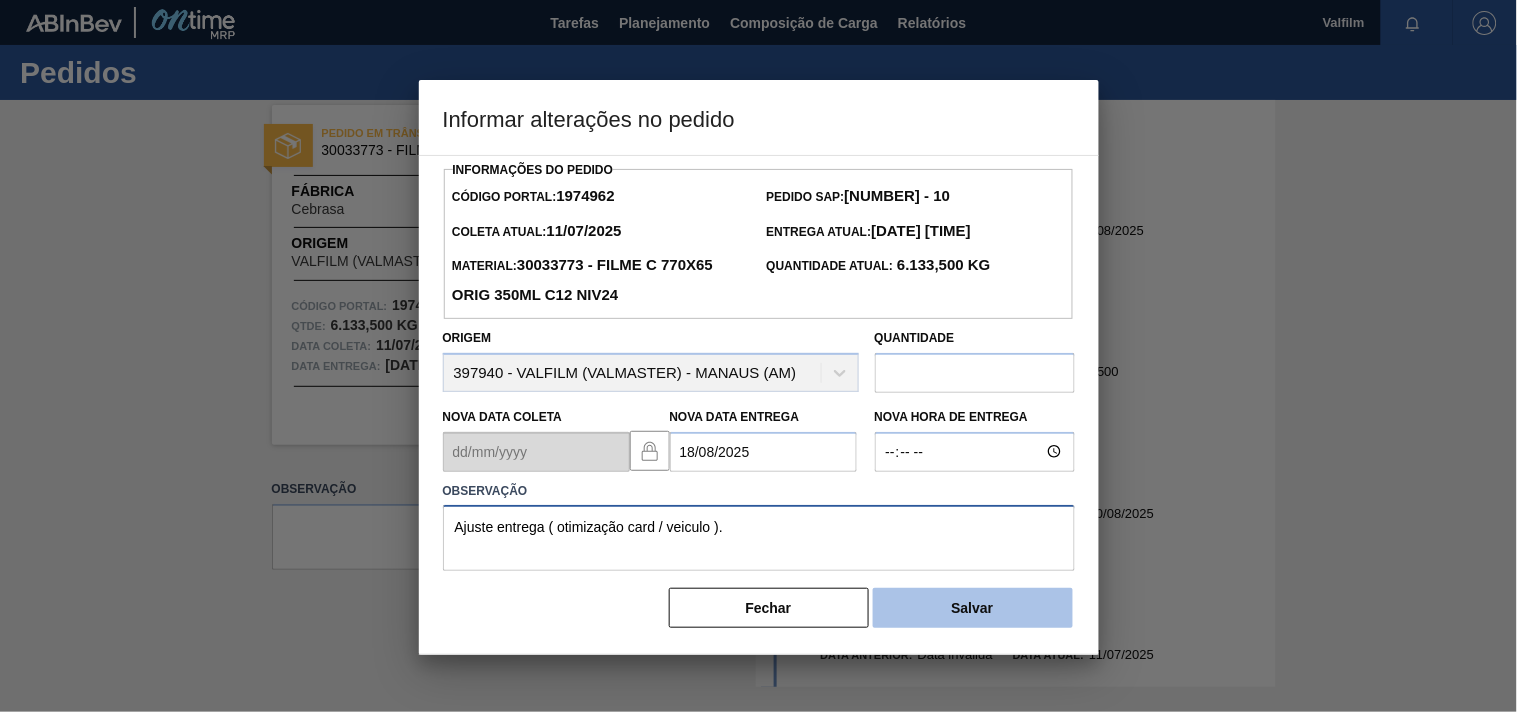 type on "Ajuste entrega ( otimização card / veiculo )." 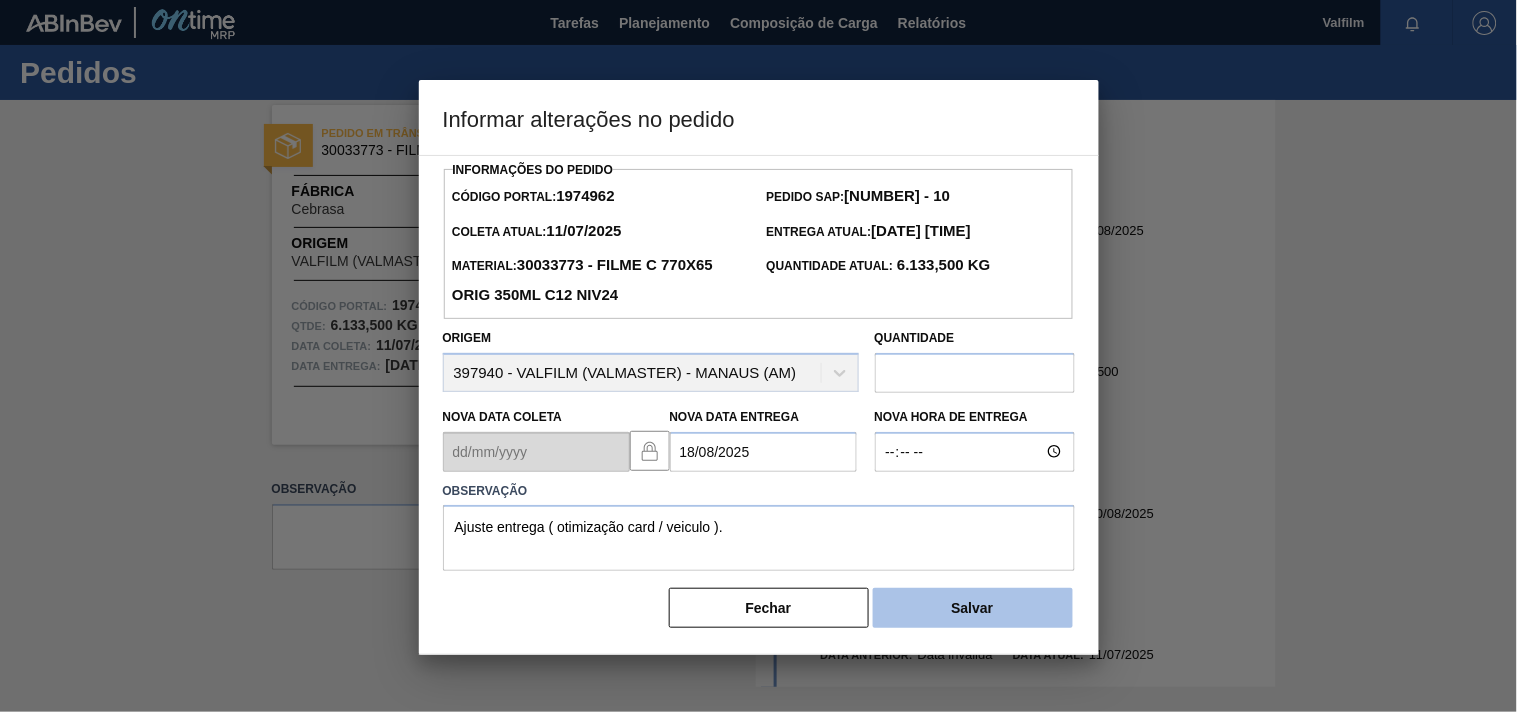 click on "Salvar" at bounding box center [973, 608] 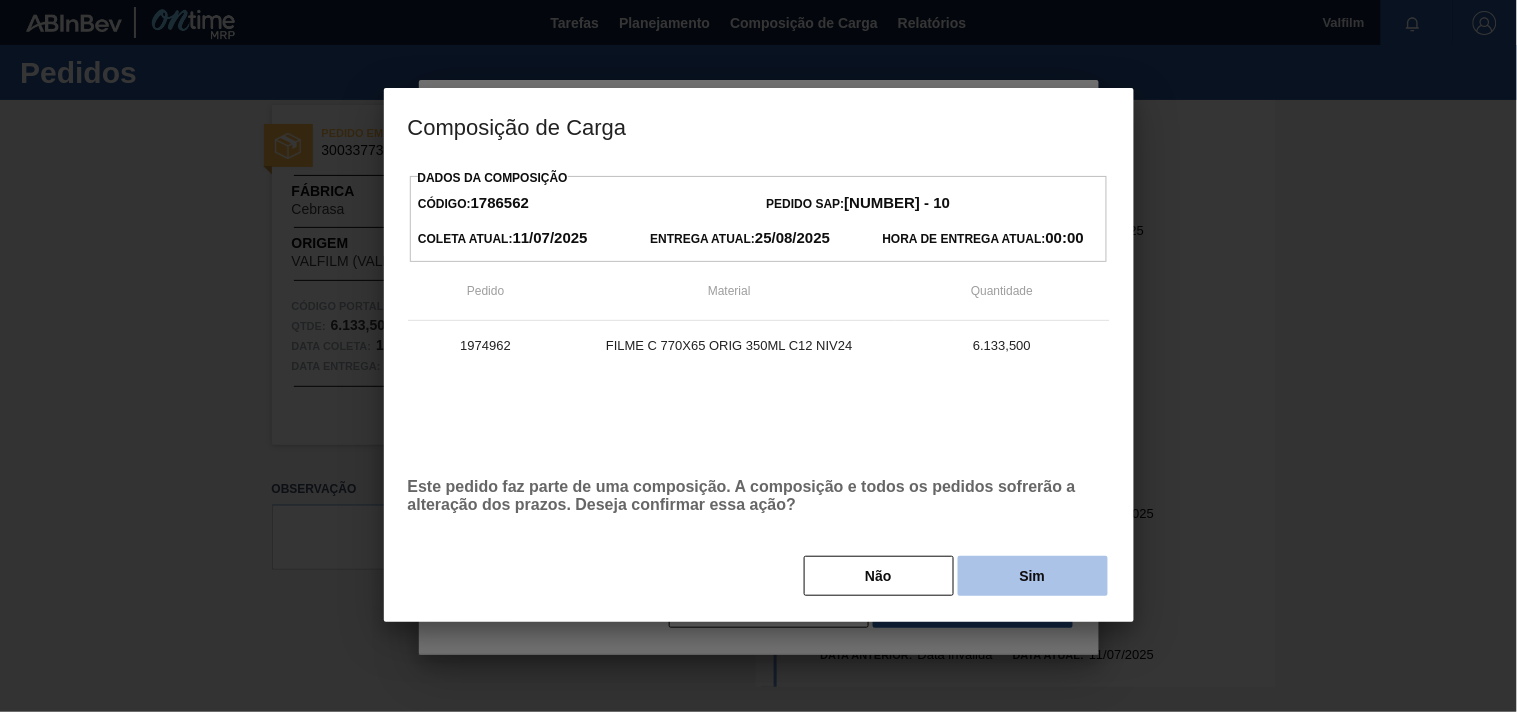click on "Sim" at bounding box center [1033, 576] 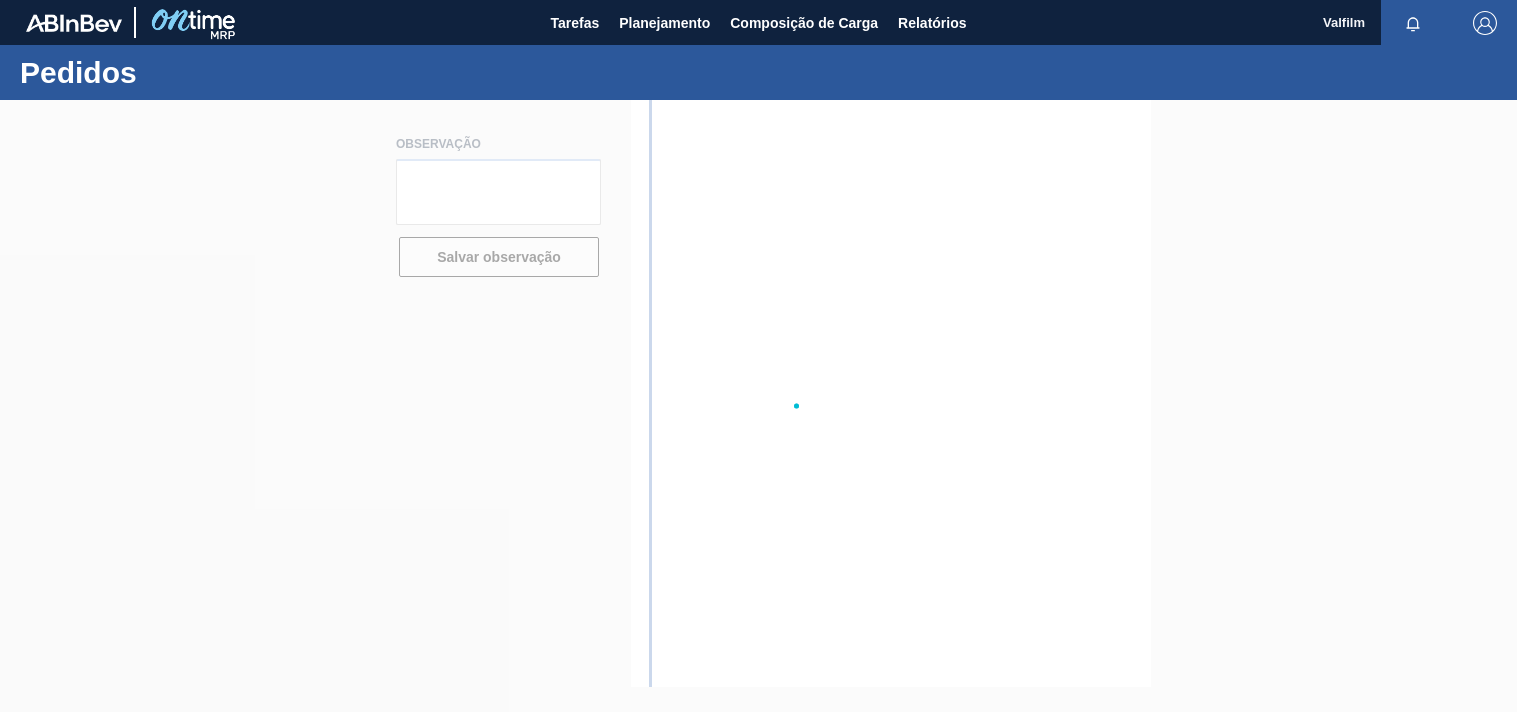 scroll, scrollTop: 0, scrollLeft: 0, axis: both 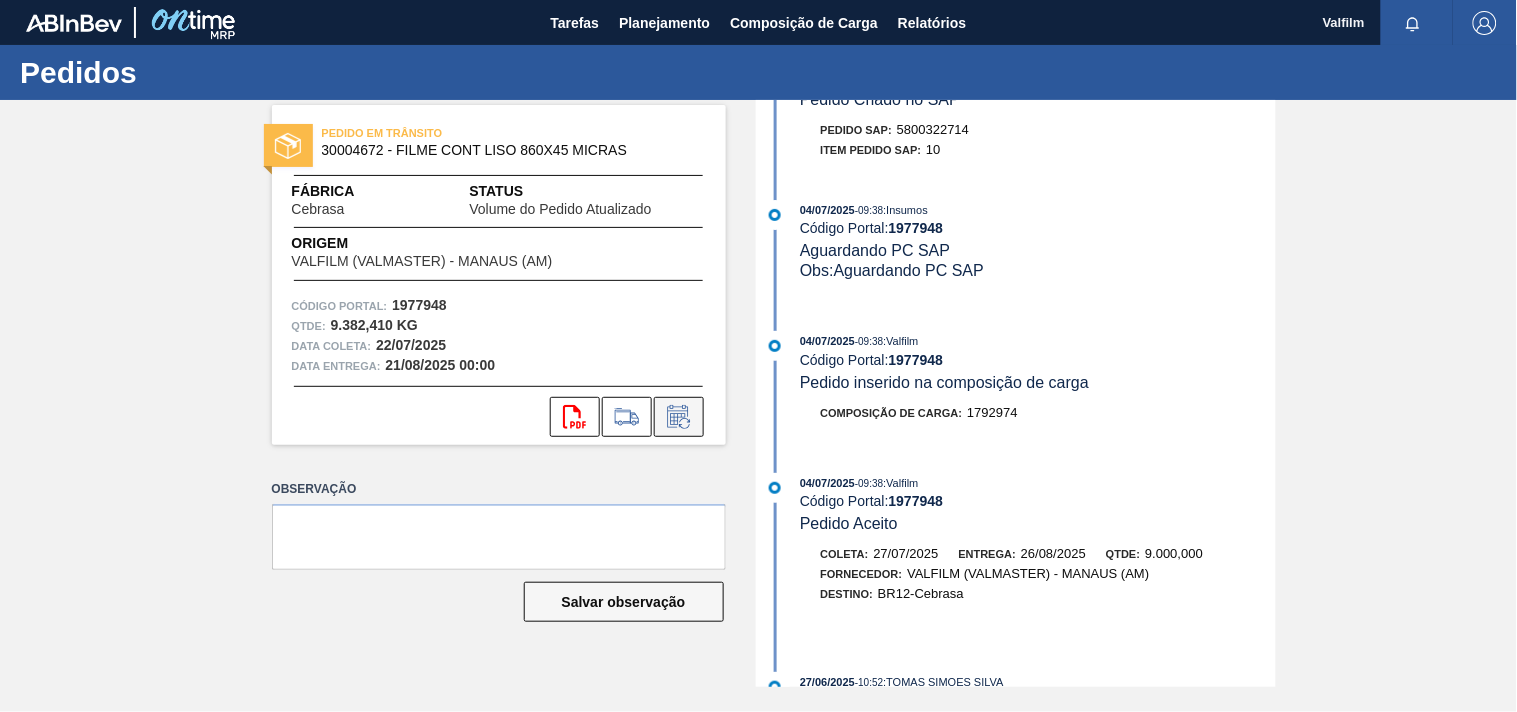click at bounding box center (679, 417) 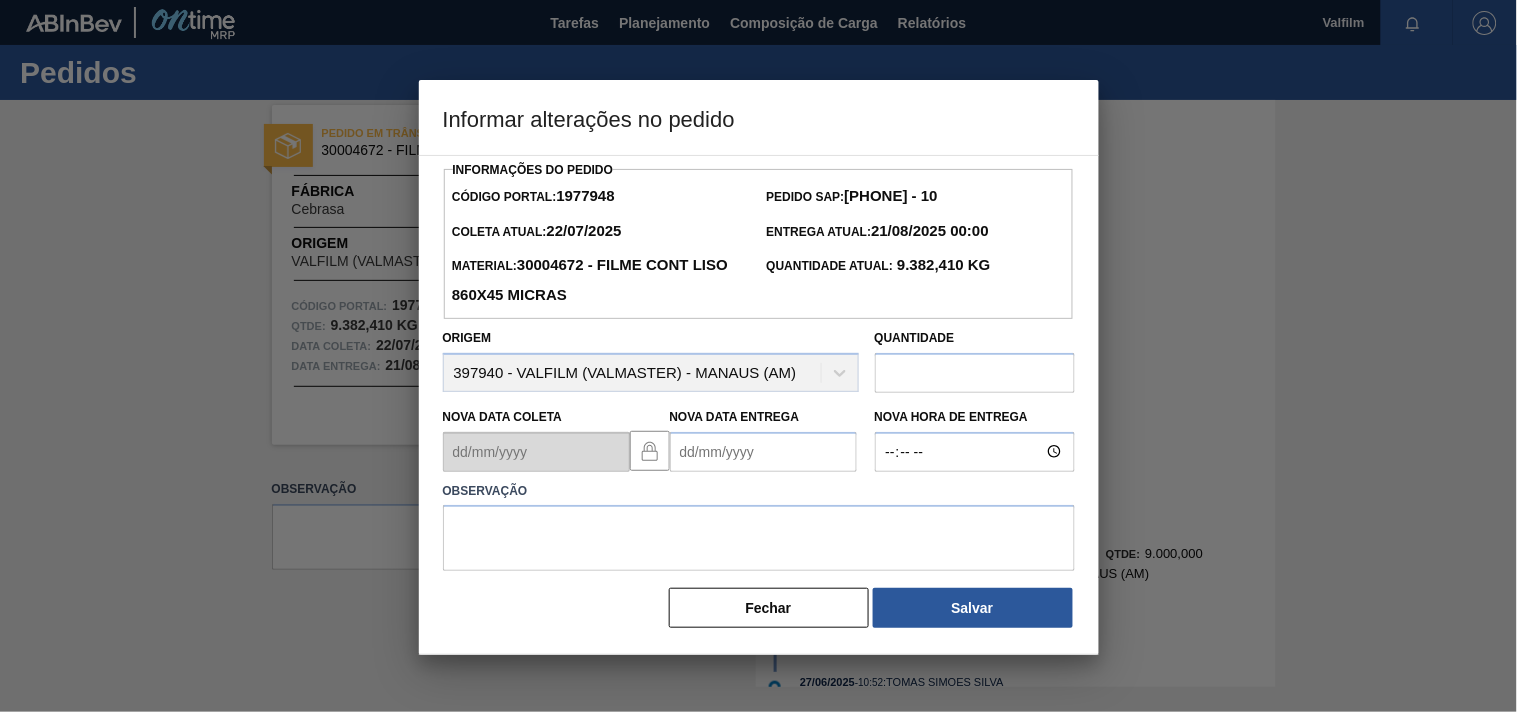 click on "Nova Data Entrega" at bounding box center (763, 452) 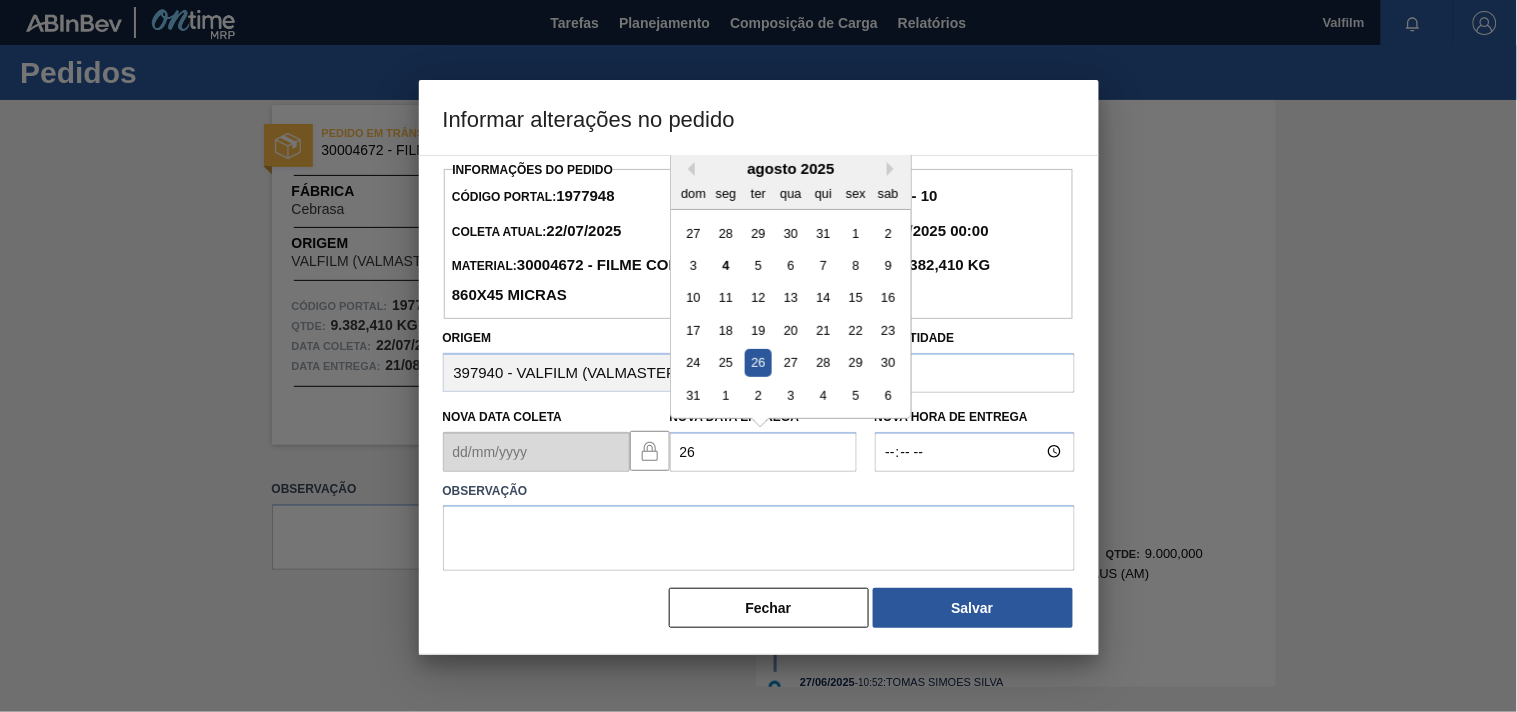 type on "2" 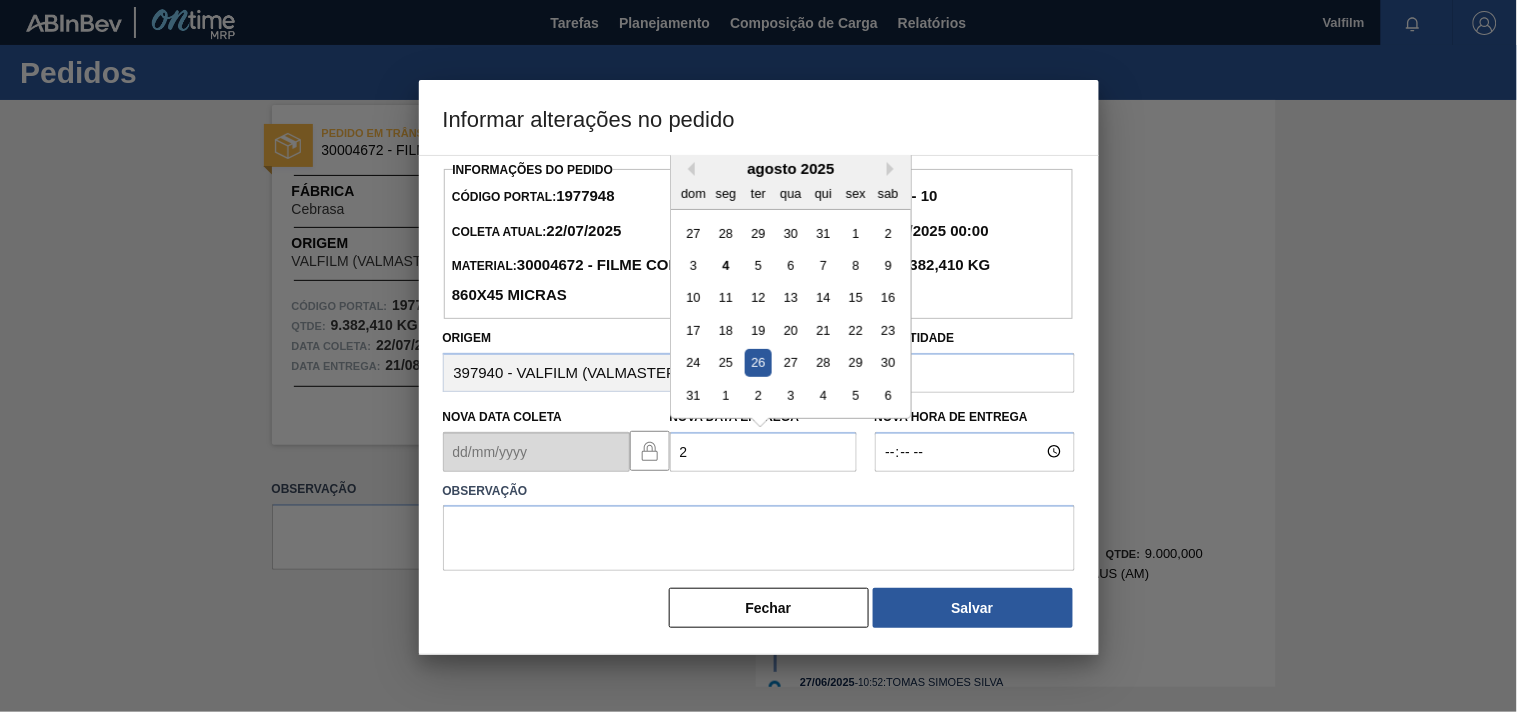 type 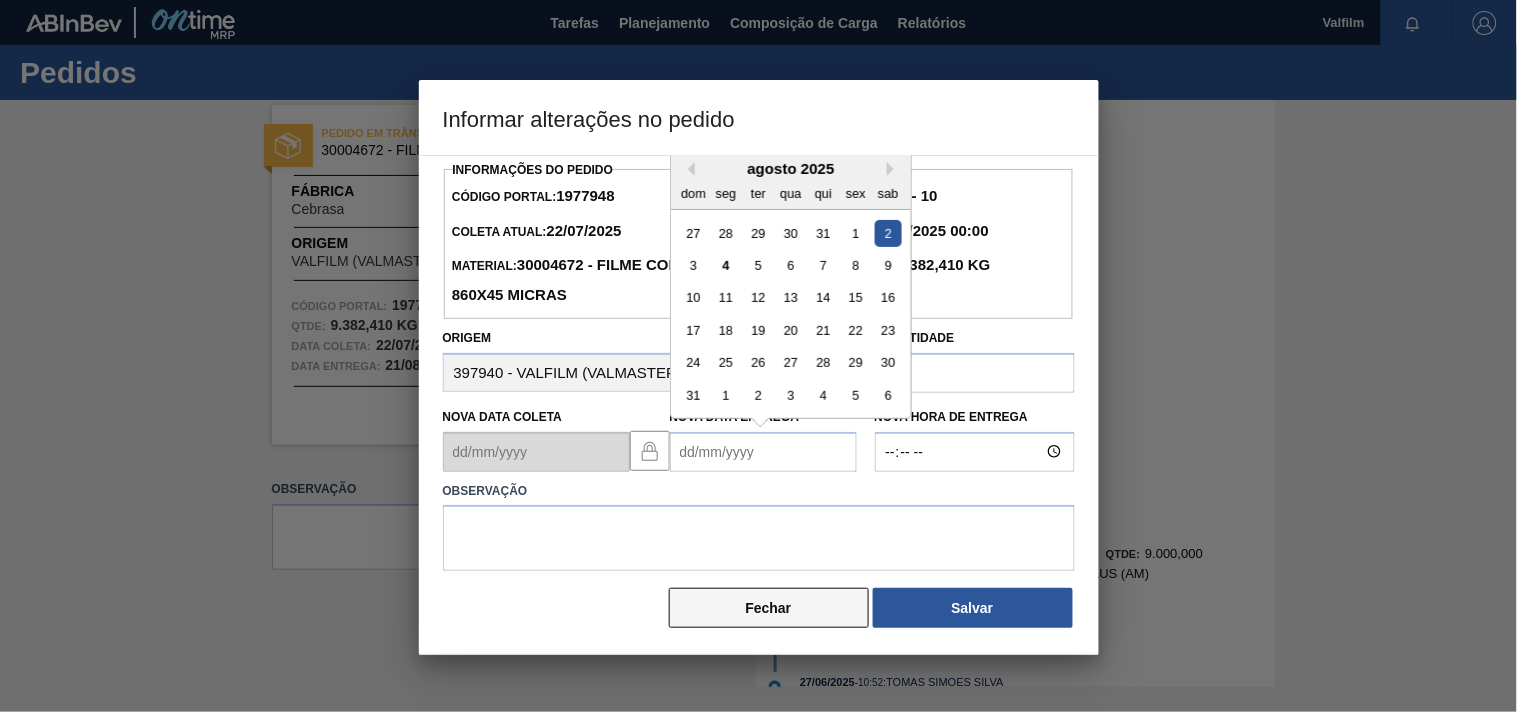 click on "Fechar" at bounding box center [769, 608] 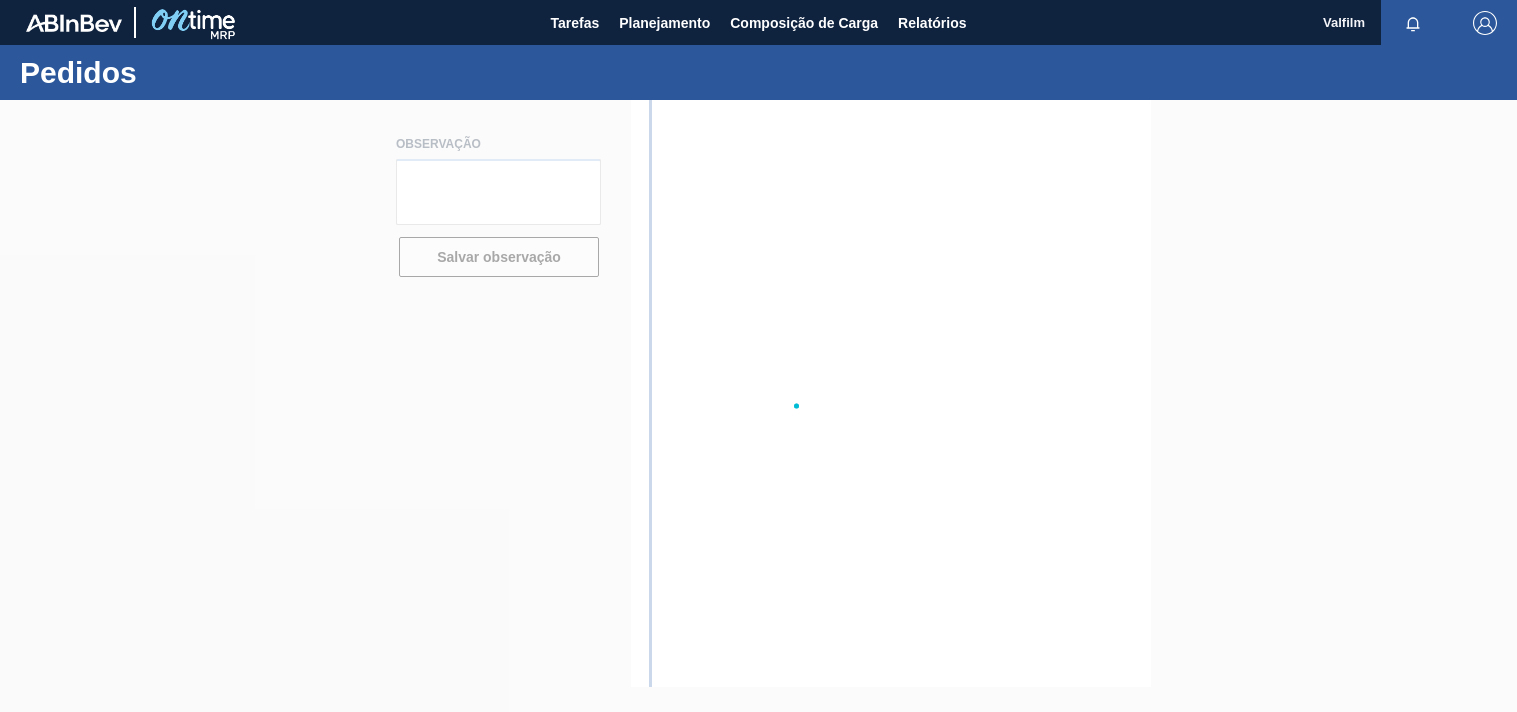 scroll, scrollTop: 0, scrollLeft: 0, axis: both 